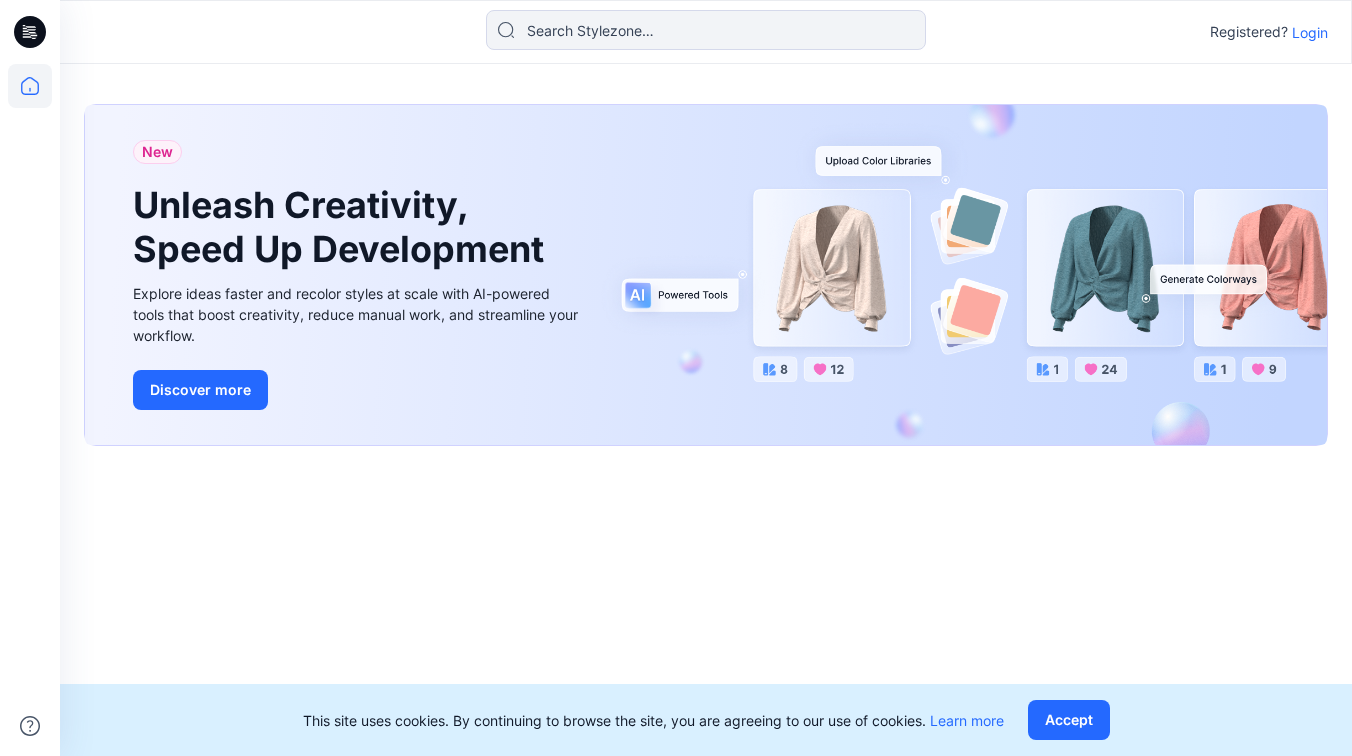 scroll, scrollTop: 0, scrollLeft: 0, axis: both 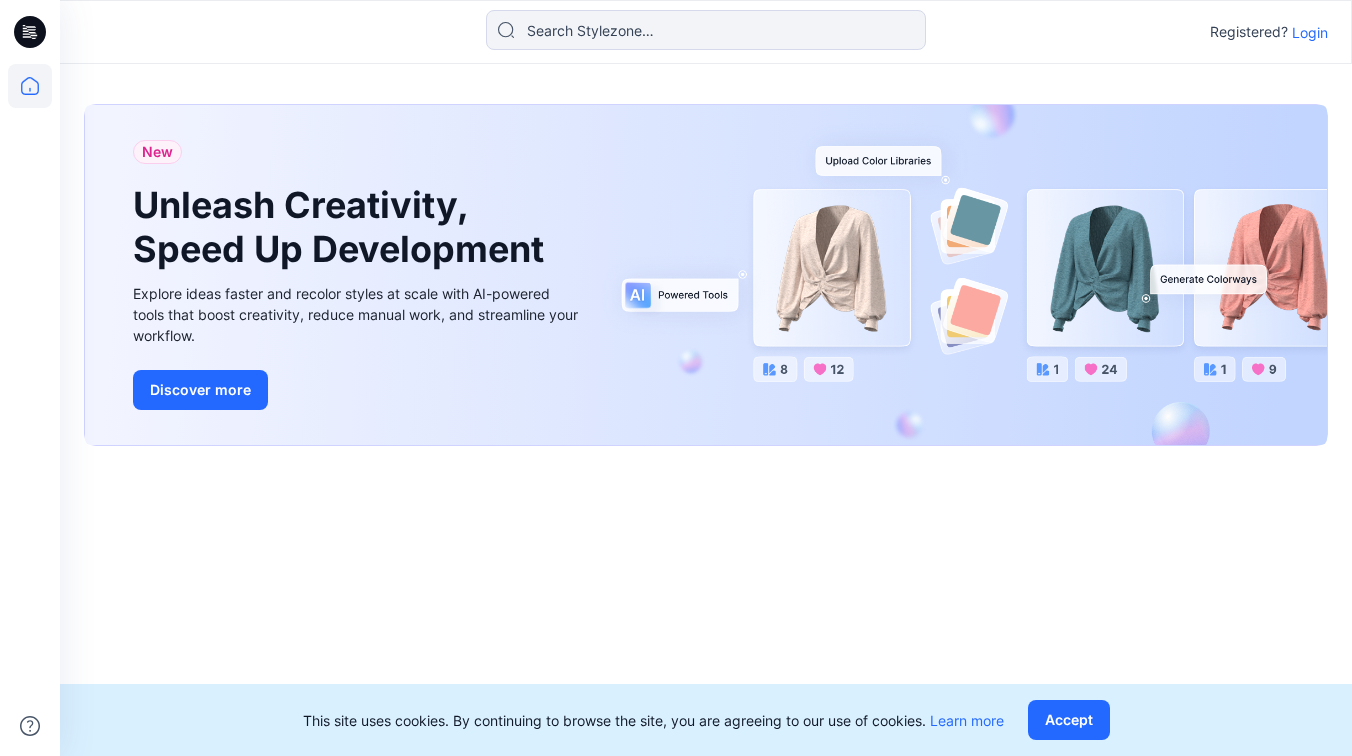 drag, startPoint x: 1079, startPoint y: 716, endPoint x: 1057, endPoint y: 590, distance: 127.90621 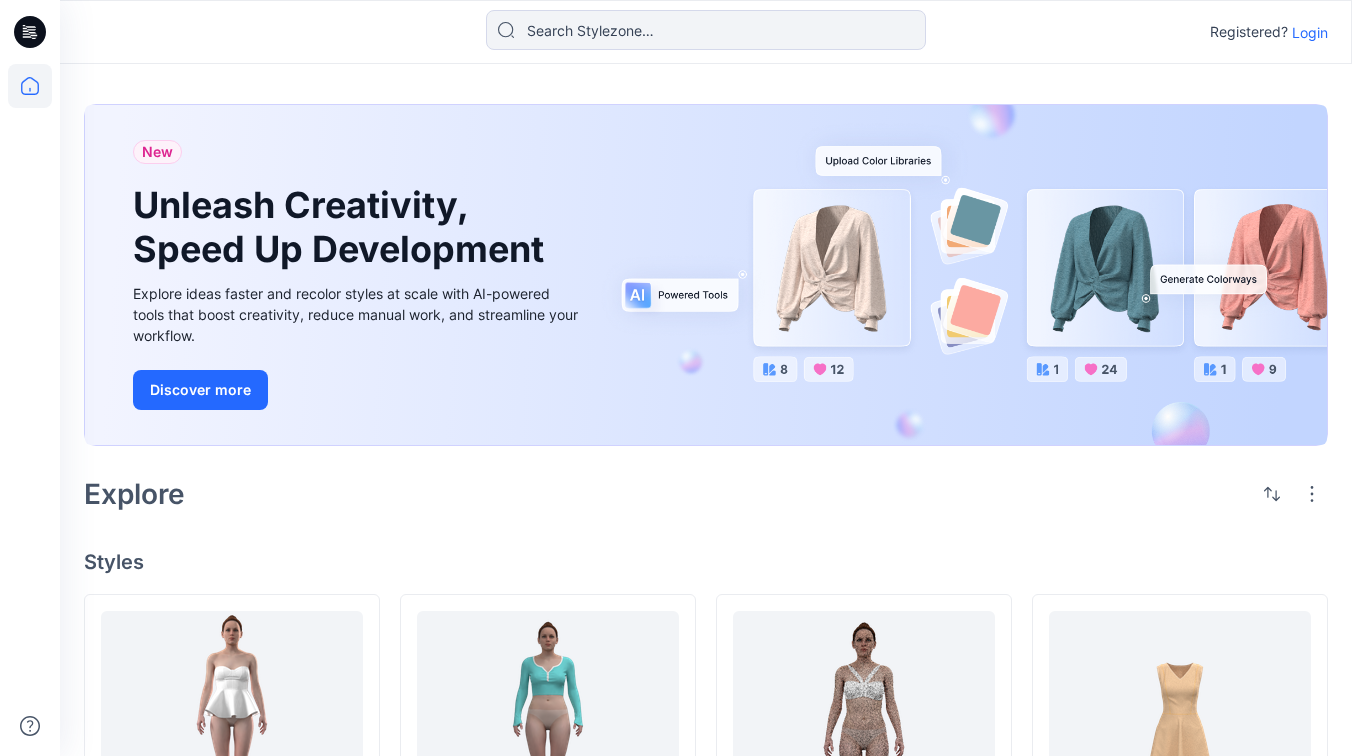 click on "Login" at bounding box center (1310, 32) 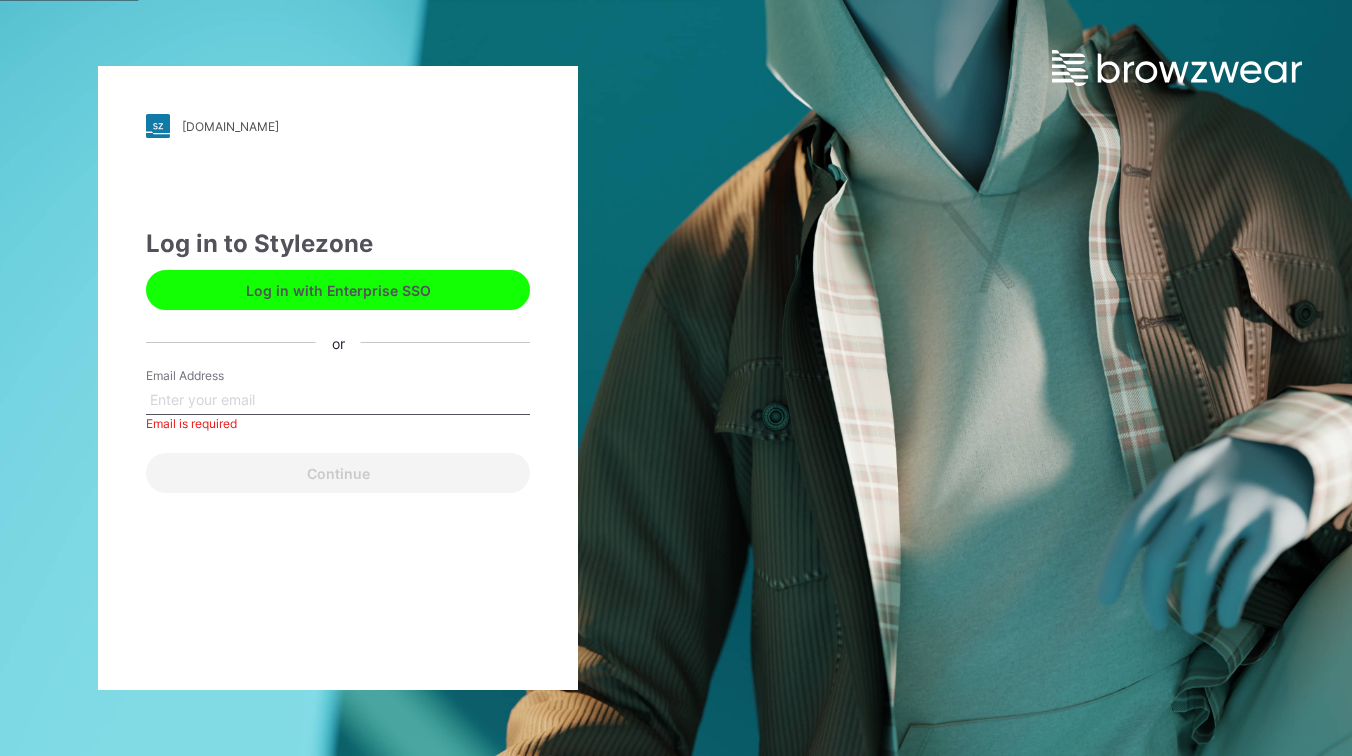 click on "Log in with Enterprise SSO" at bounding box center (338, 290) 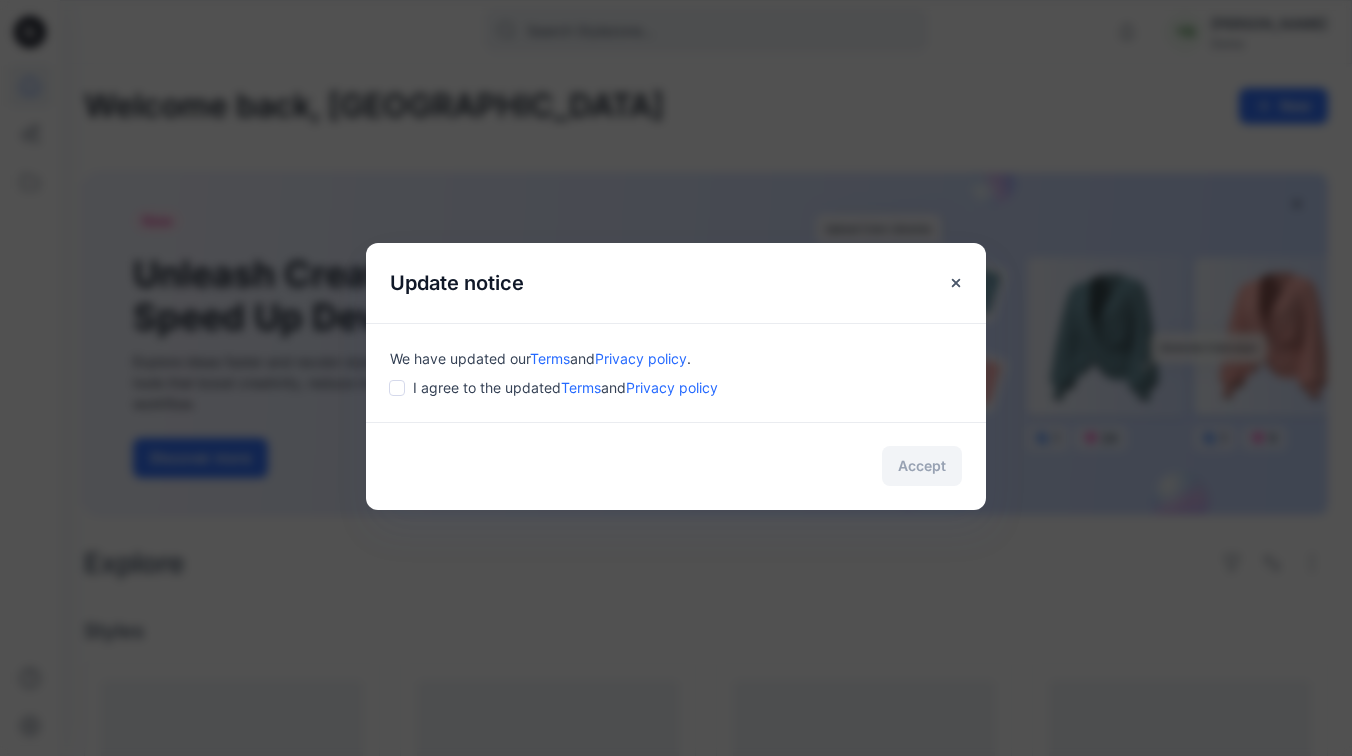 scroll, scrollTop: 0, scrollLeft: 0, axis: both 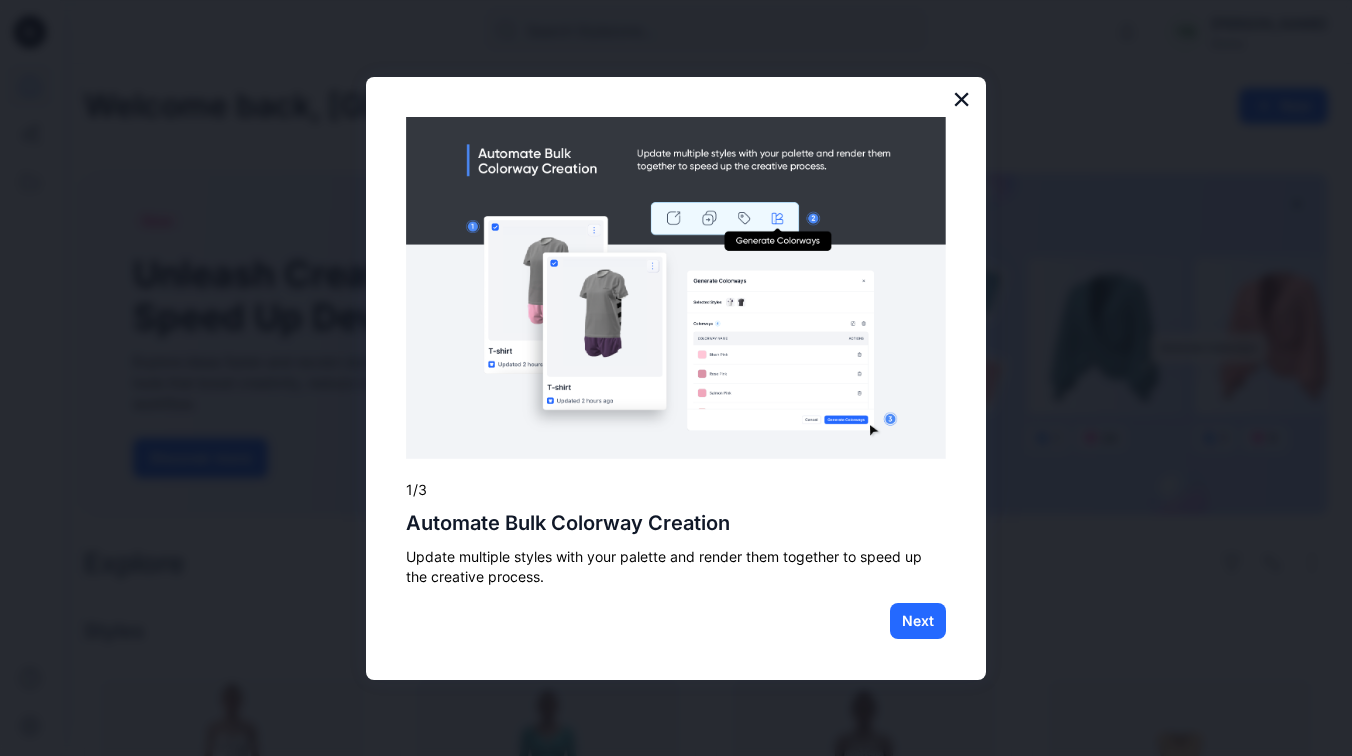 click on "×" at bounding box center (961, 99) 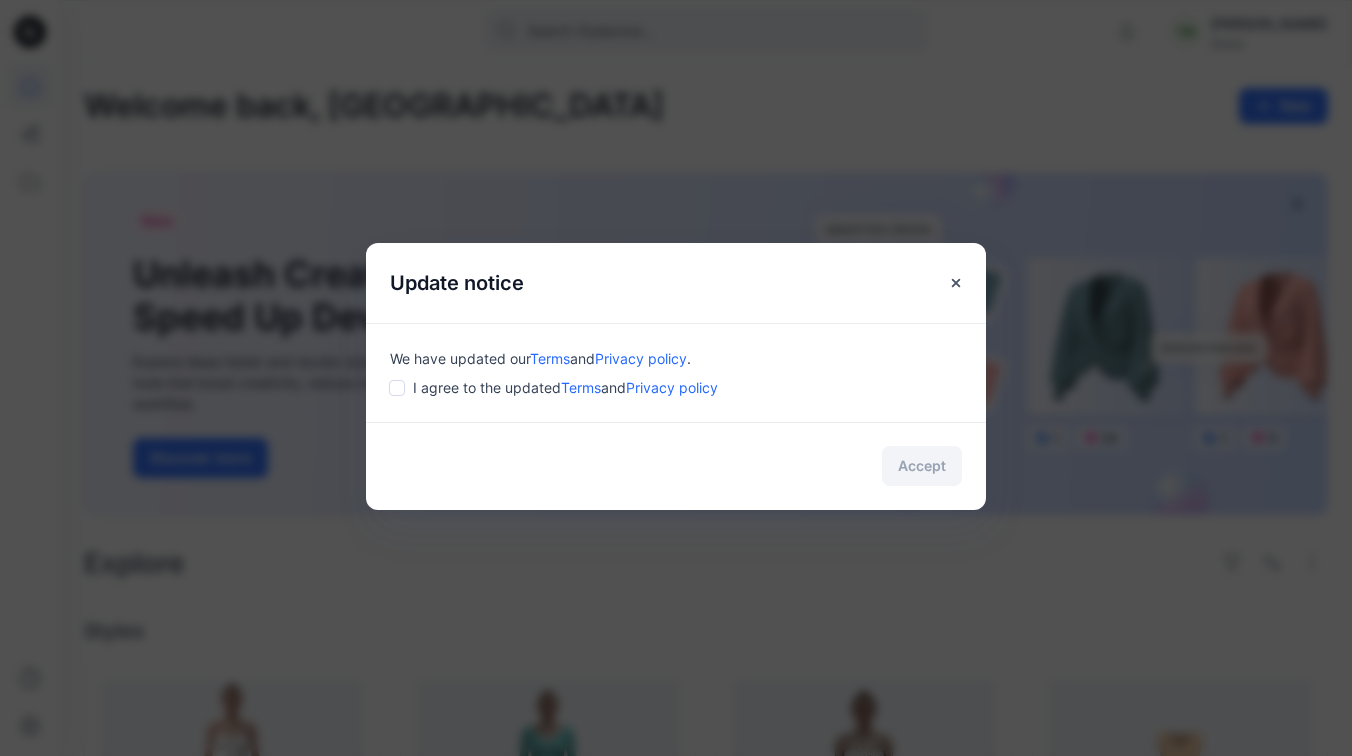click at bounding box center [397, 388] 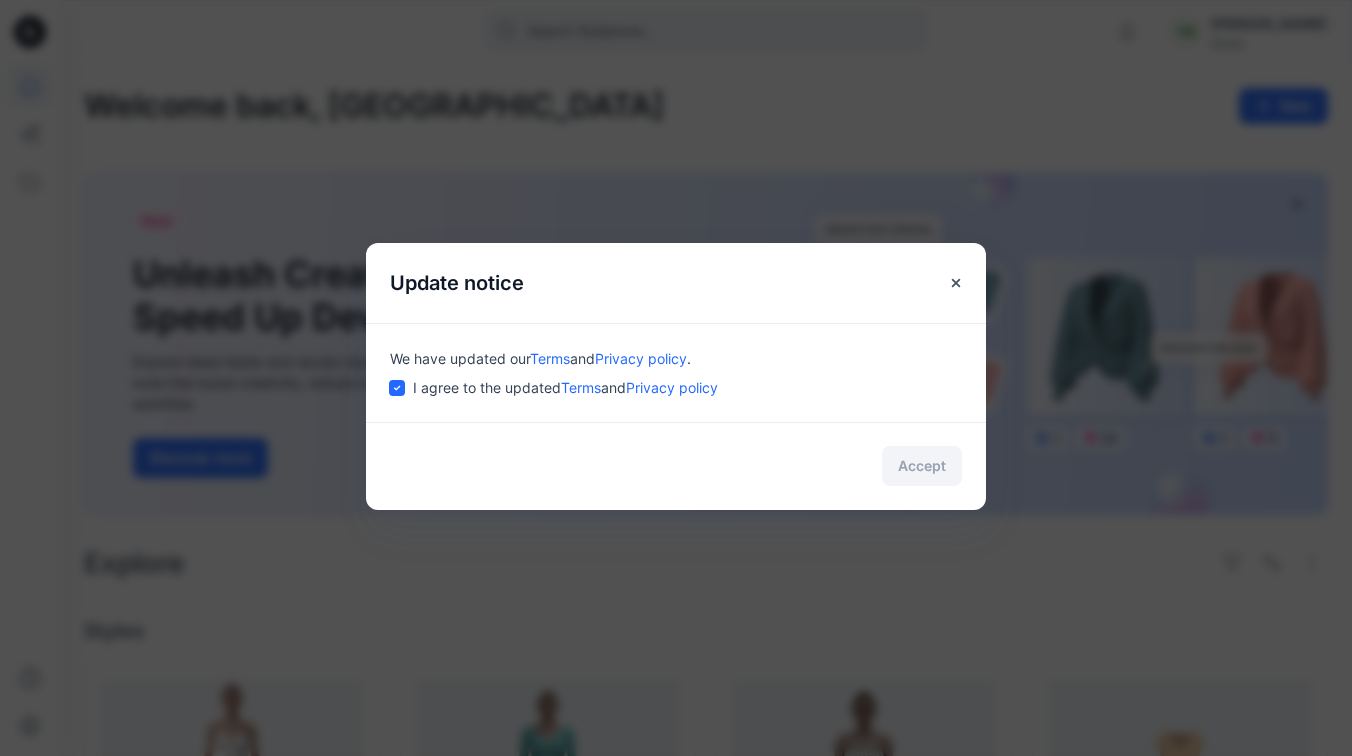 checkbox on "true" 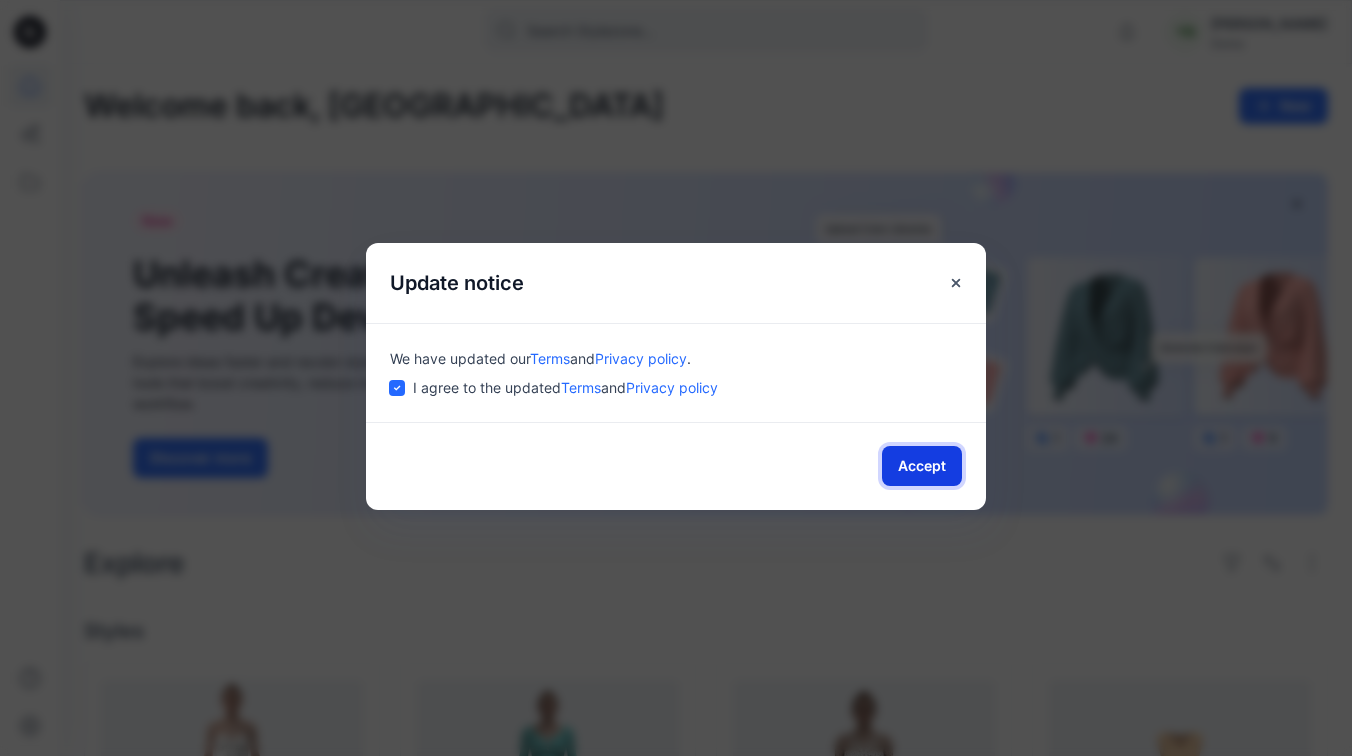 click on "Accept" at bounding box center (922, 466) 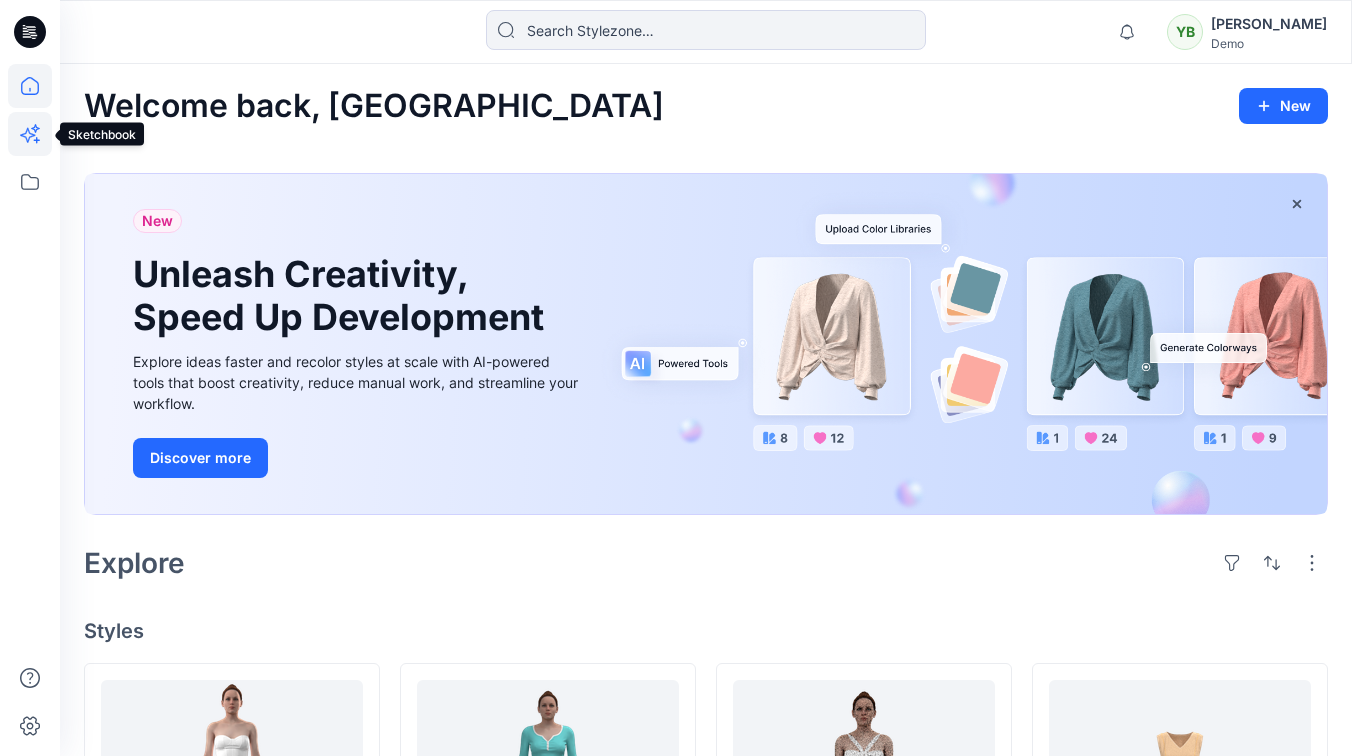 click 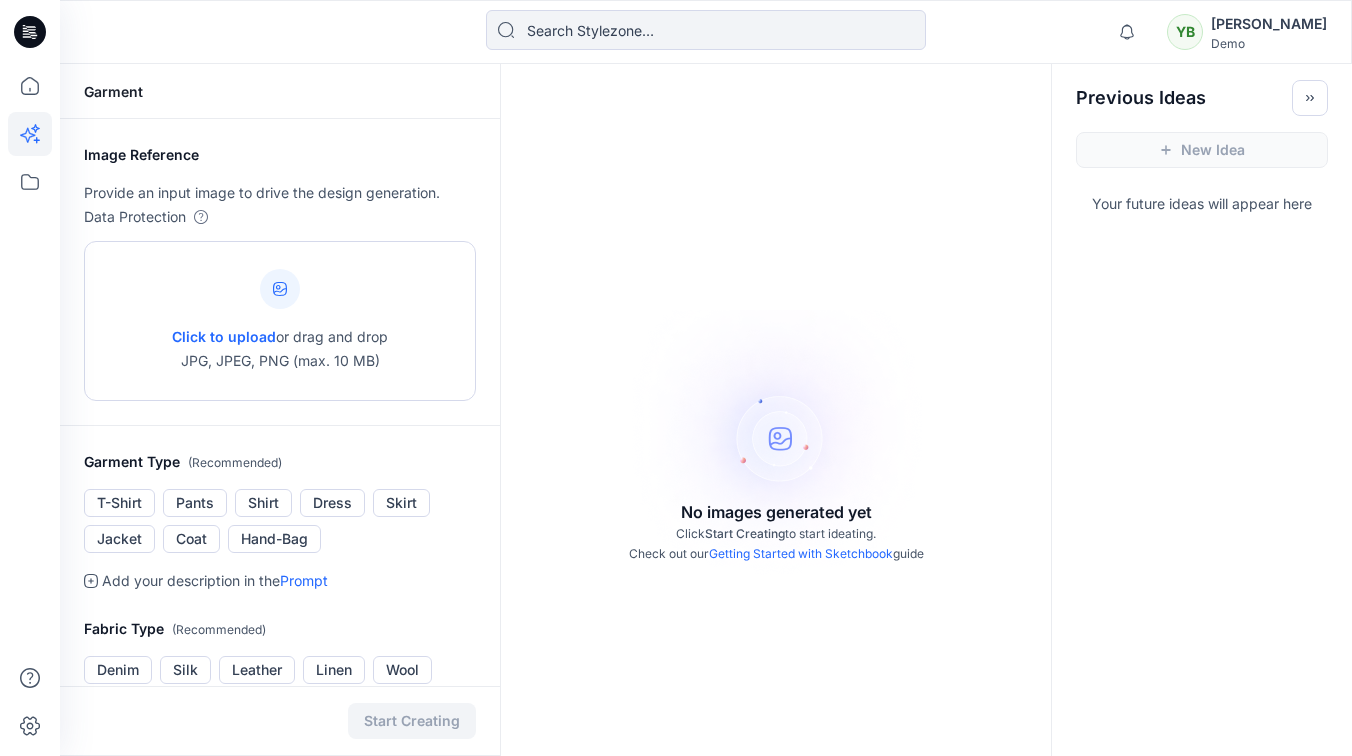 click on "Click to upload" at bounding box center (224, 336) 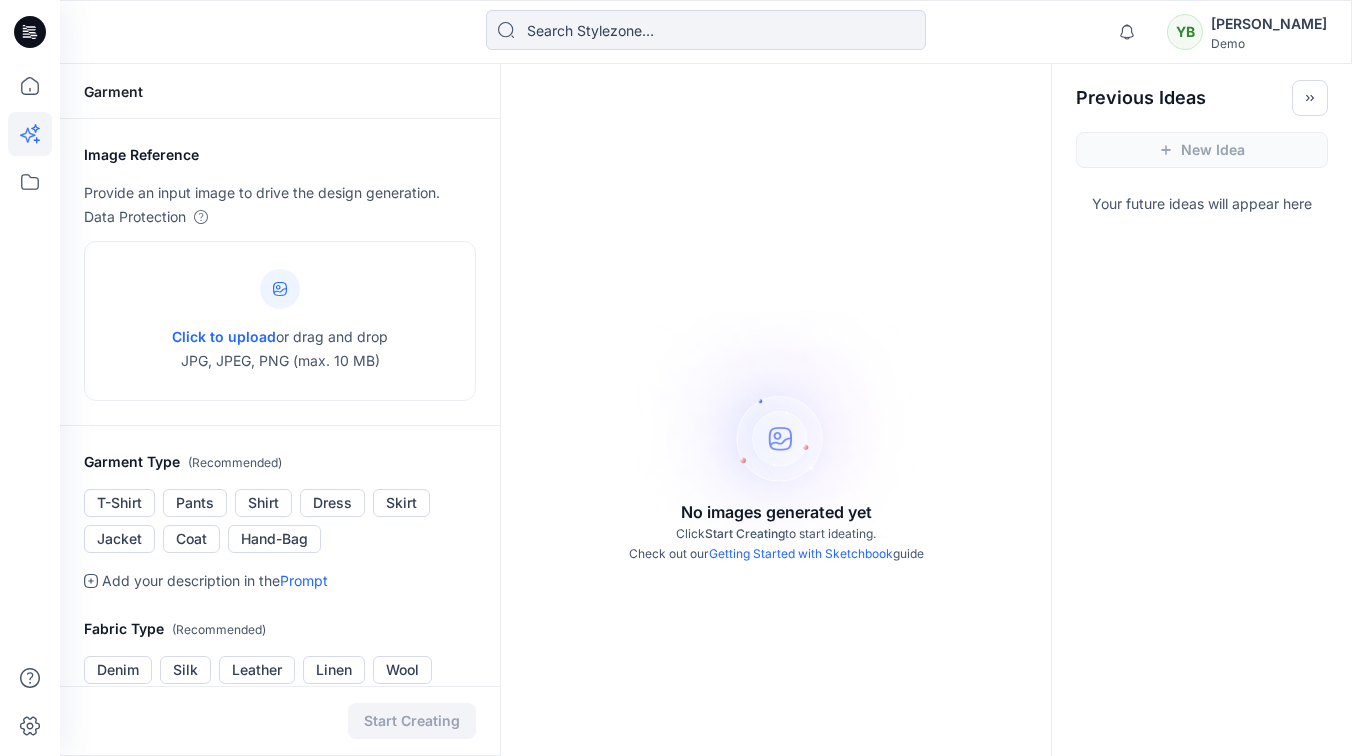 type on "C:\fakepath\04faa504-a0ed-45f6-b30e-1ca180a41138.png" 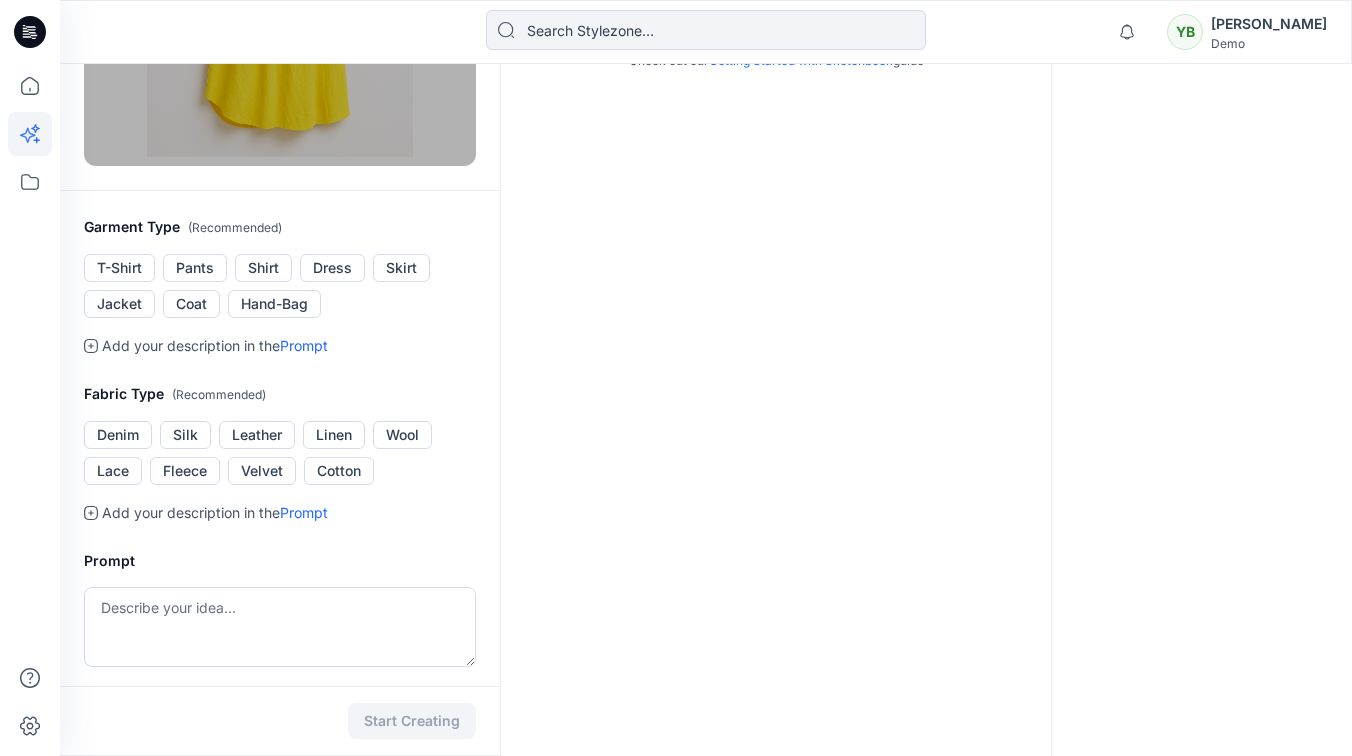 scroll, scrollTop: 494, scrollLeft: 0, axis: vertical 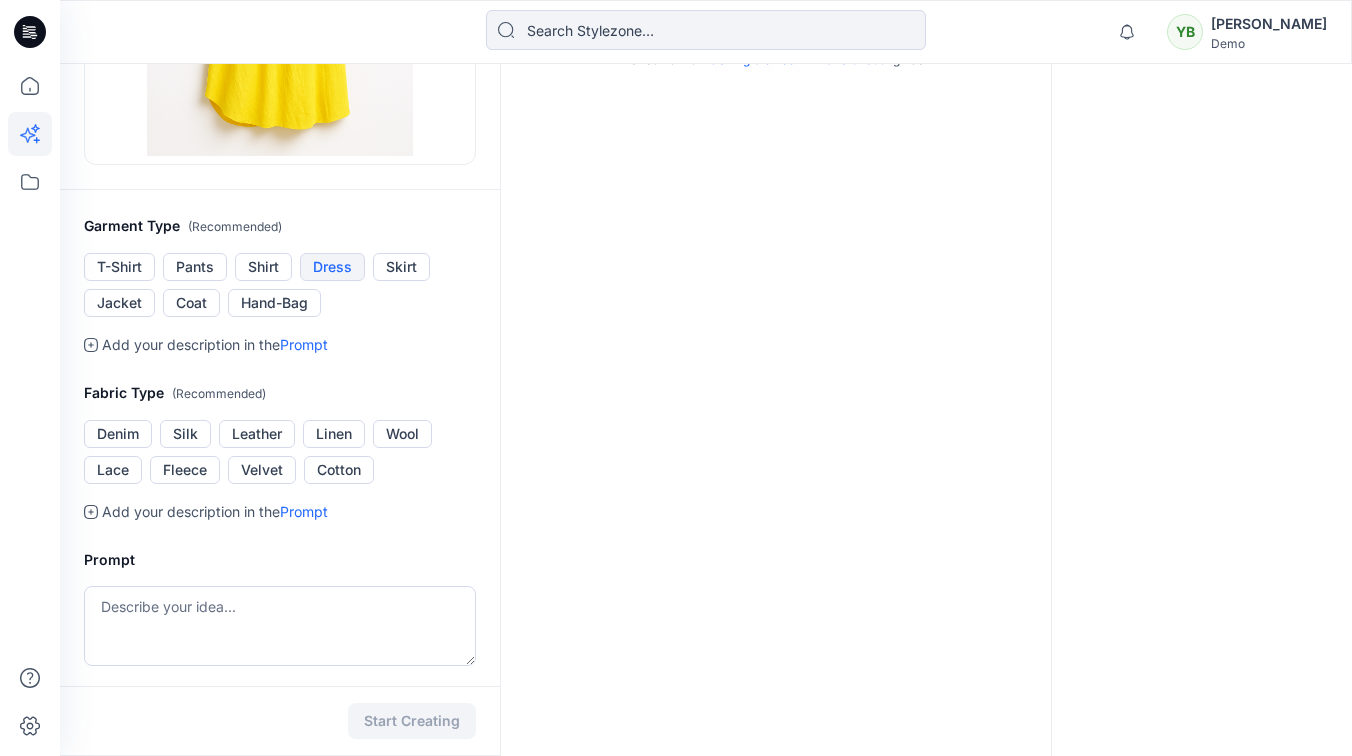 click on "Dress" at bounding box center [332, 267] 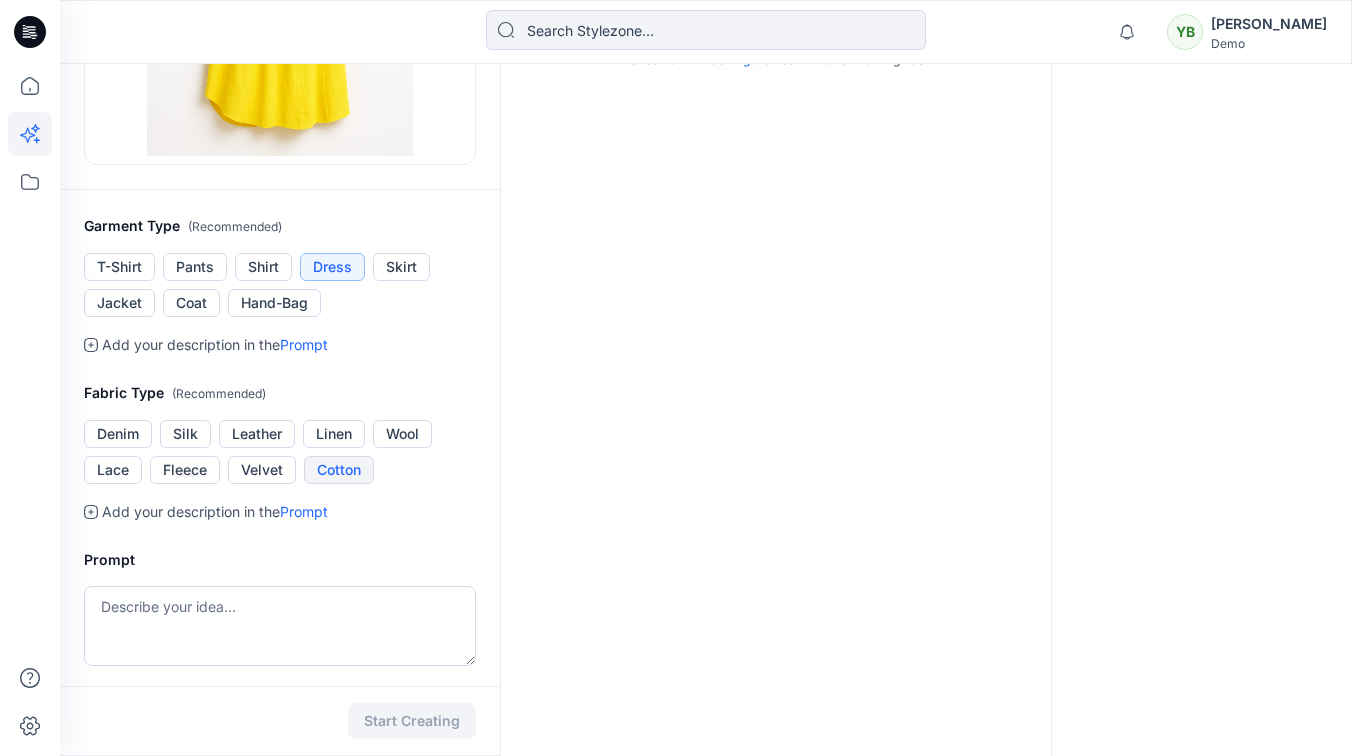 click on "Cotton" at bounding box center [339, 470] 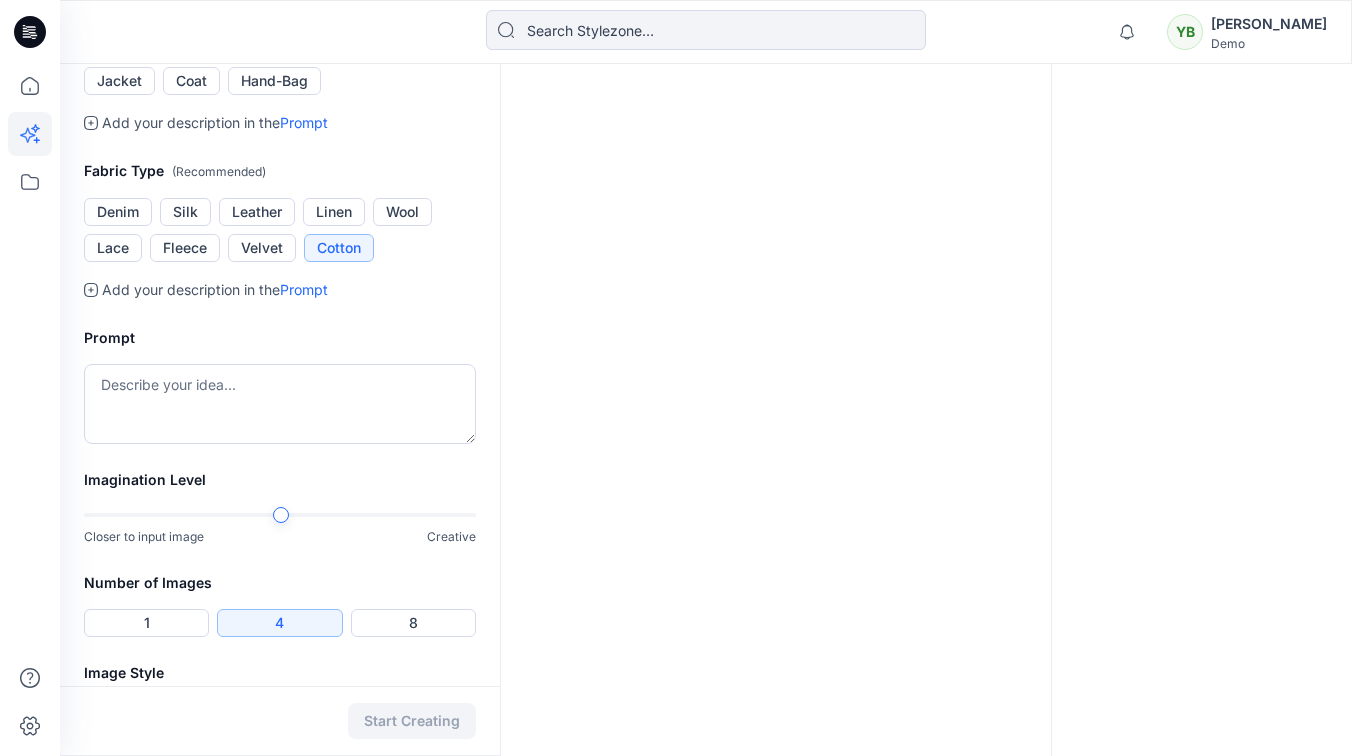 scroll, scrollTop: 781, scrollLeft: 0, axis: vertical 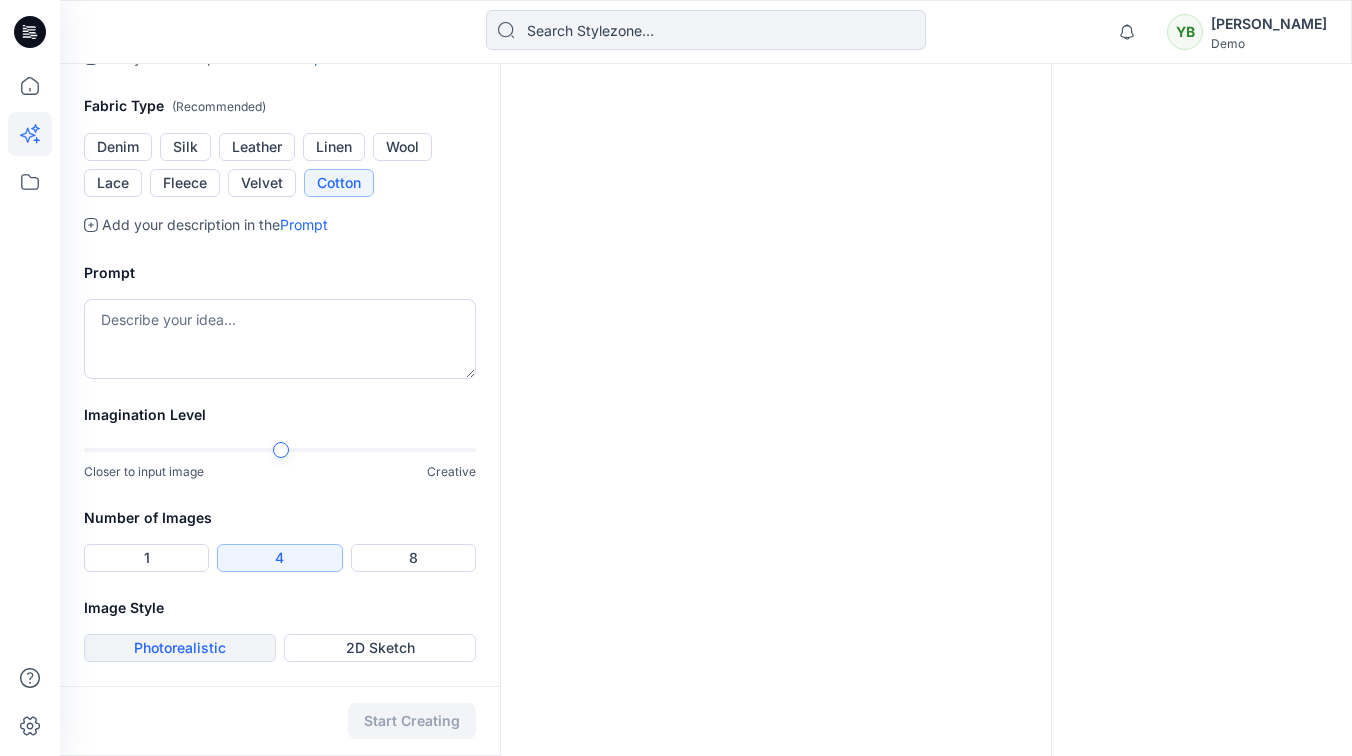 click on "Photorealistic" at bounding box center [180, 648] 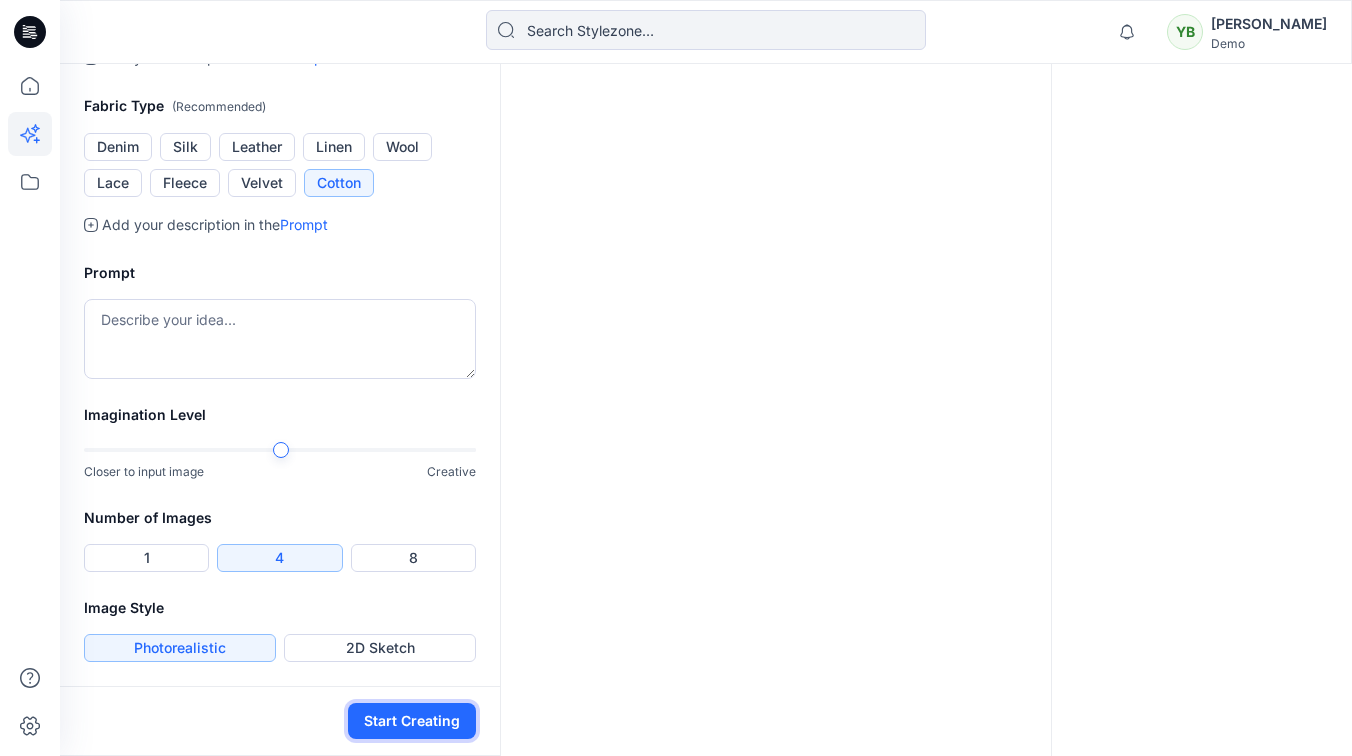 click on "Start Creating" at bounding box center [412, 721] 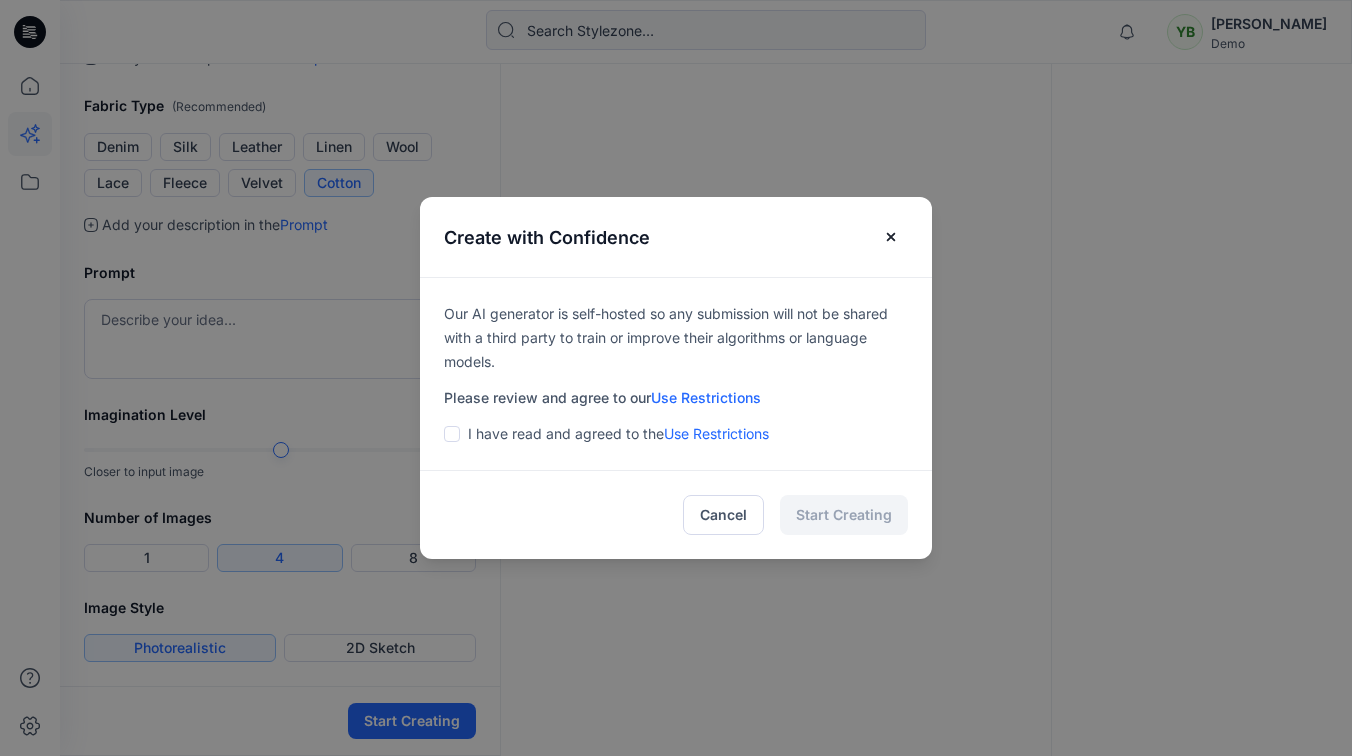 click on "I have read and agreed to the  Use Restrictions" at bounding box center (676, 434) 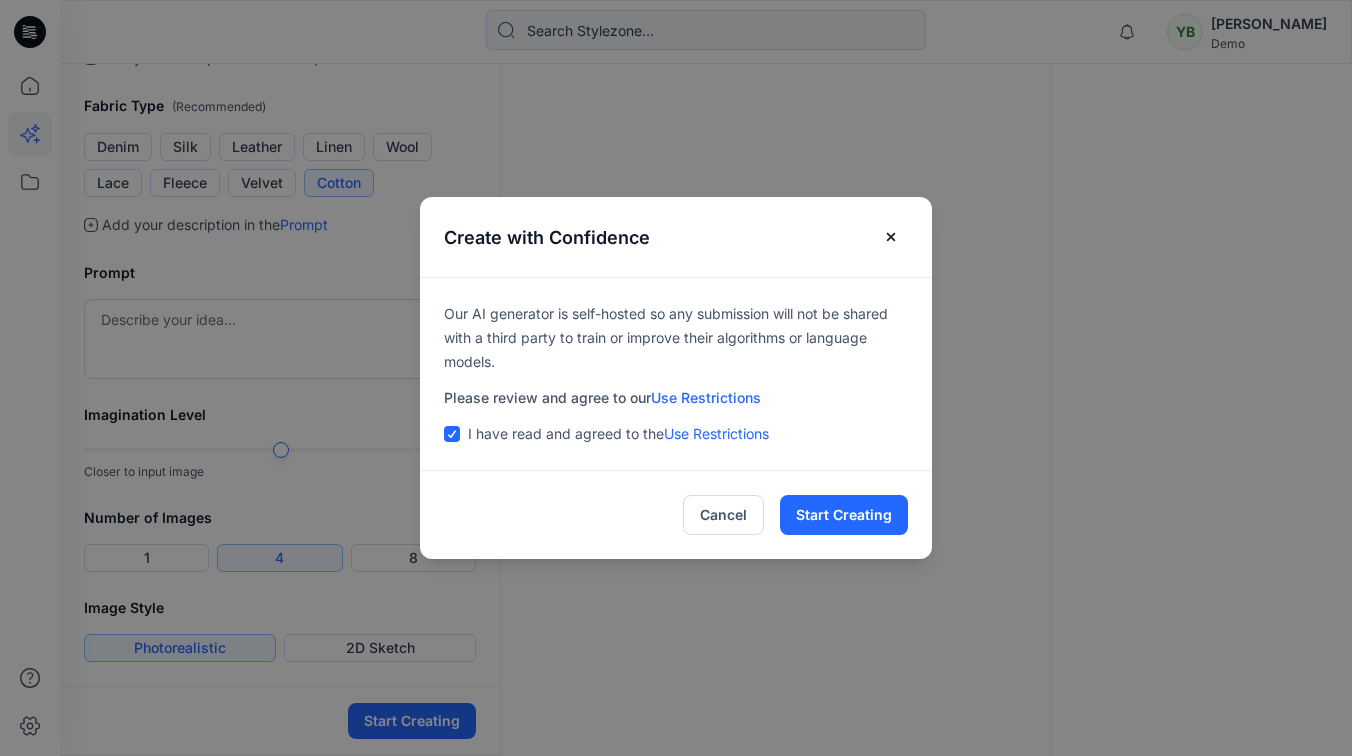click on "Use Restrictions" at bounding box center [716, 433] 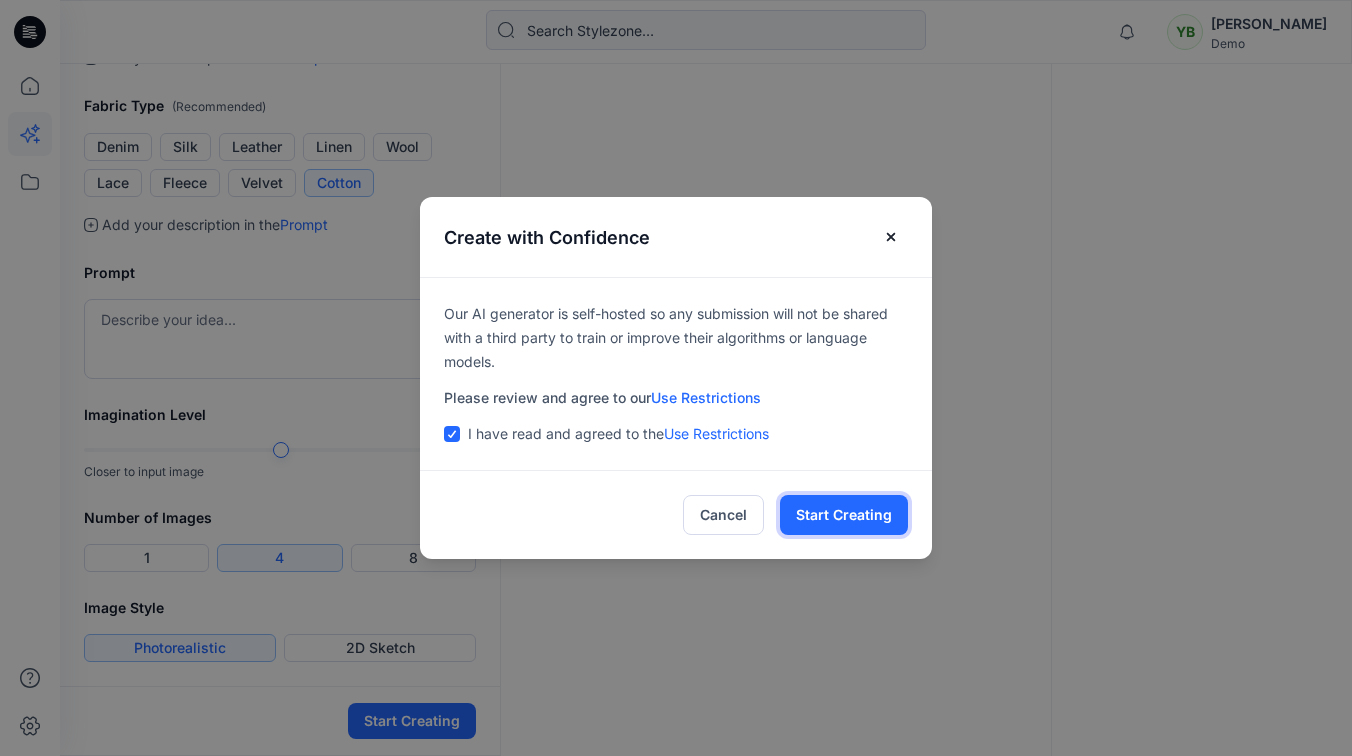 click on "Start Creating" at bounding box center (844, 515) 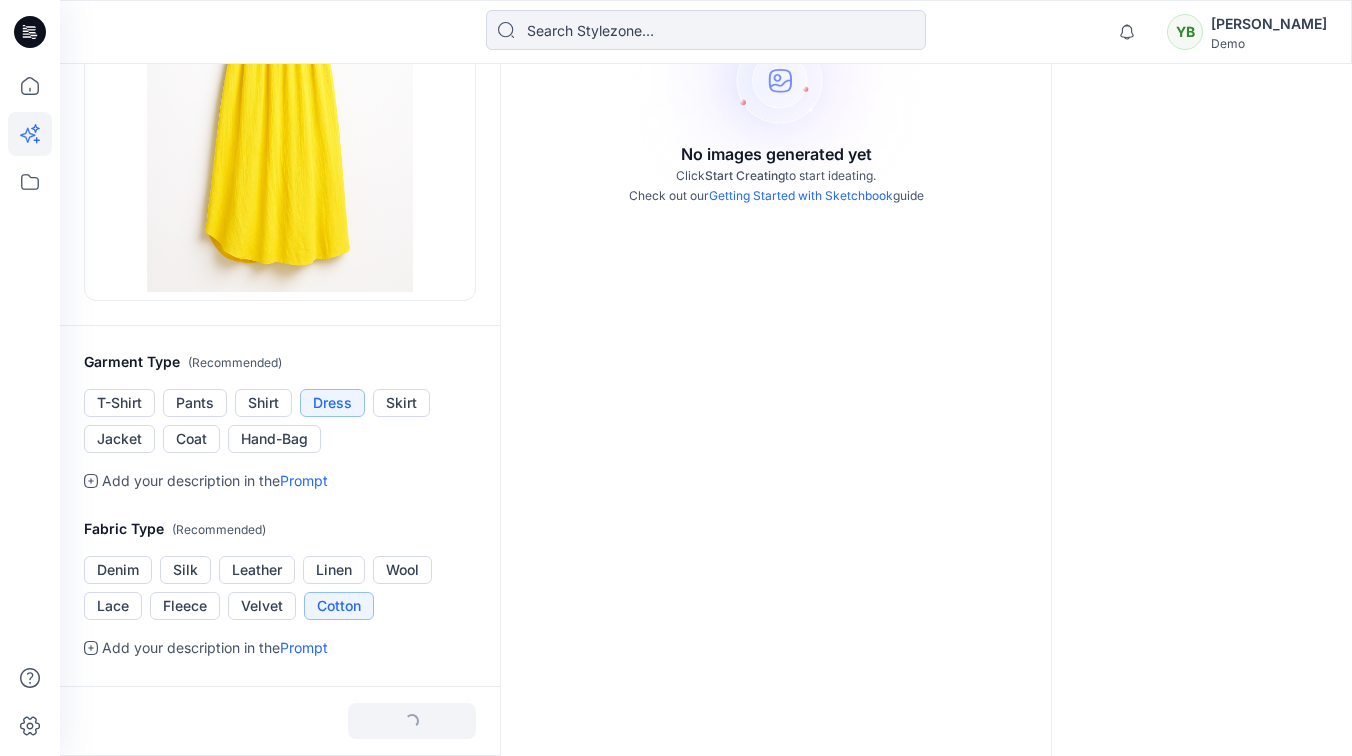 scroll, scrollTop: 0, scrollLeft: 0, axis: both 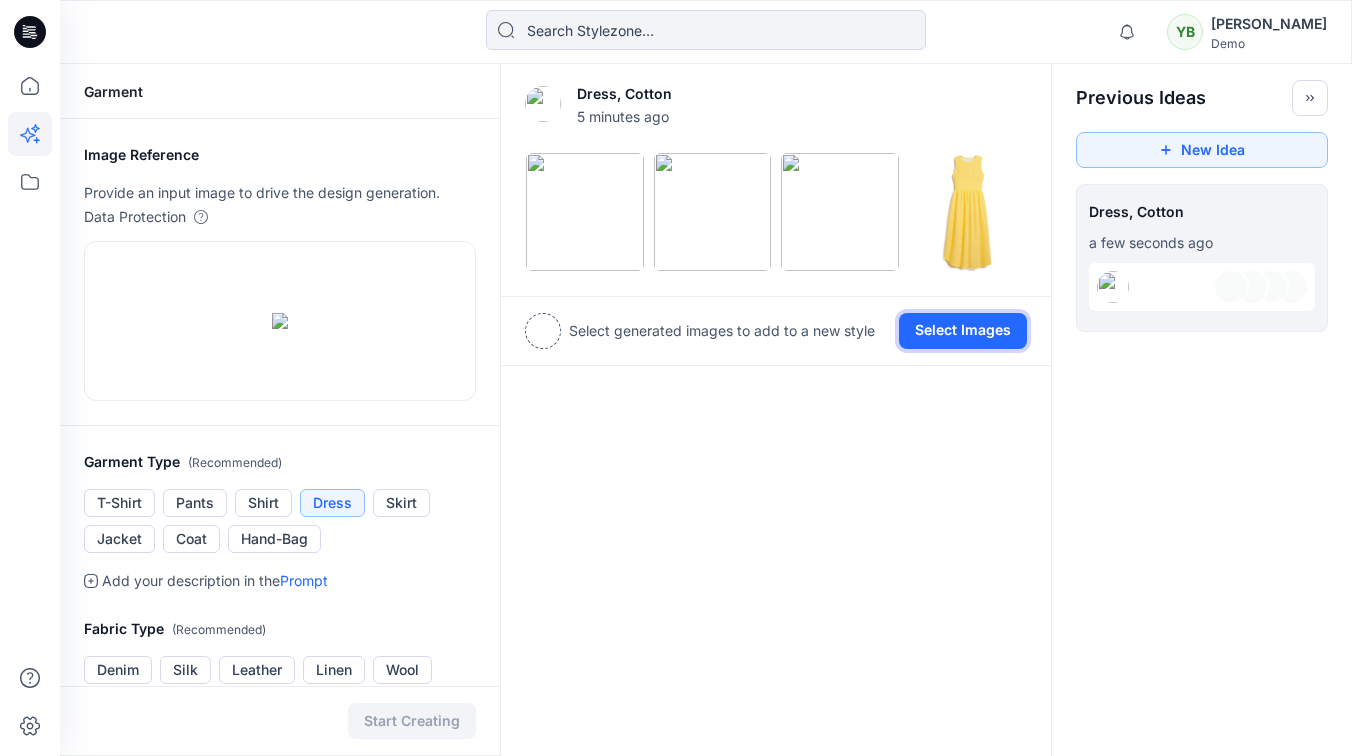 click on "Select Images" at bounding box center [963, 331] 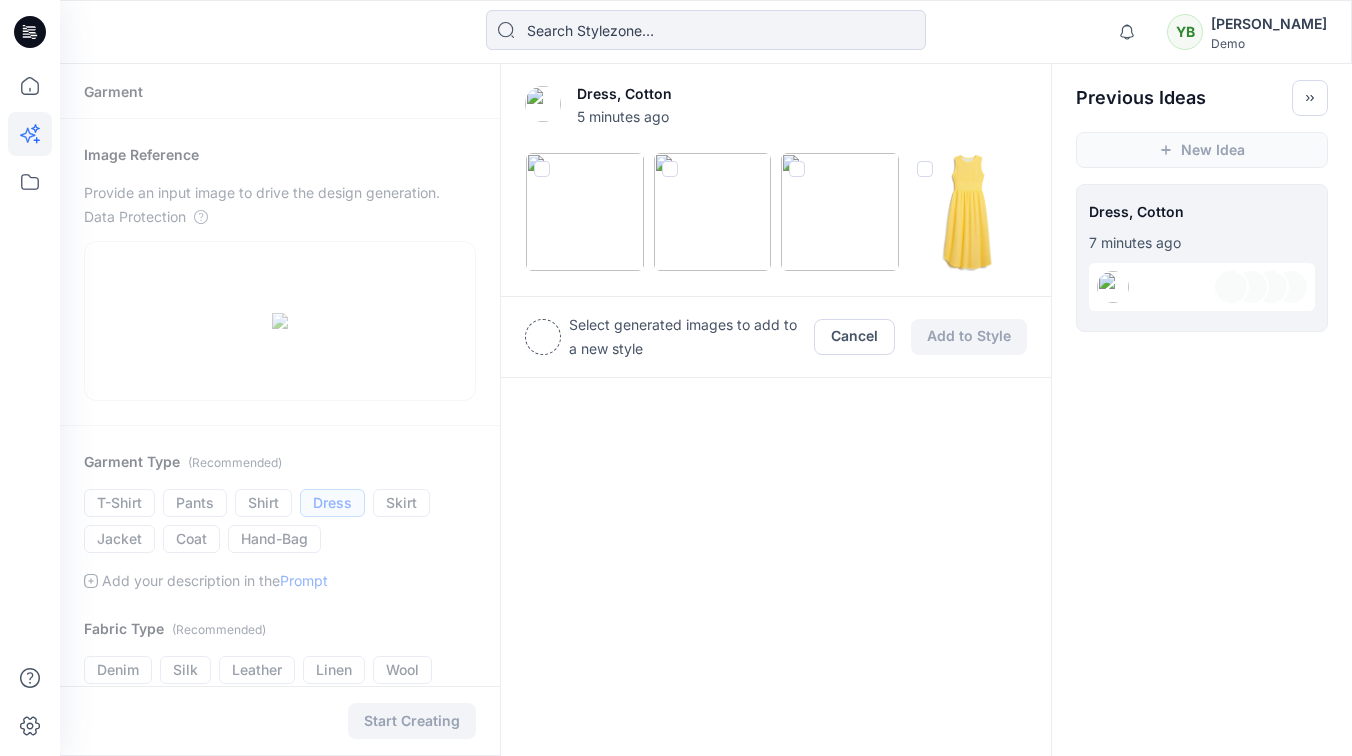 click at bounding box center (542, 169) 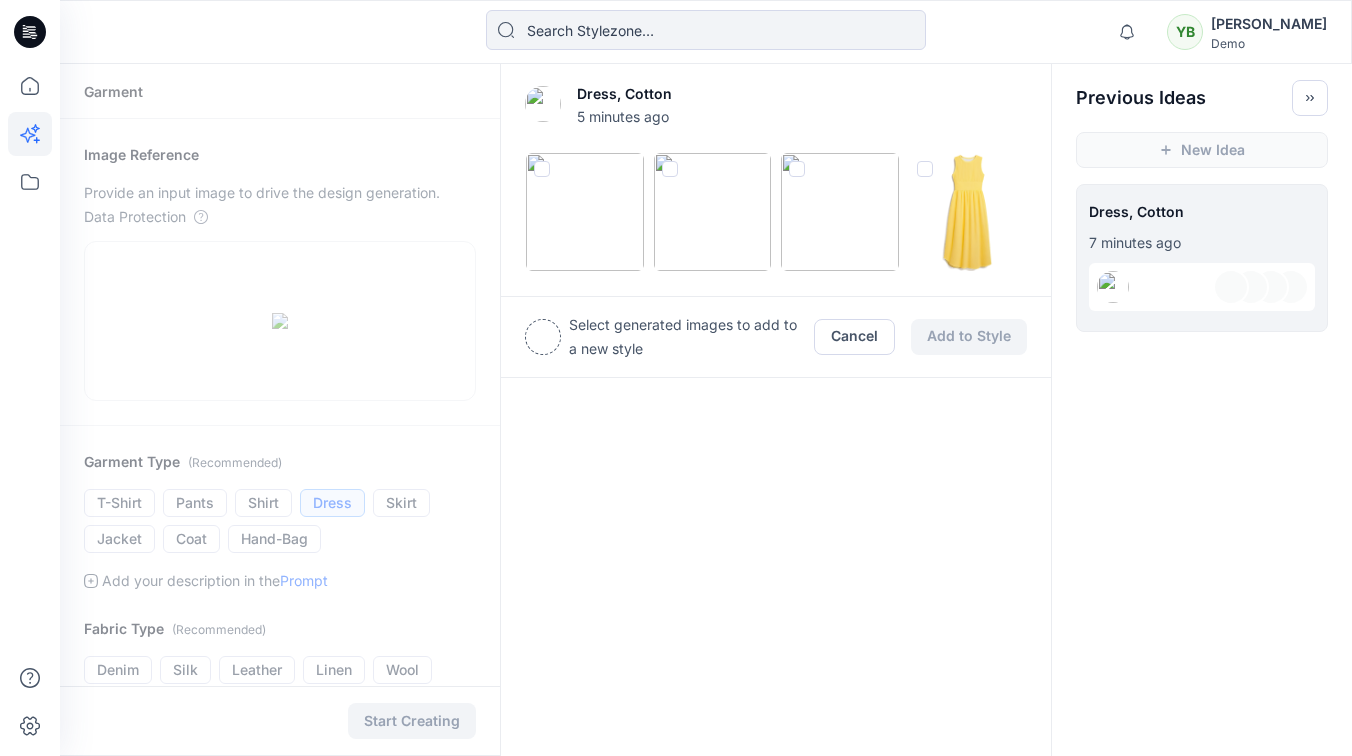 click at bounding box center (541, 170) 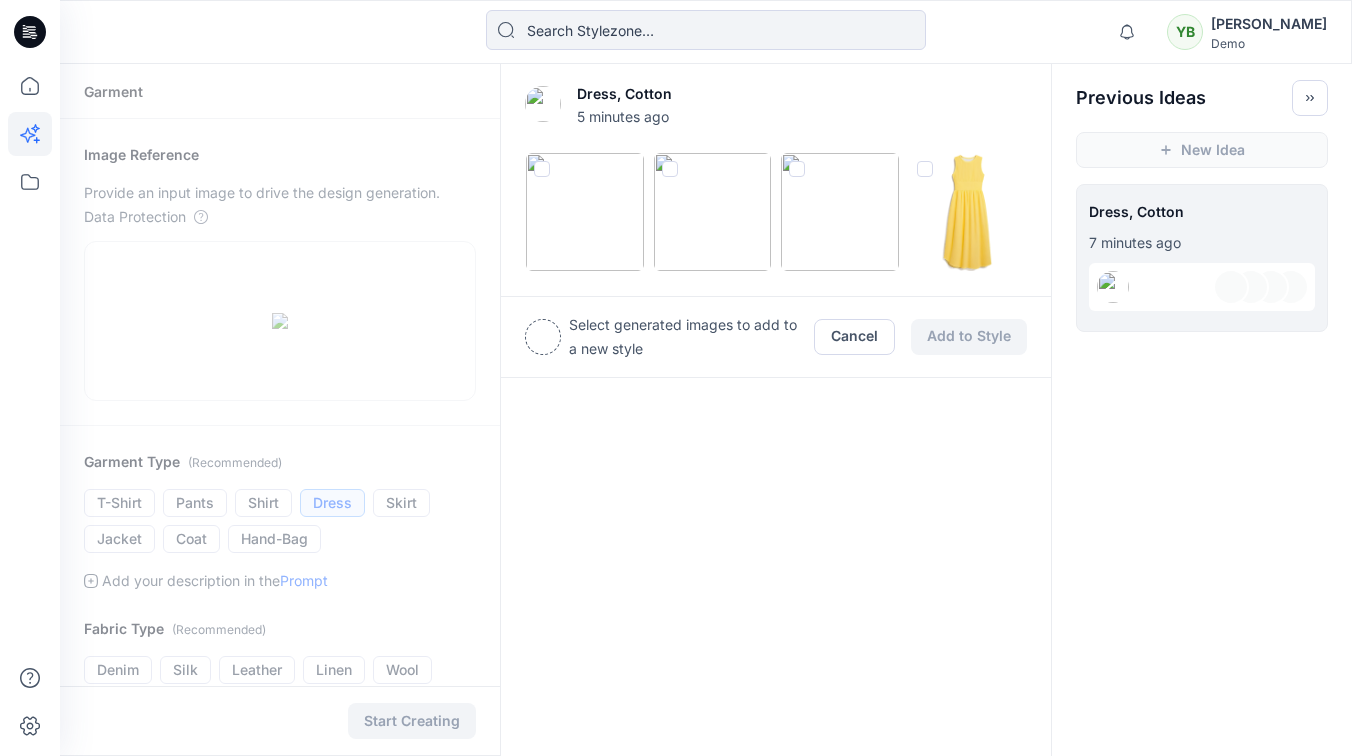 checkbox on "true" 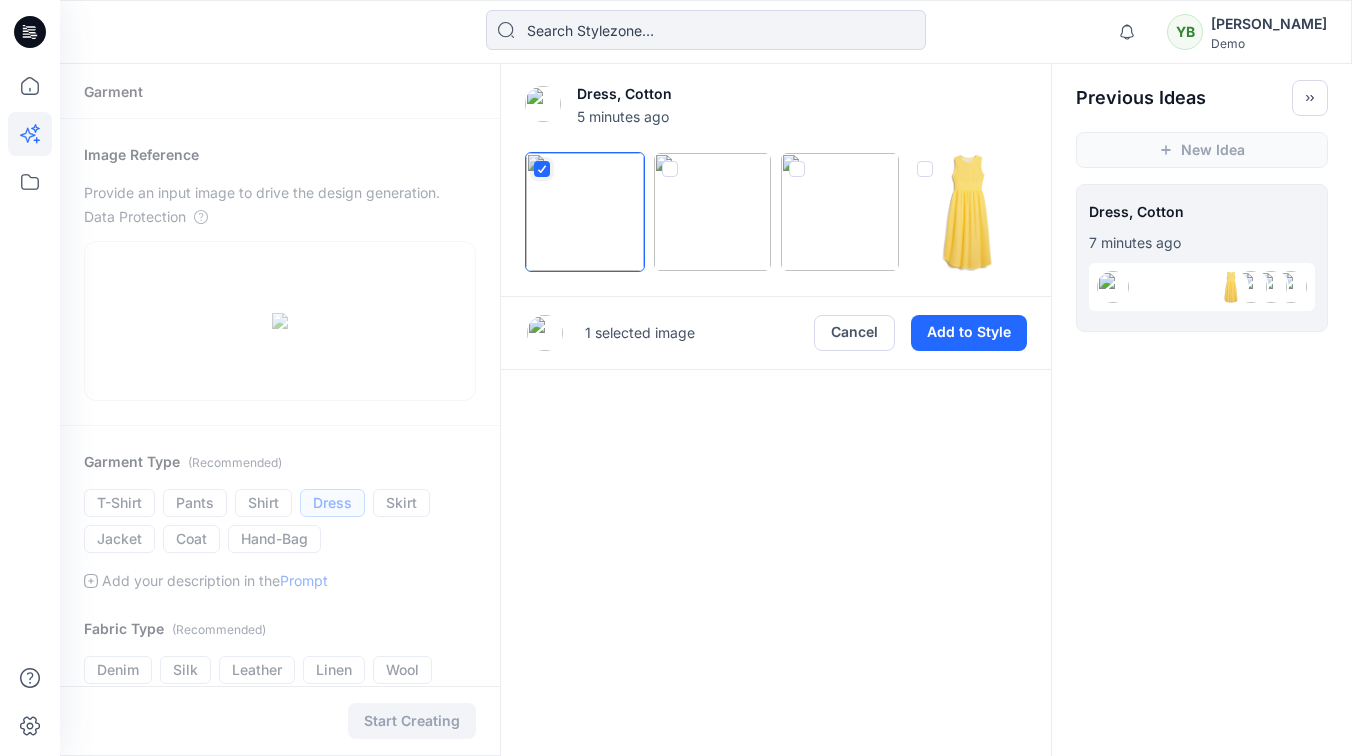 click at bounding box center [670, 169] 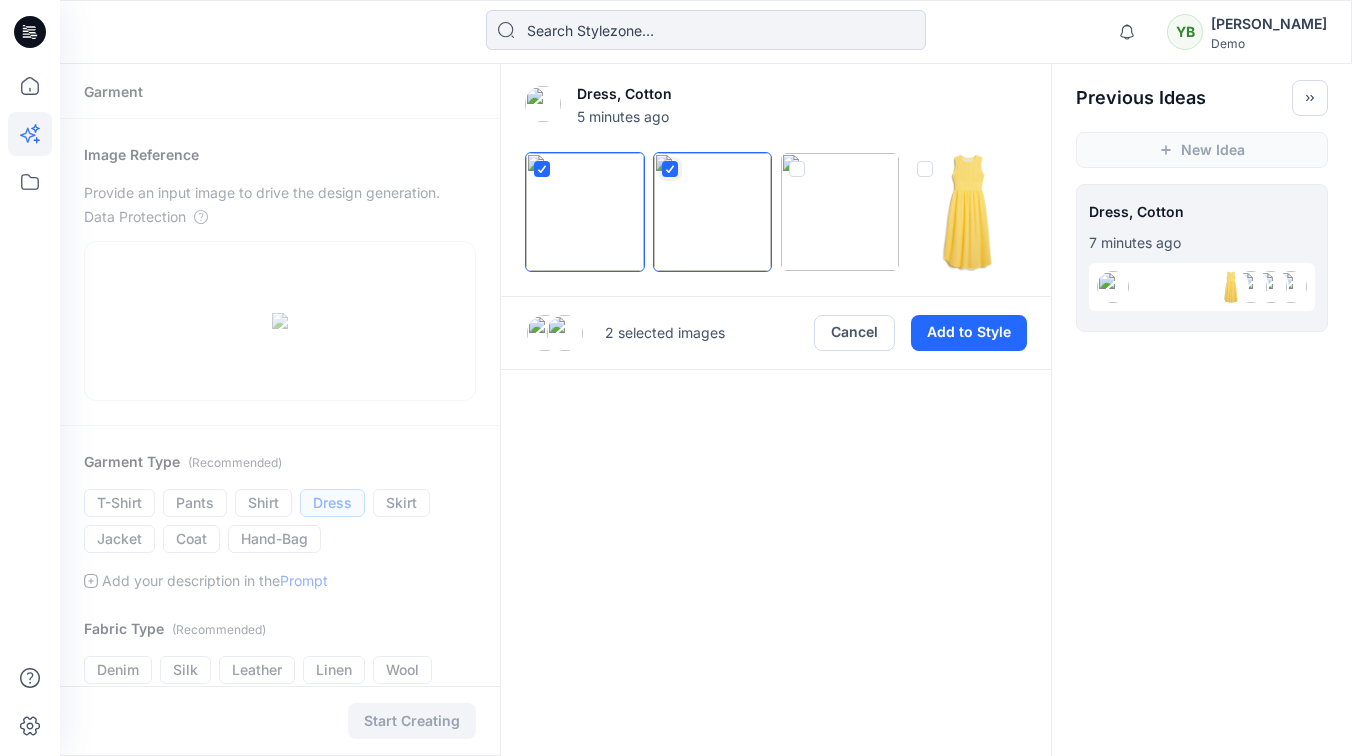 click at bounding box center (713, 212) 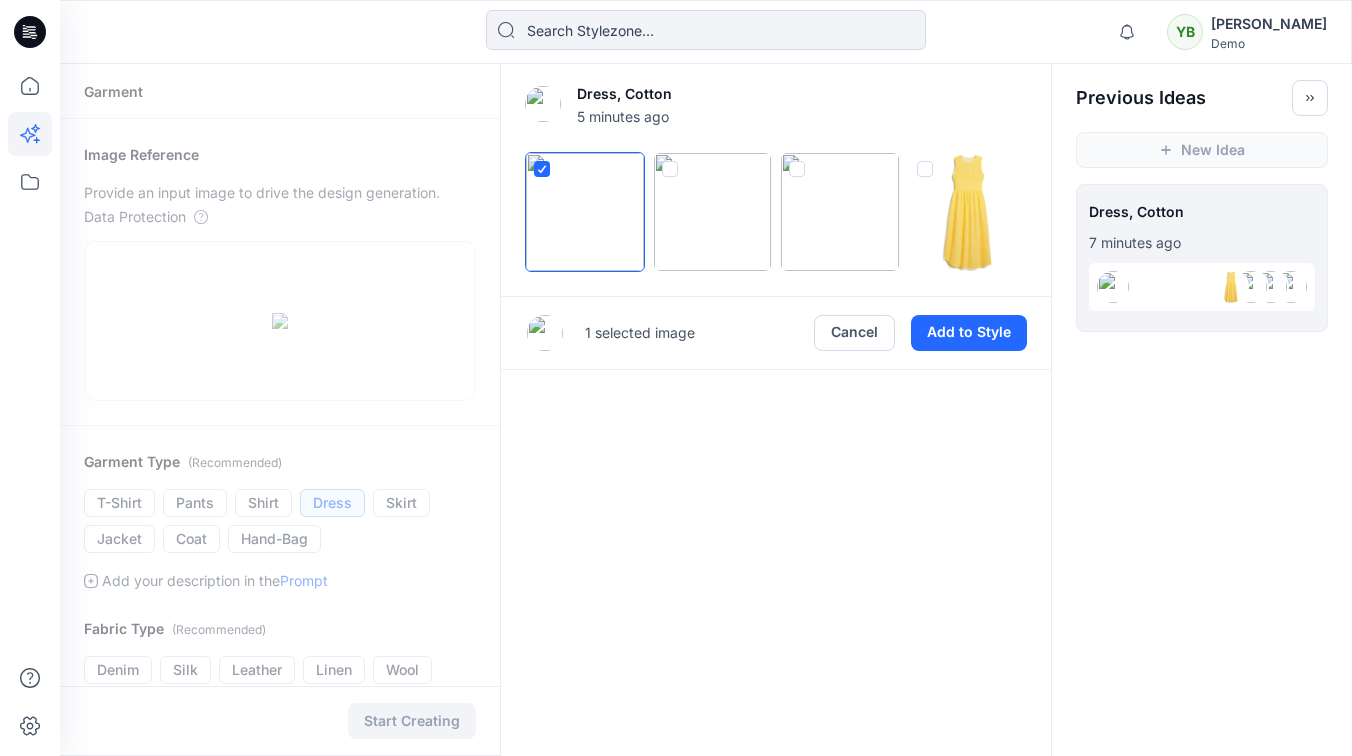 click at bounding box center (925, 169) 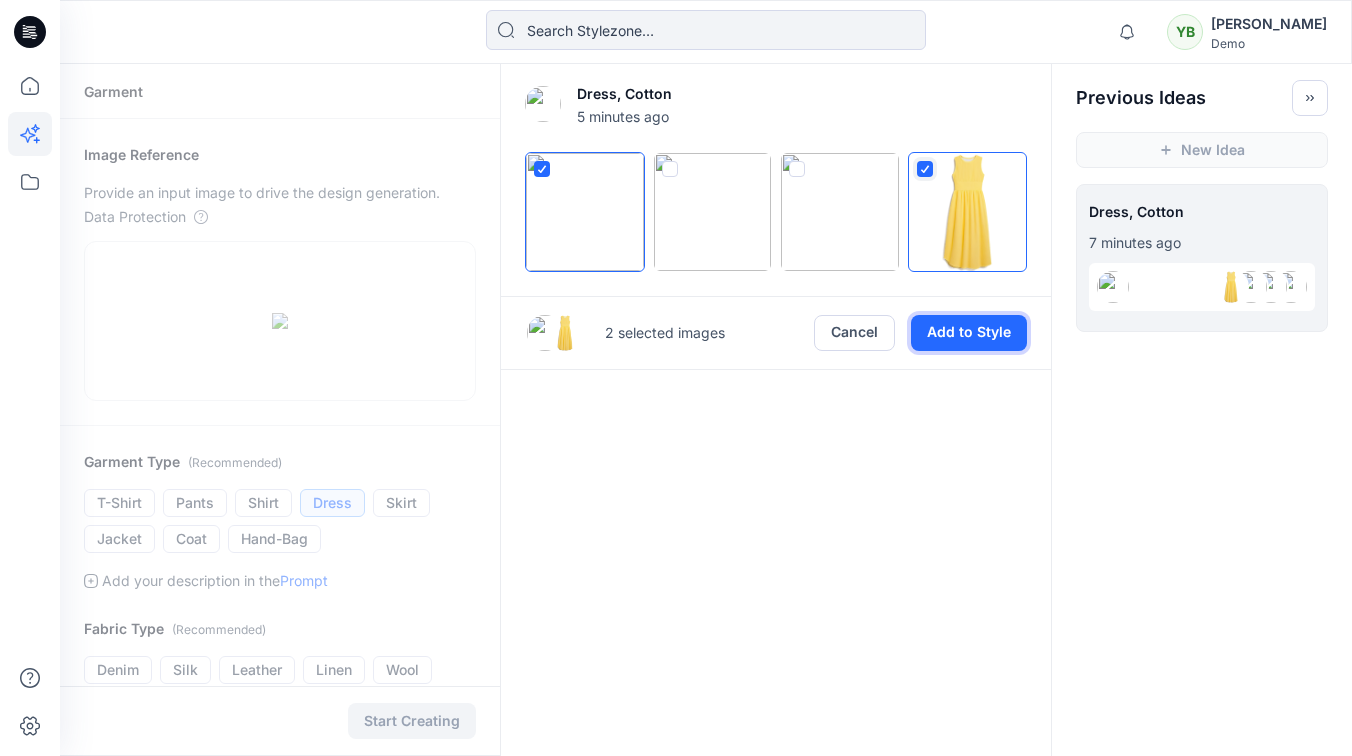 click on "Add to Style" at bounding box center (969, 333) 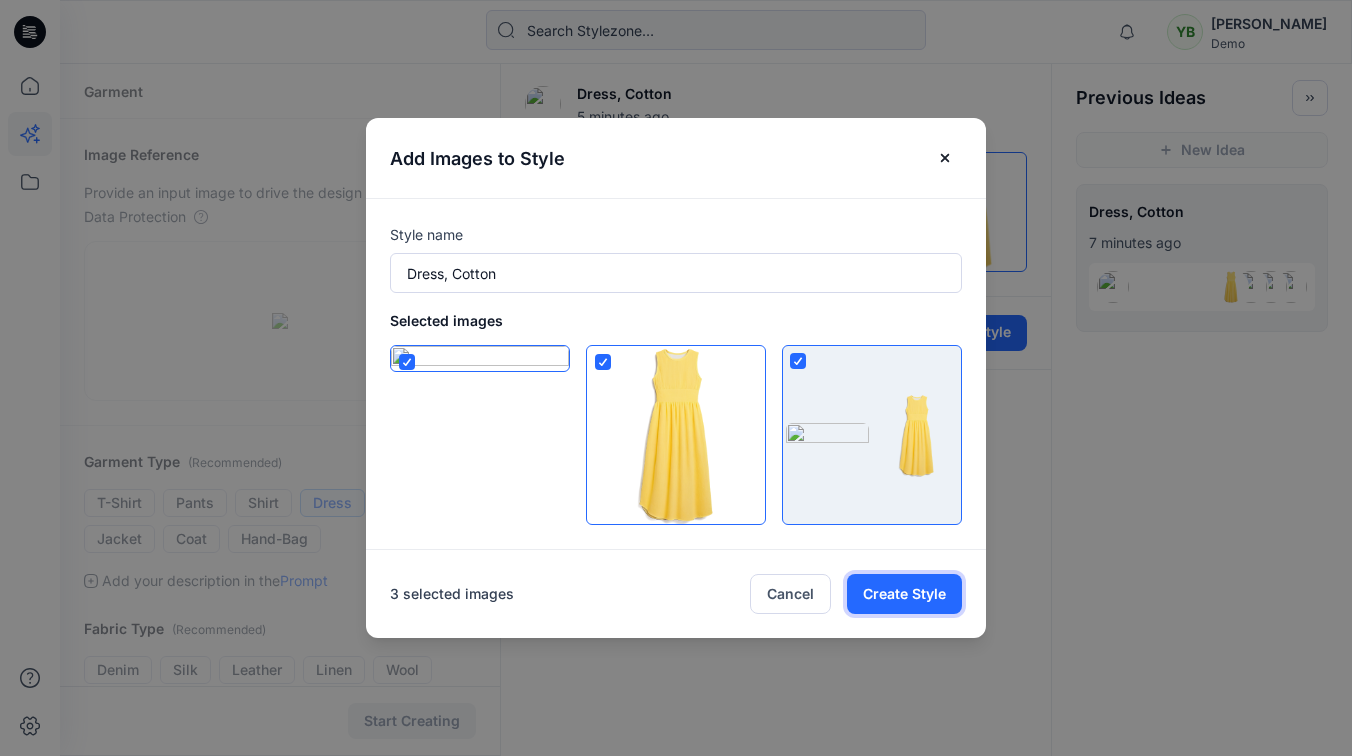 click on "Create Style" at bounding box center (904, 594) 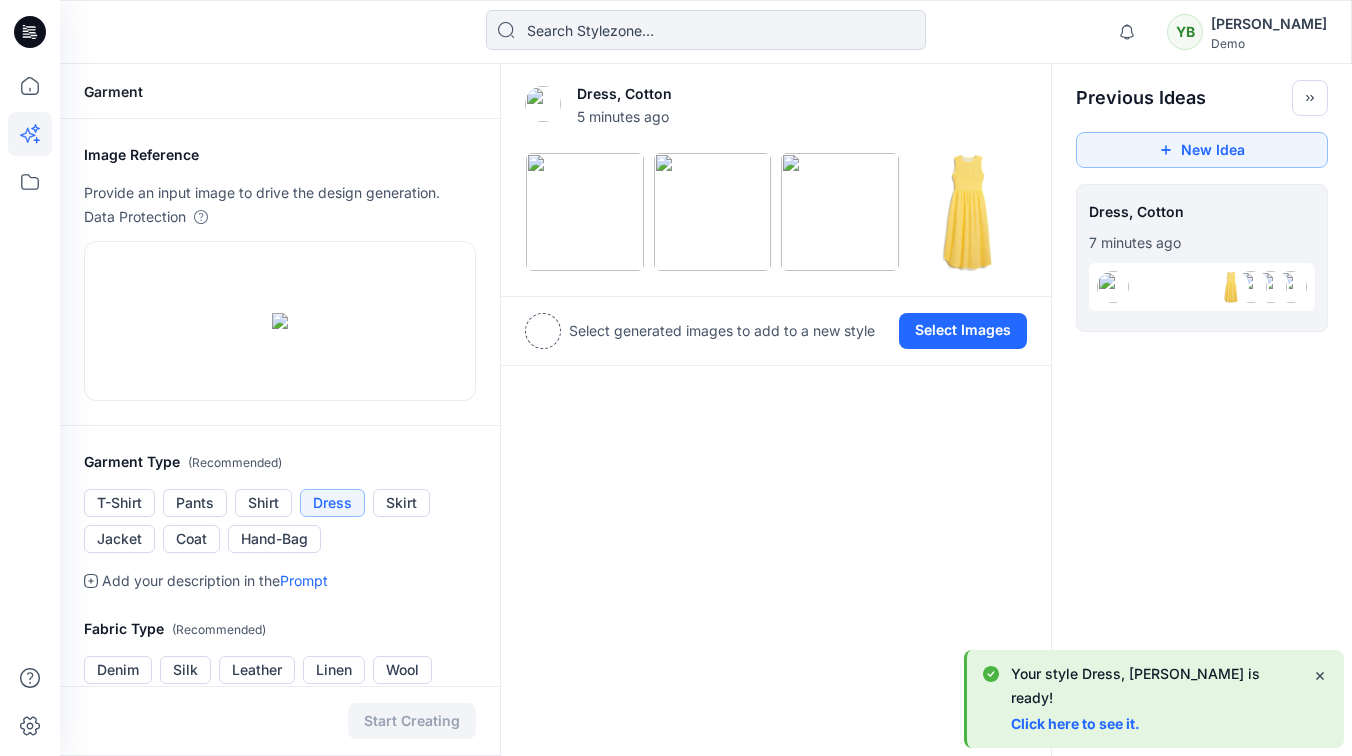 click on "Click here to see it." at bounding box center (1075, 723) 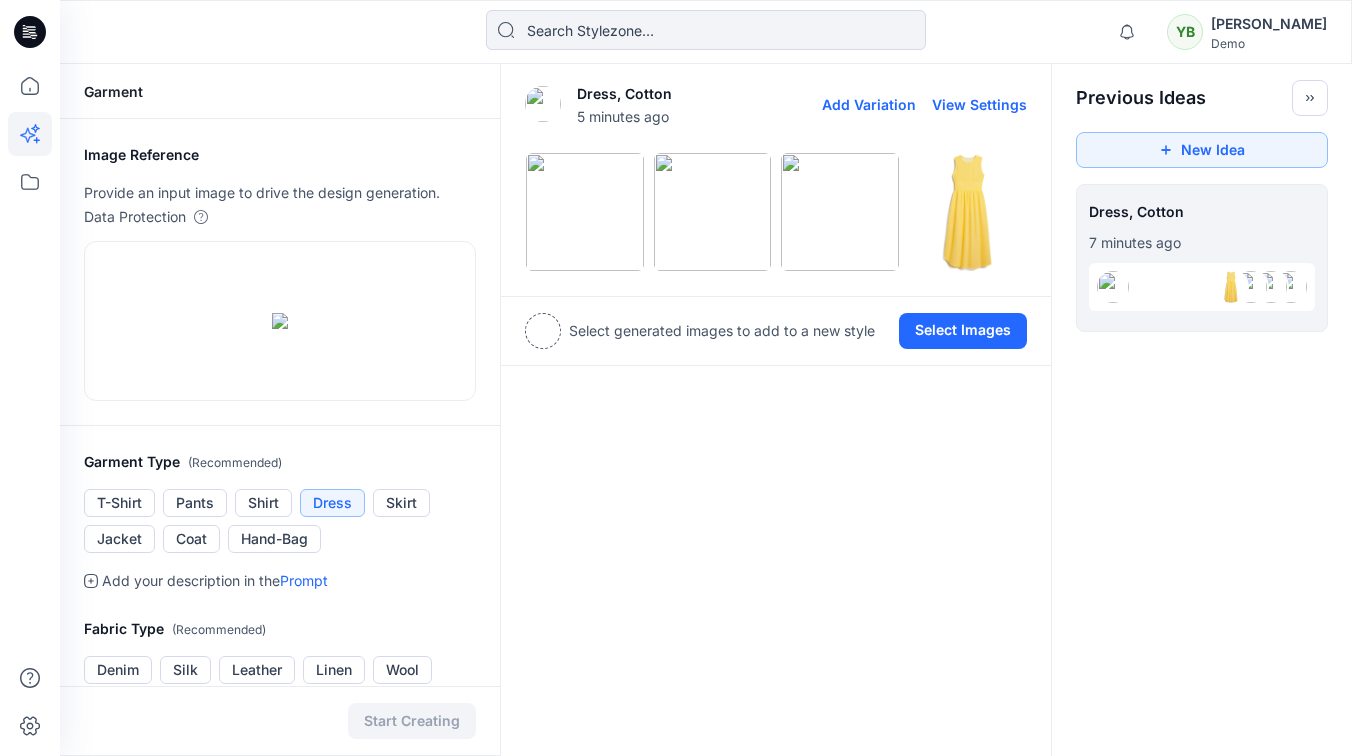 click on "Add Variation" at bounding box center [869, 104] 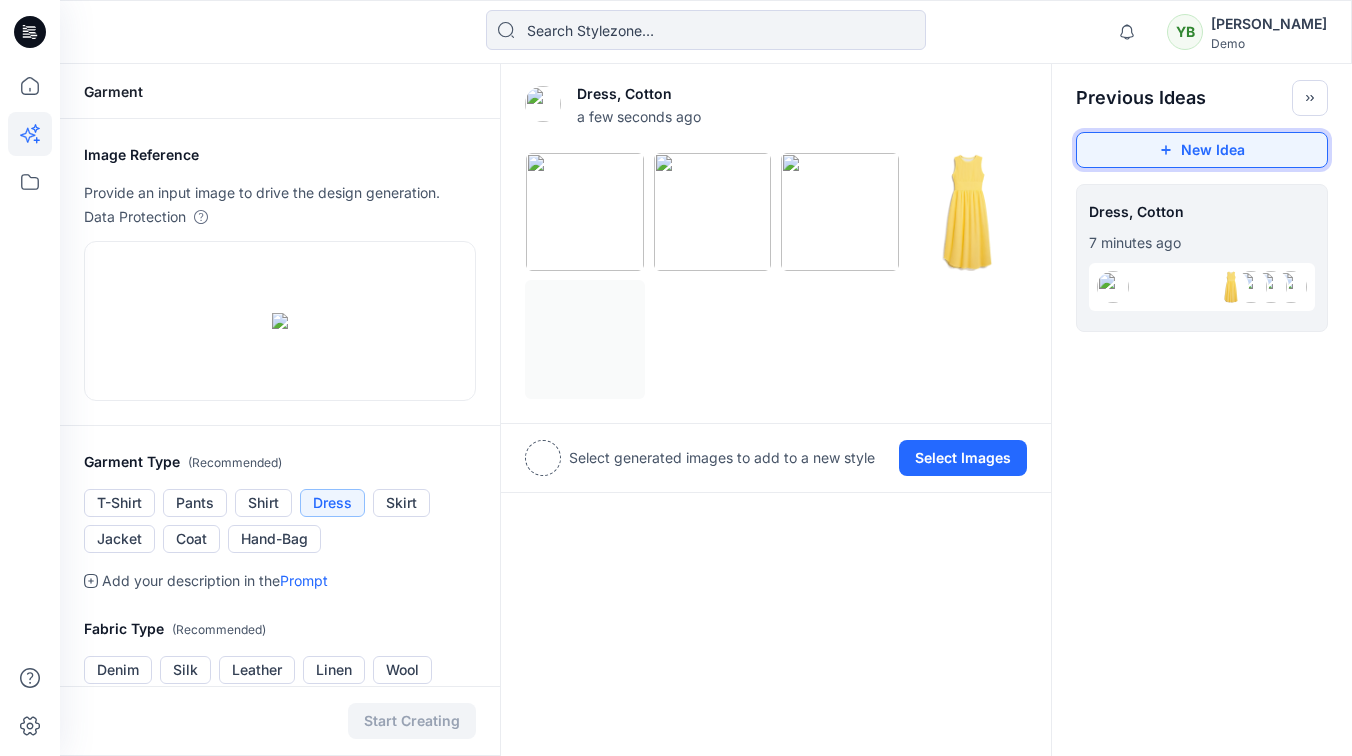 click on "New Idea" at bounding box center (1202, 150) 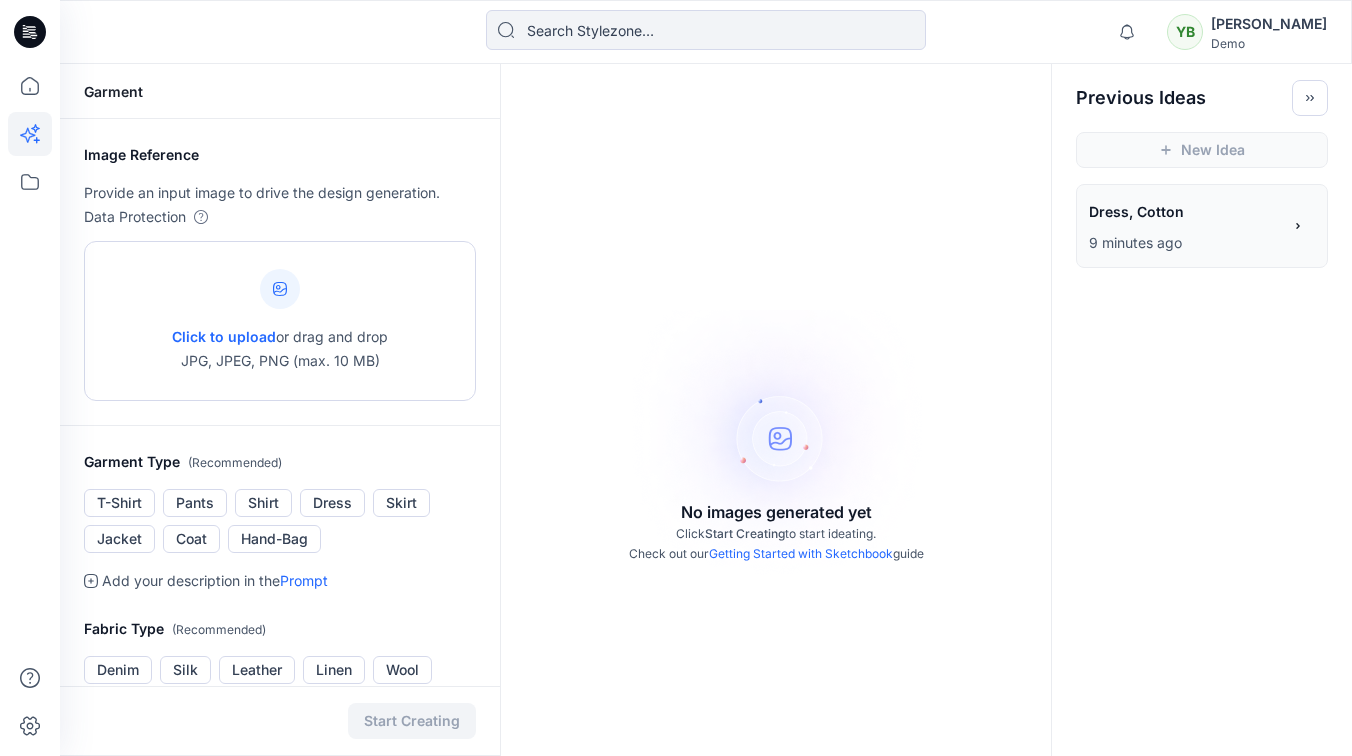 click on "Click to upload" at bounding box center (224, 336) 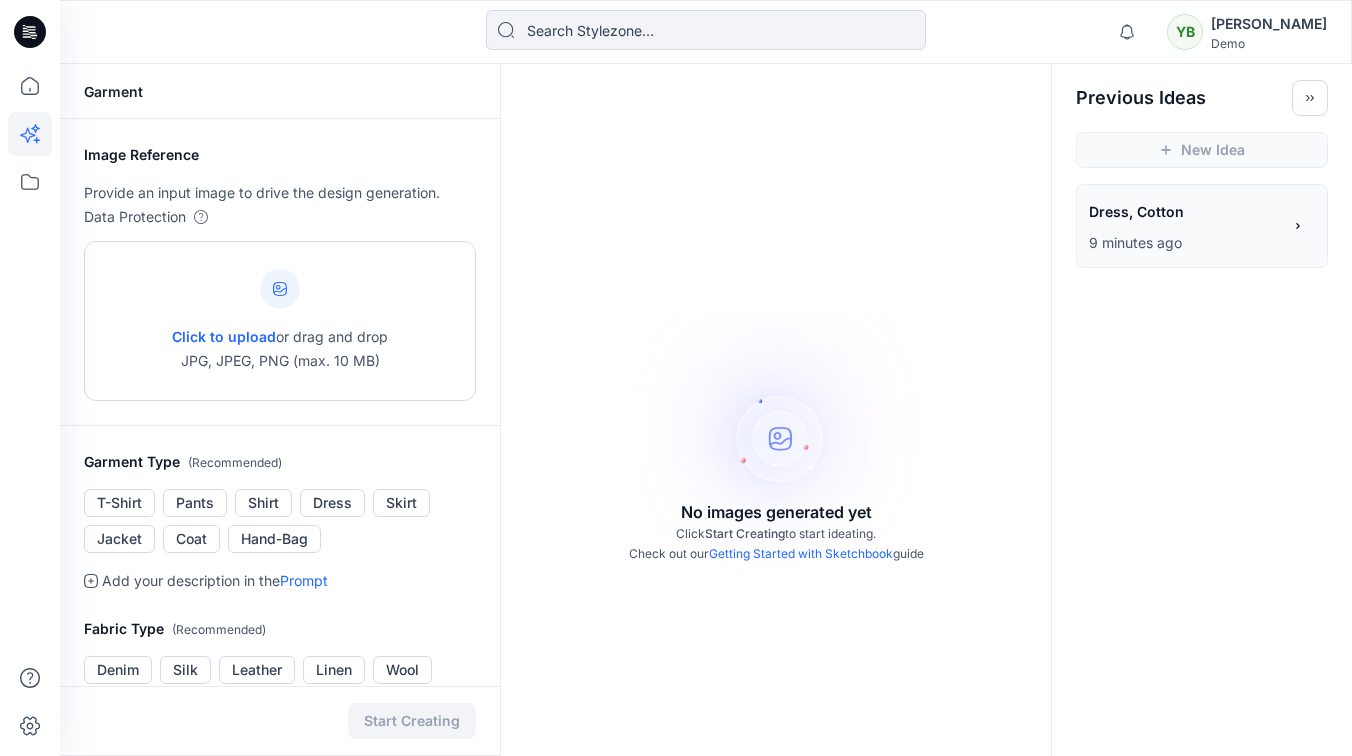 type on "C:\fakepath\650096c1-dc34-410d-be6f-f80a98f798b6.png" 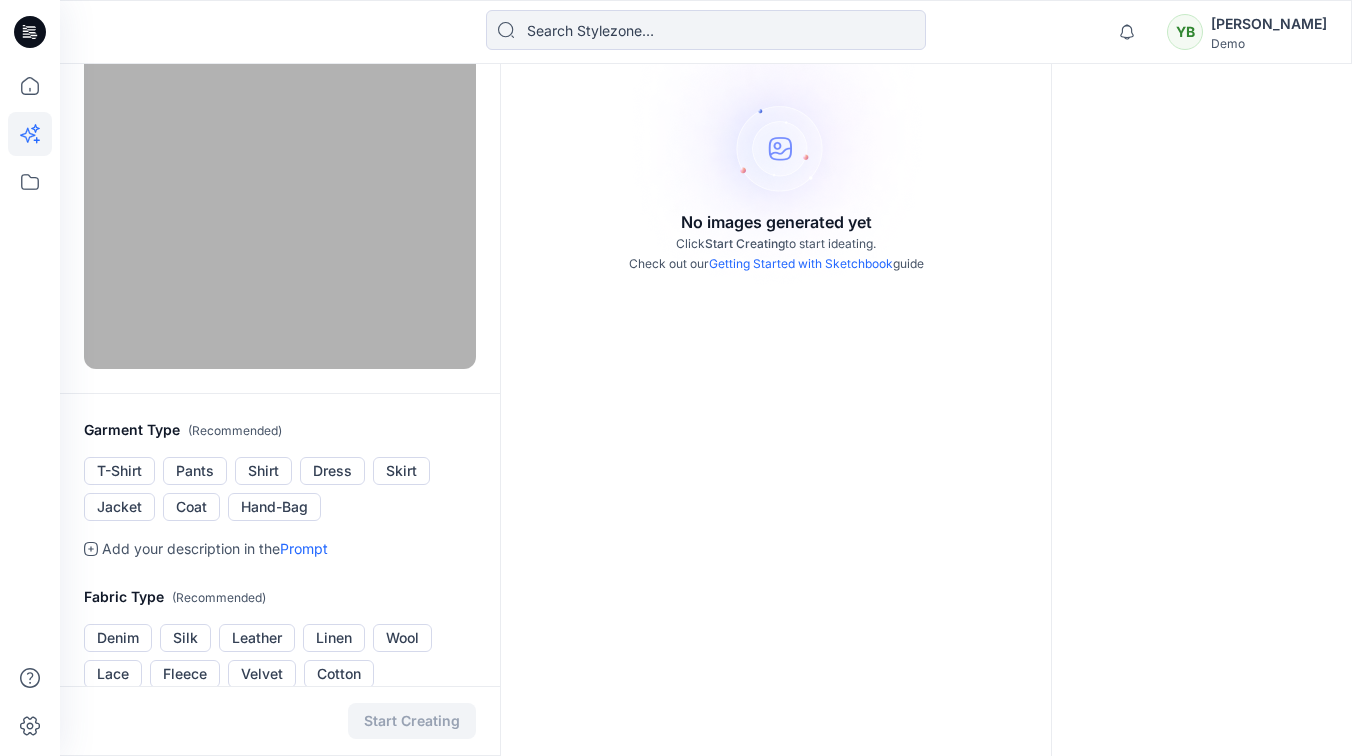 scroll, scrollTop: 0, scrollLeft: 0, axis: both 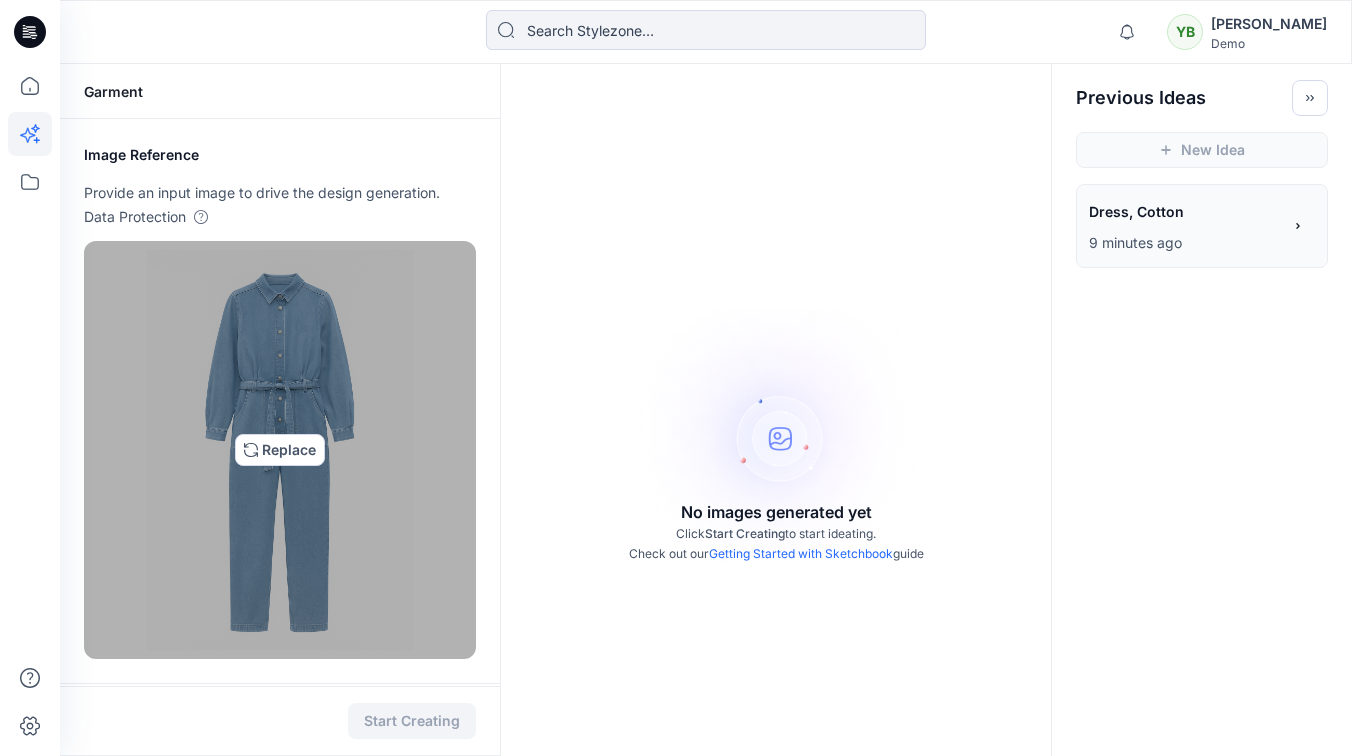 click at bounding box center (280, 450) 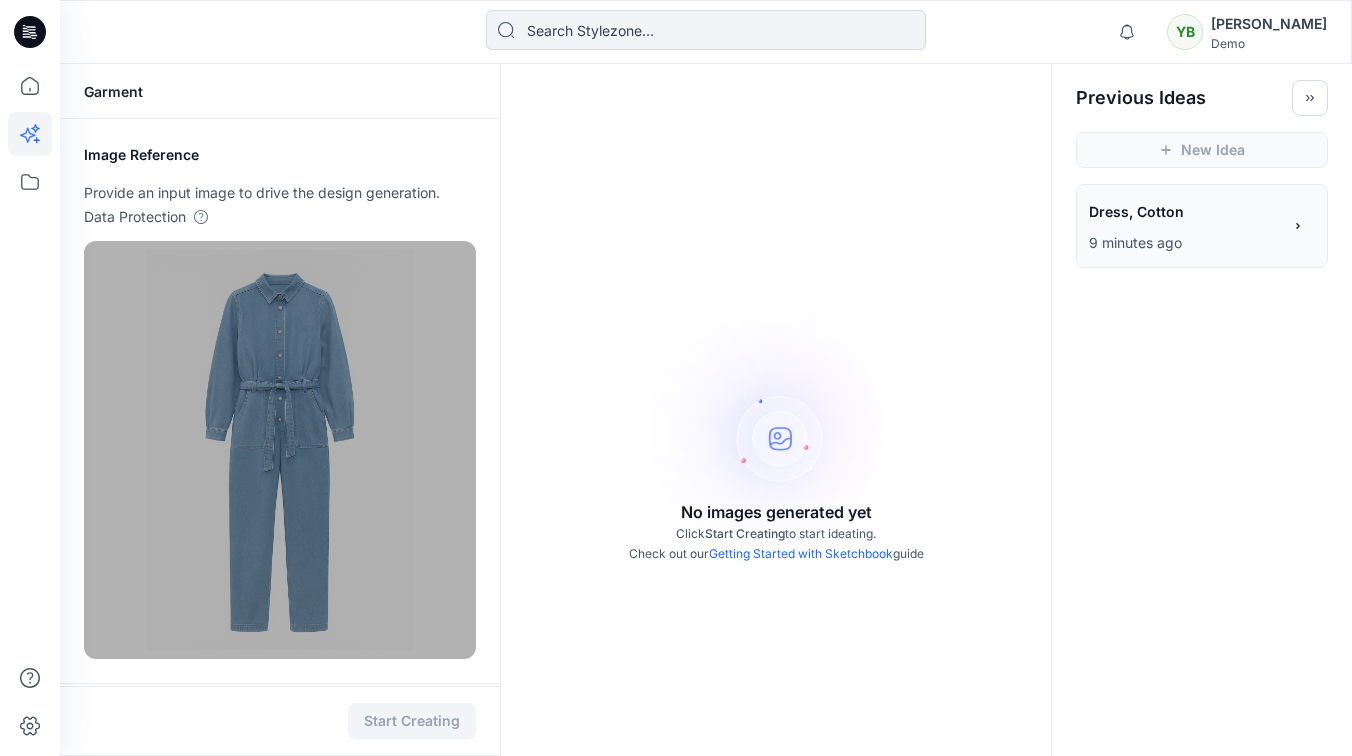 type on "C:\fakepath\dress-512px.png" 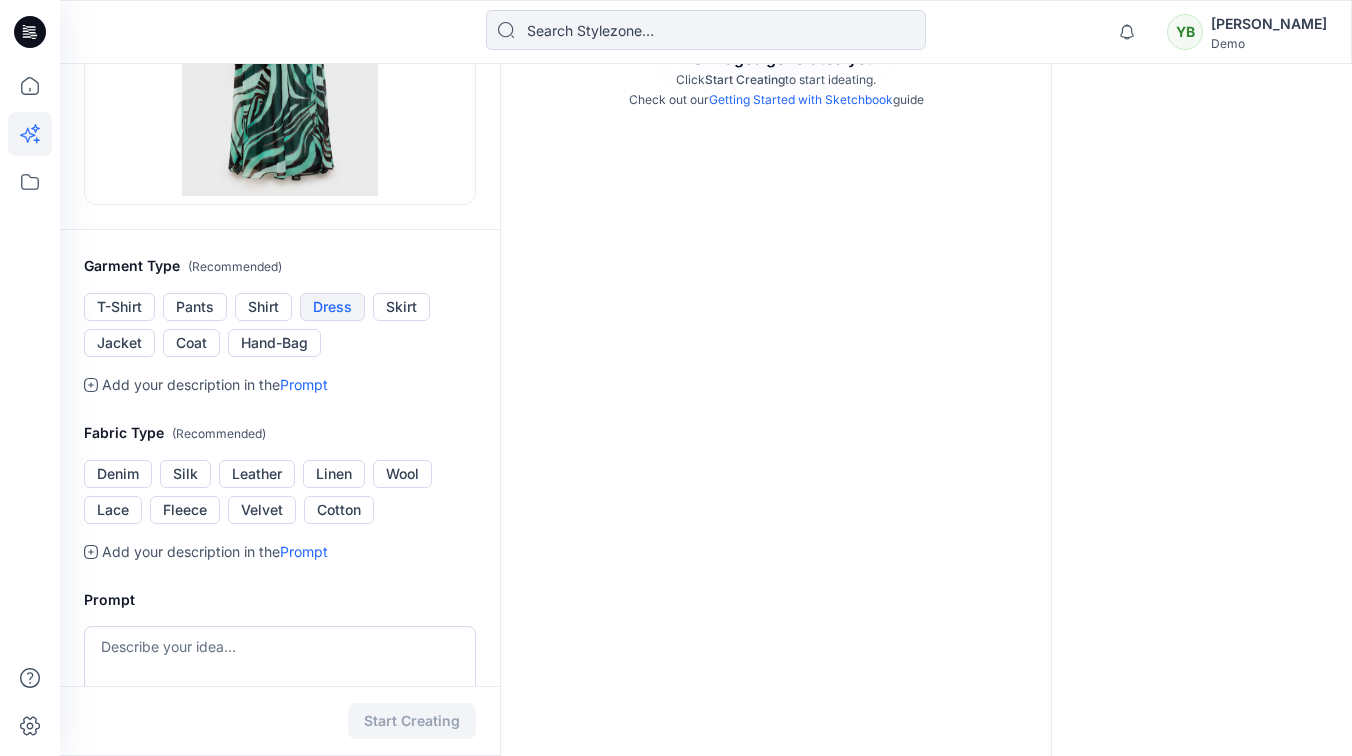 scroll, scrollTop: 462, scrollLeft: 0, axis: vertical 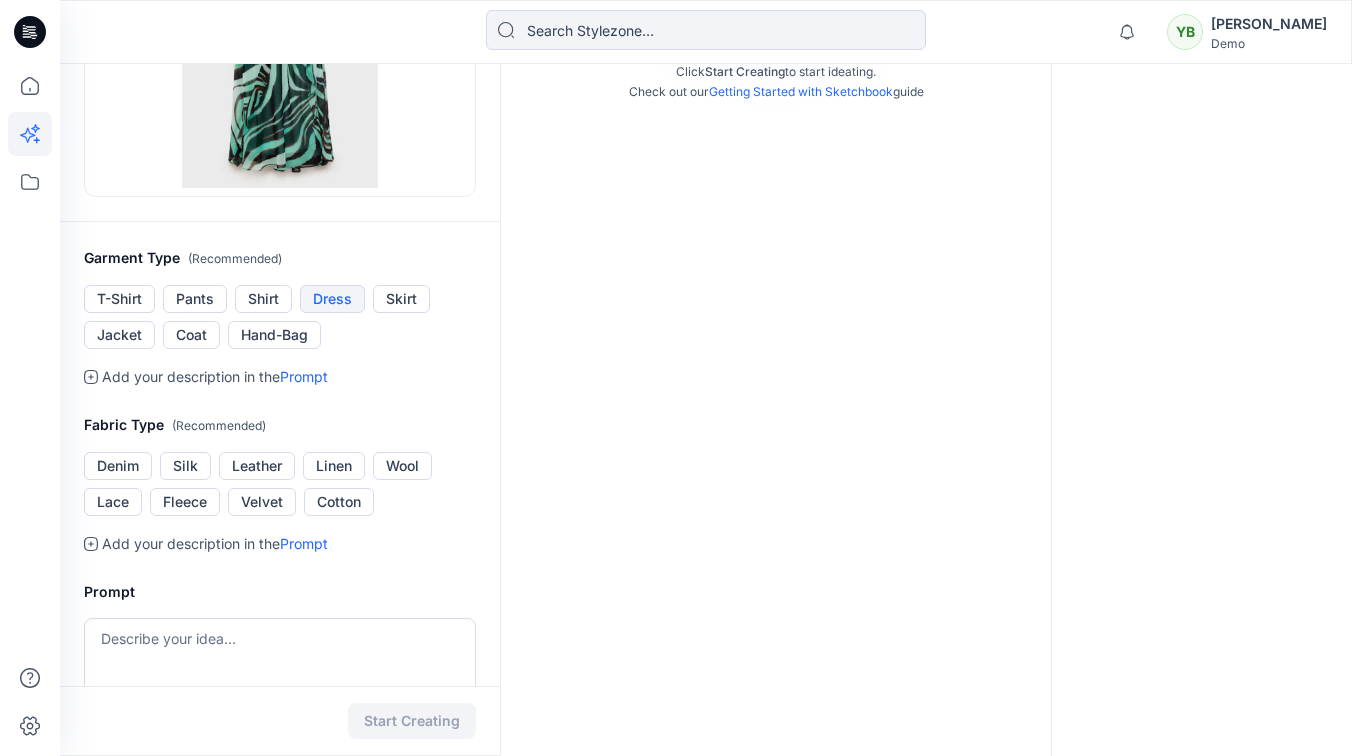 click on "Dress" at bounding box center (332, 299) 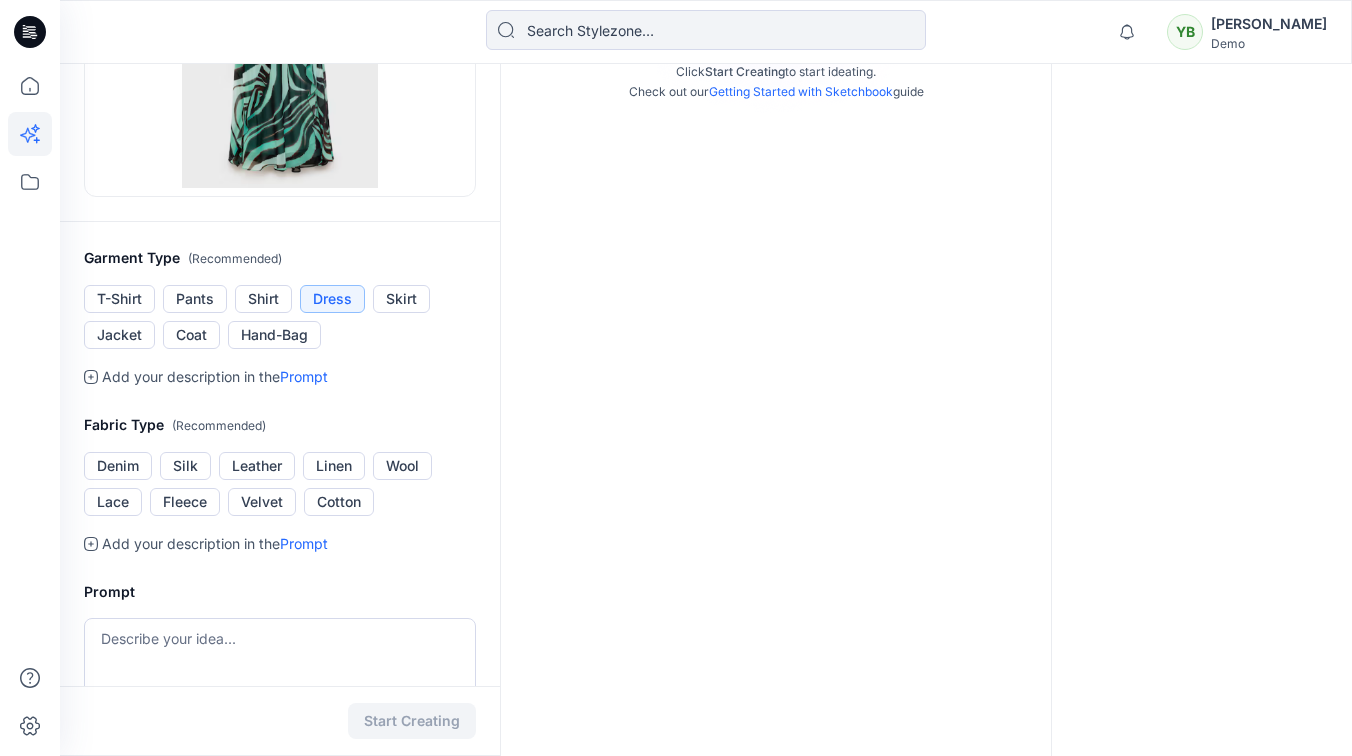 click on "Dress" at bounding box center [332, 299] 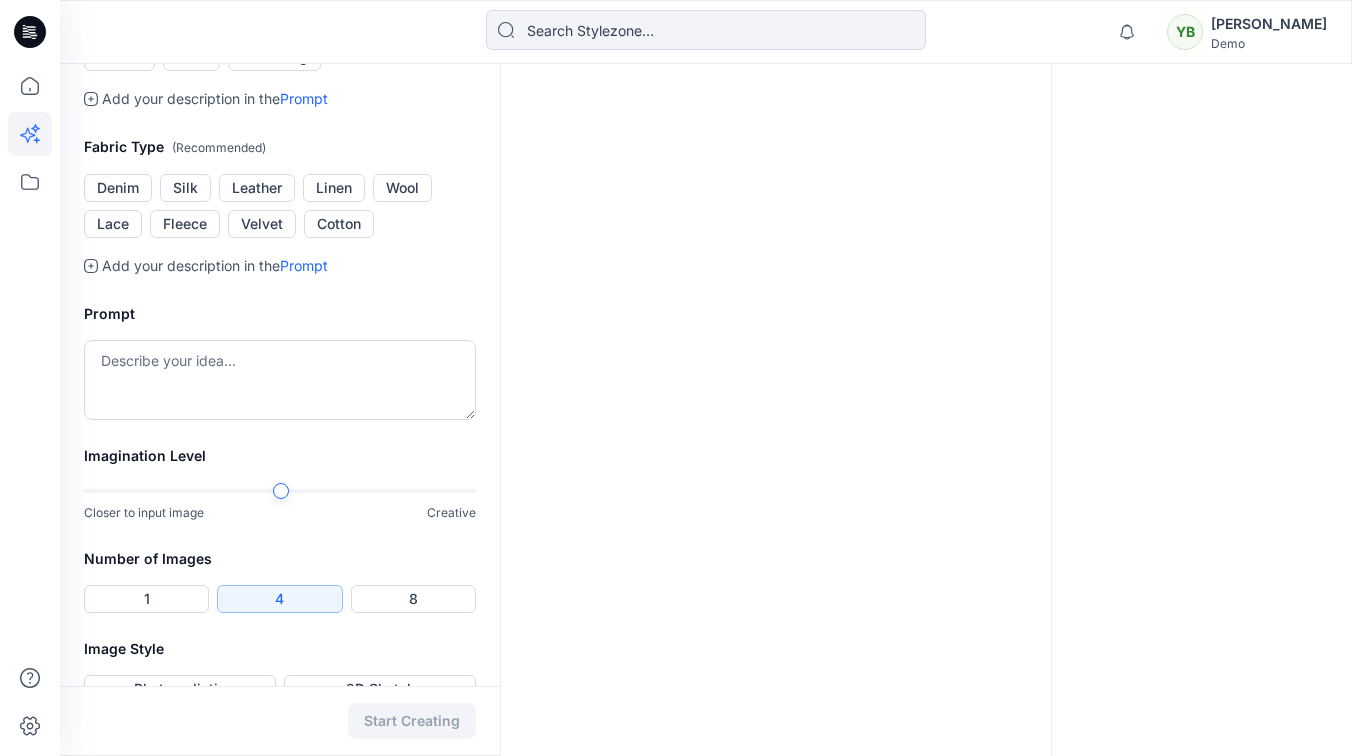 scroll, scrollTop: 743, scrollLeft: 0, axis: vertical 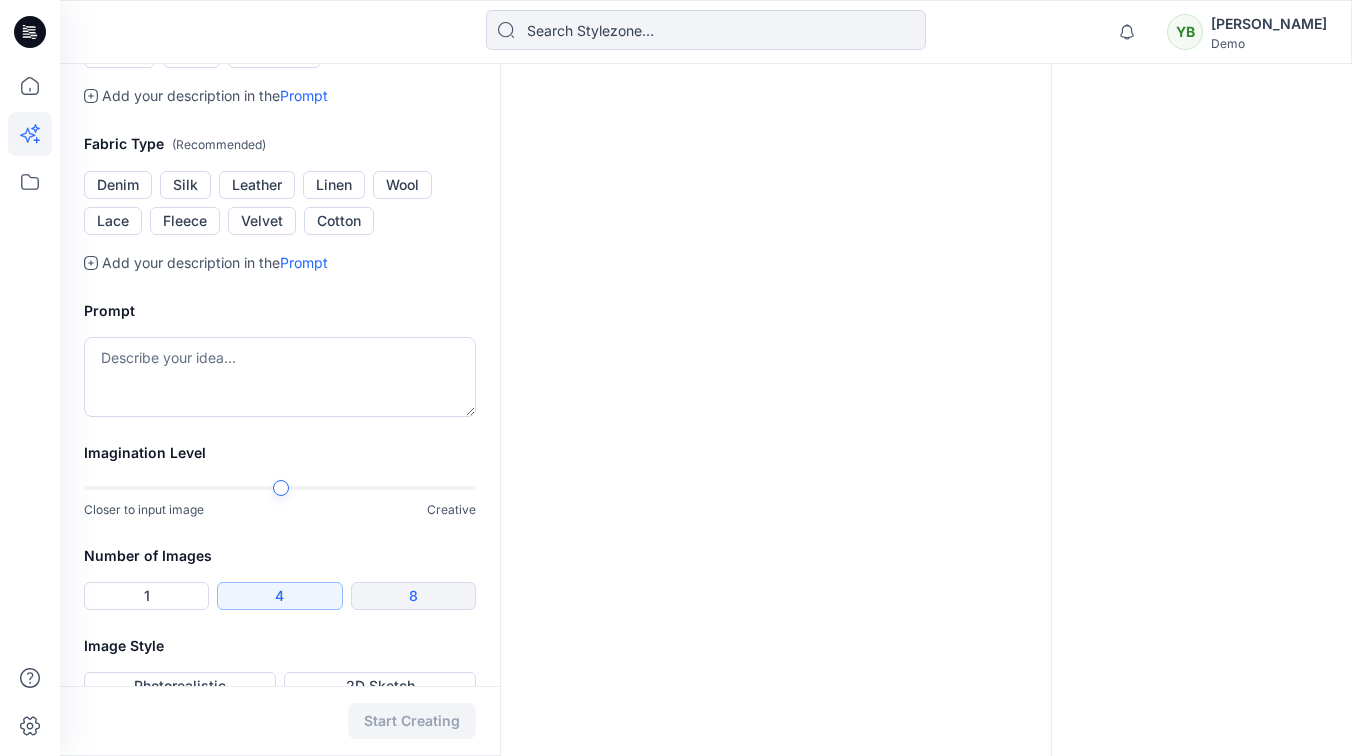 click on "8" at bounding box center [413, 596] 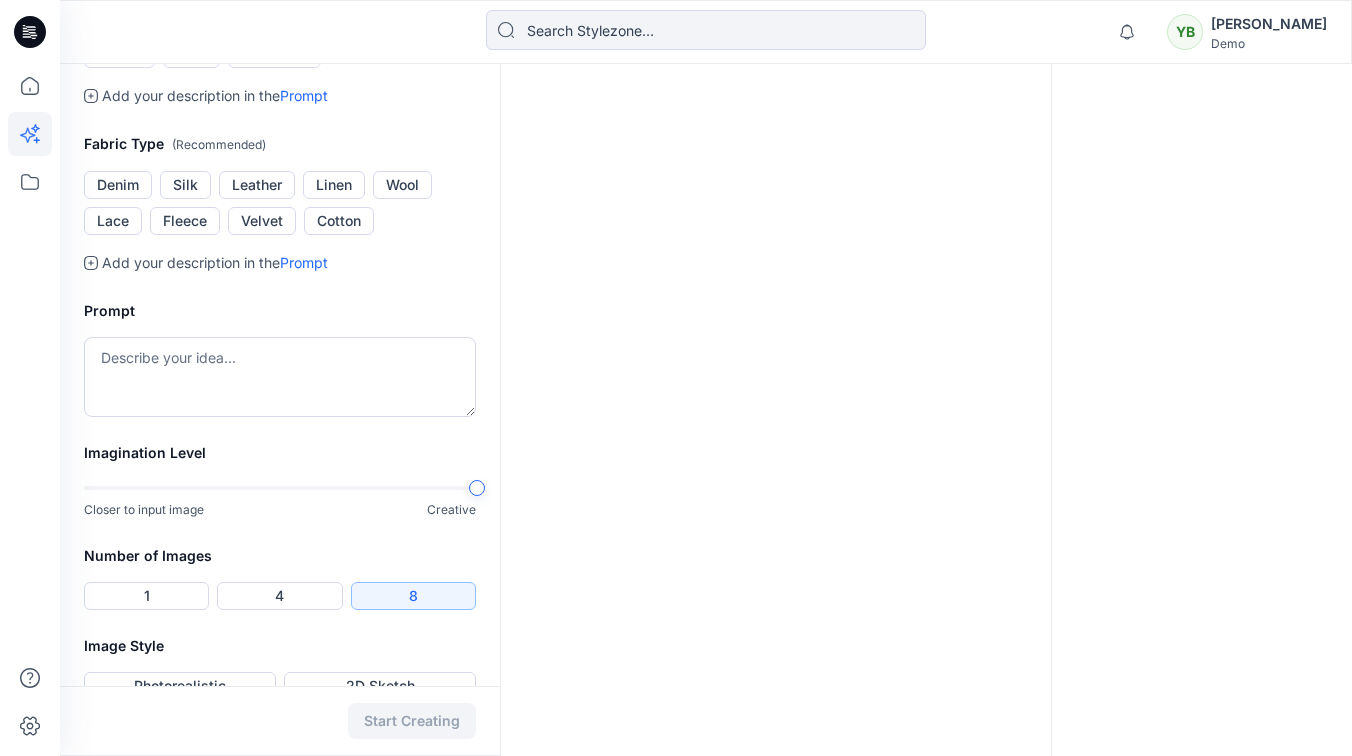 click on "Imagination Level Closer to input image Creative" at bounding box center [280, 492] 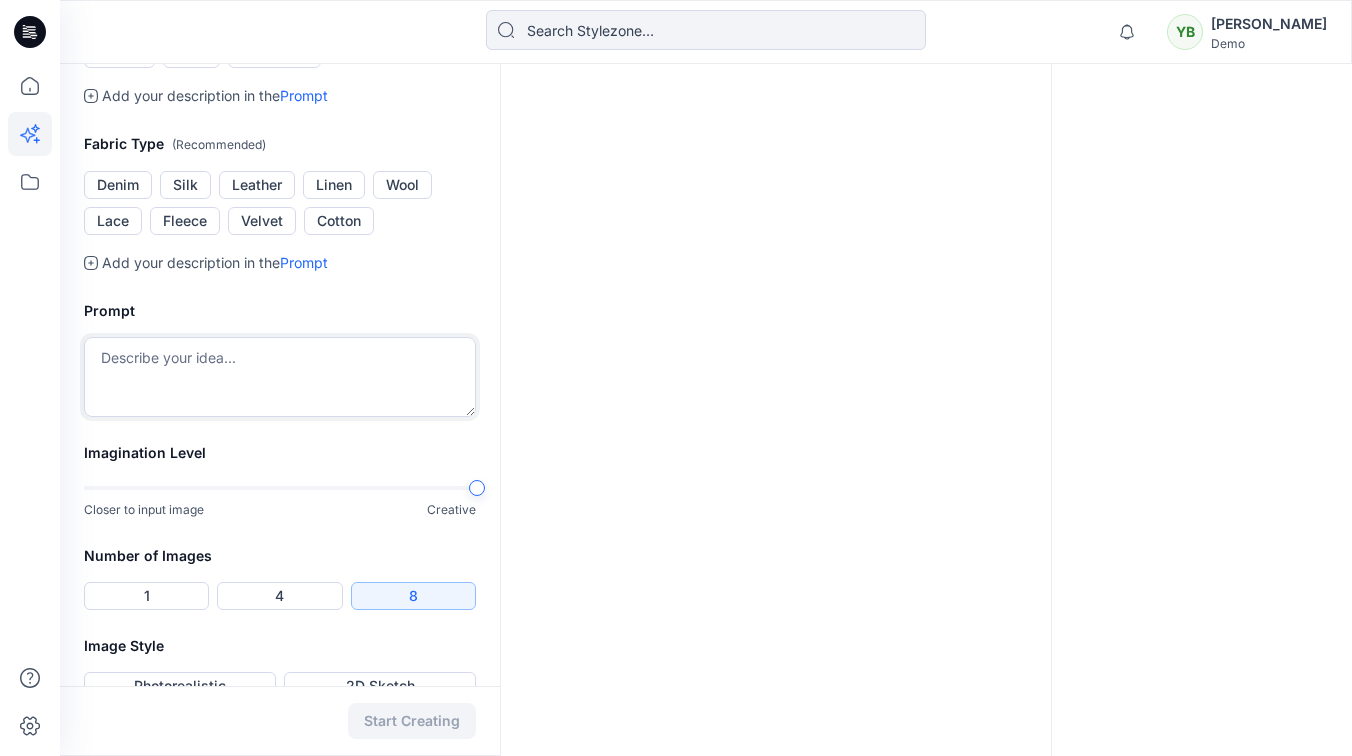 click at bounding box center [280, 377] 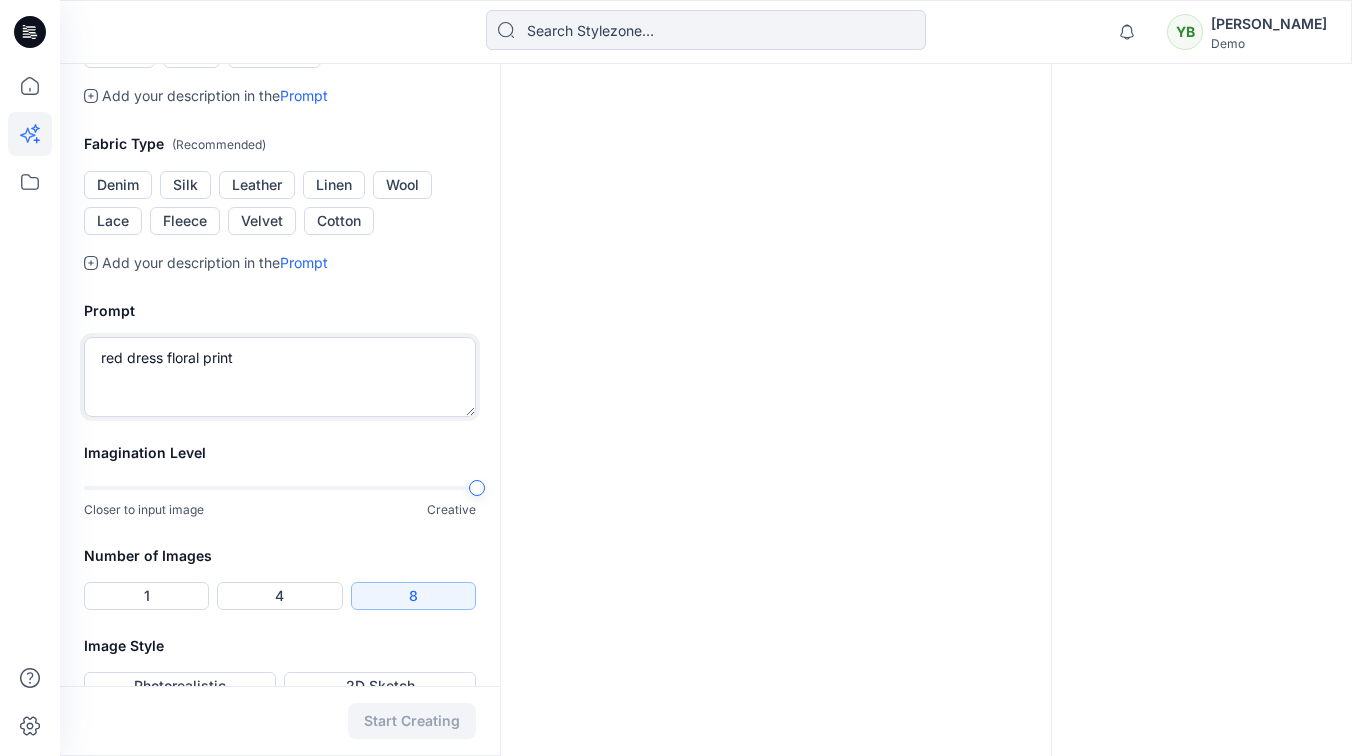 scroll, scrollTop: 781, scrollLeft: 0, axis: vertical 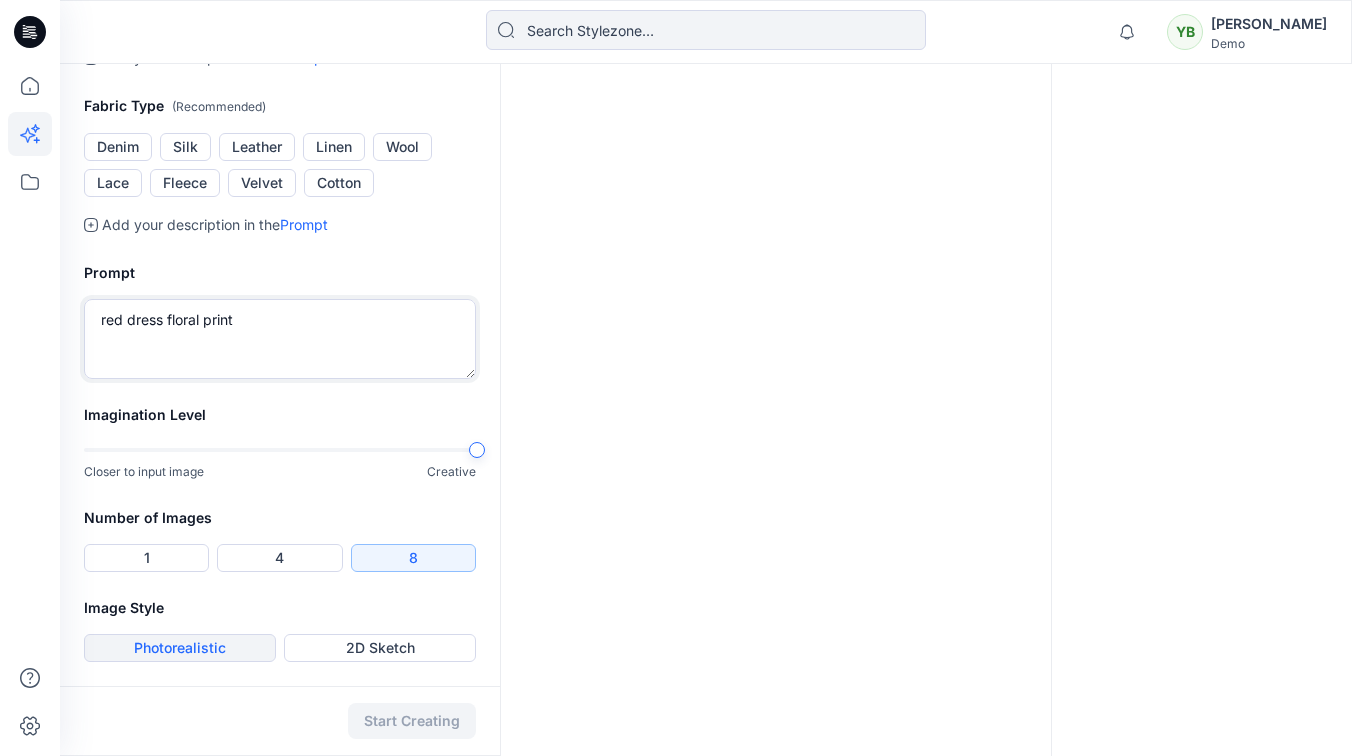 type on "red dress floral print" 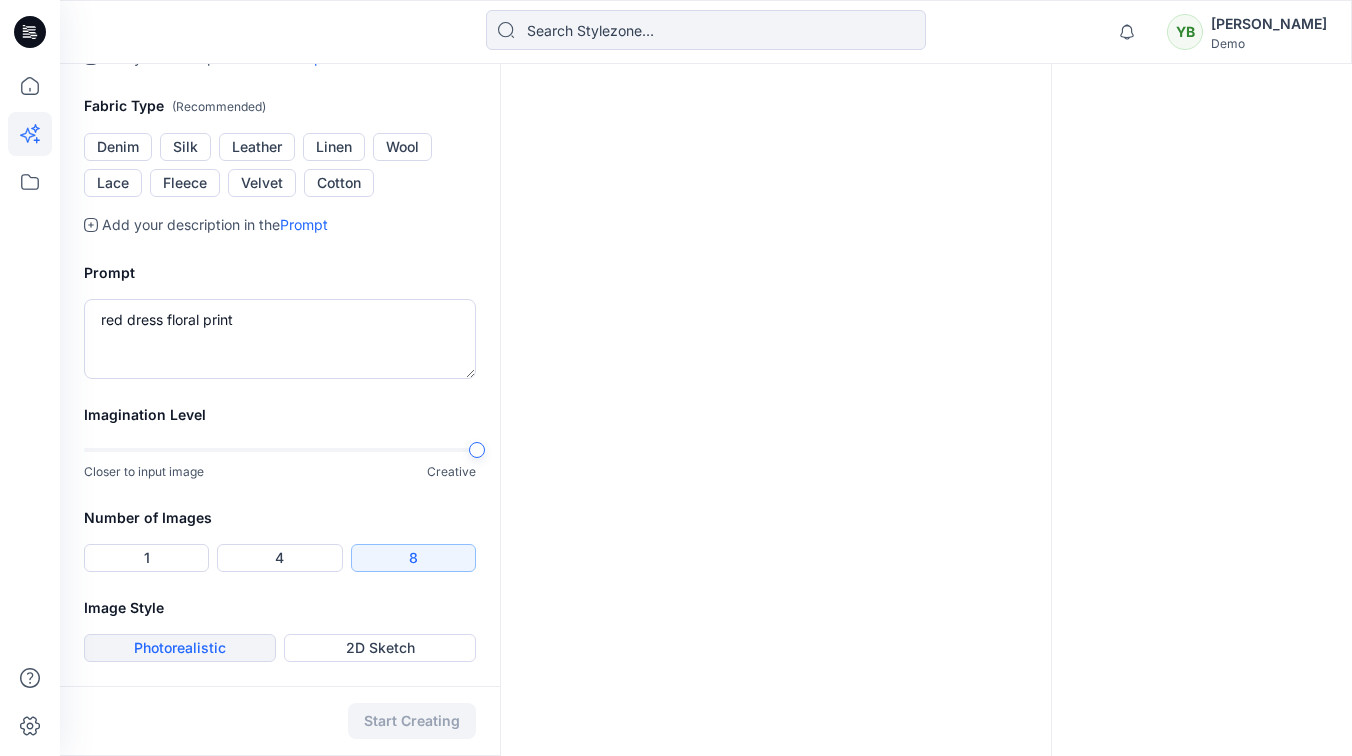 click on "Photorealistic" at bounding box center [180, 648] 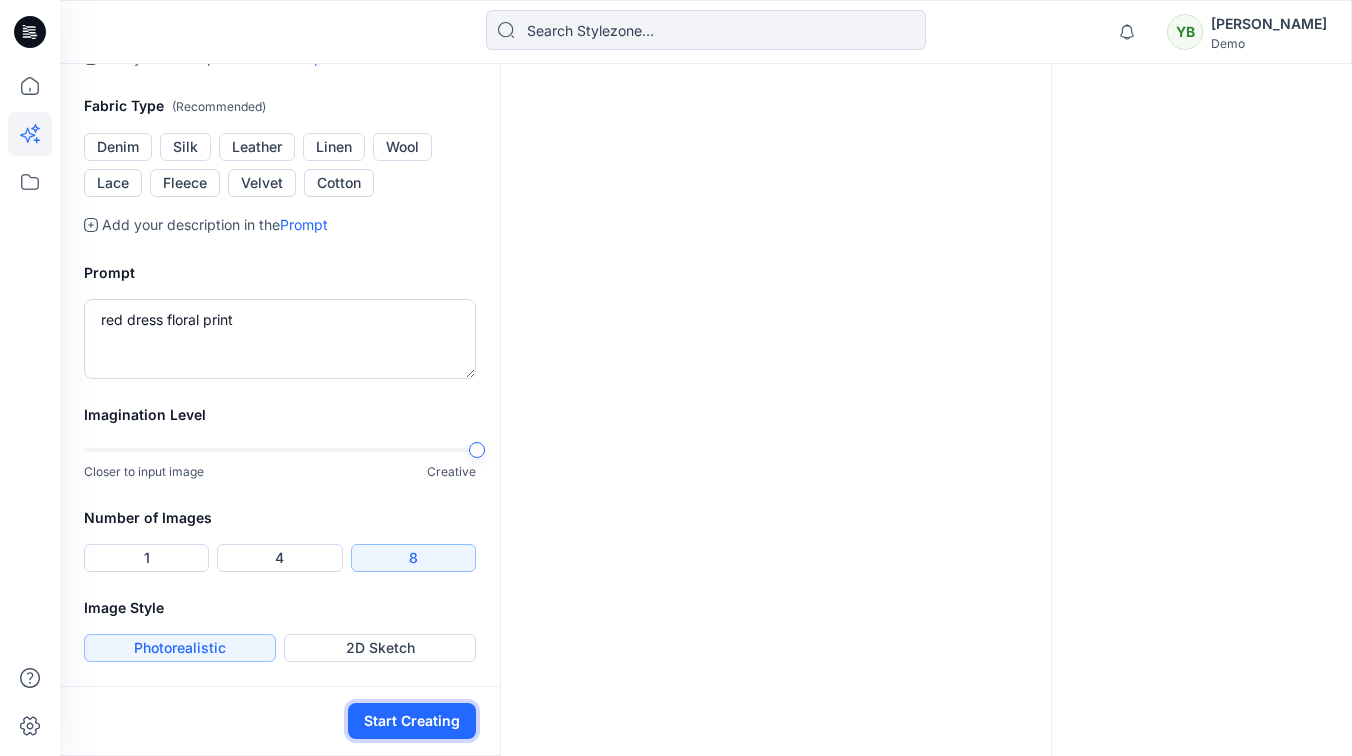 click on "Start Creating" at bounding box center [412, 721] 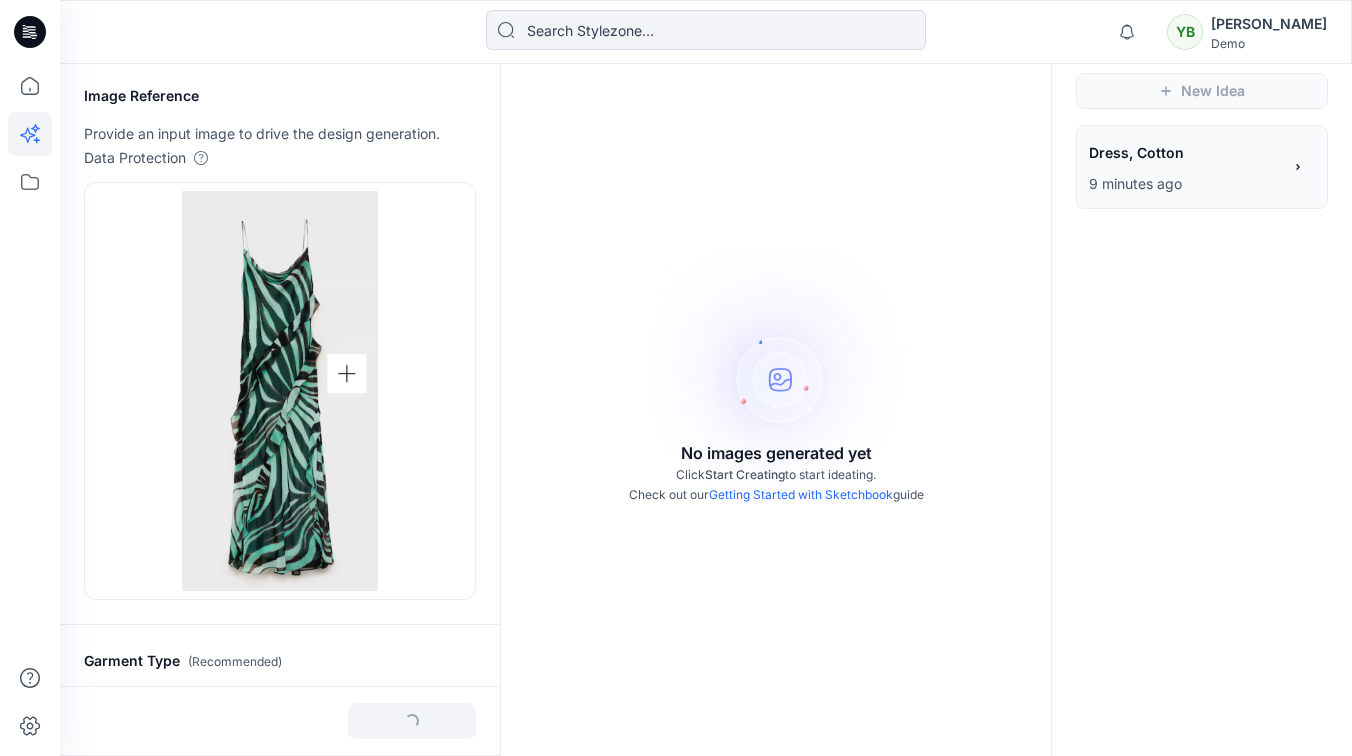 scroll, scrollTop: 0, scrollLeft: 0, axis: both 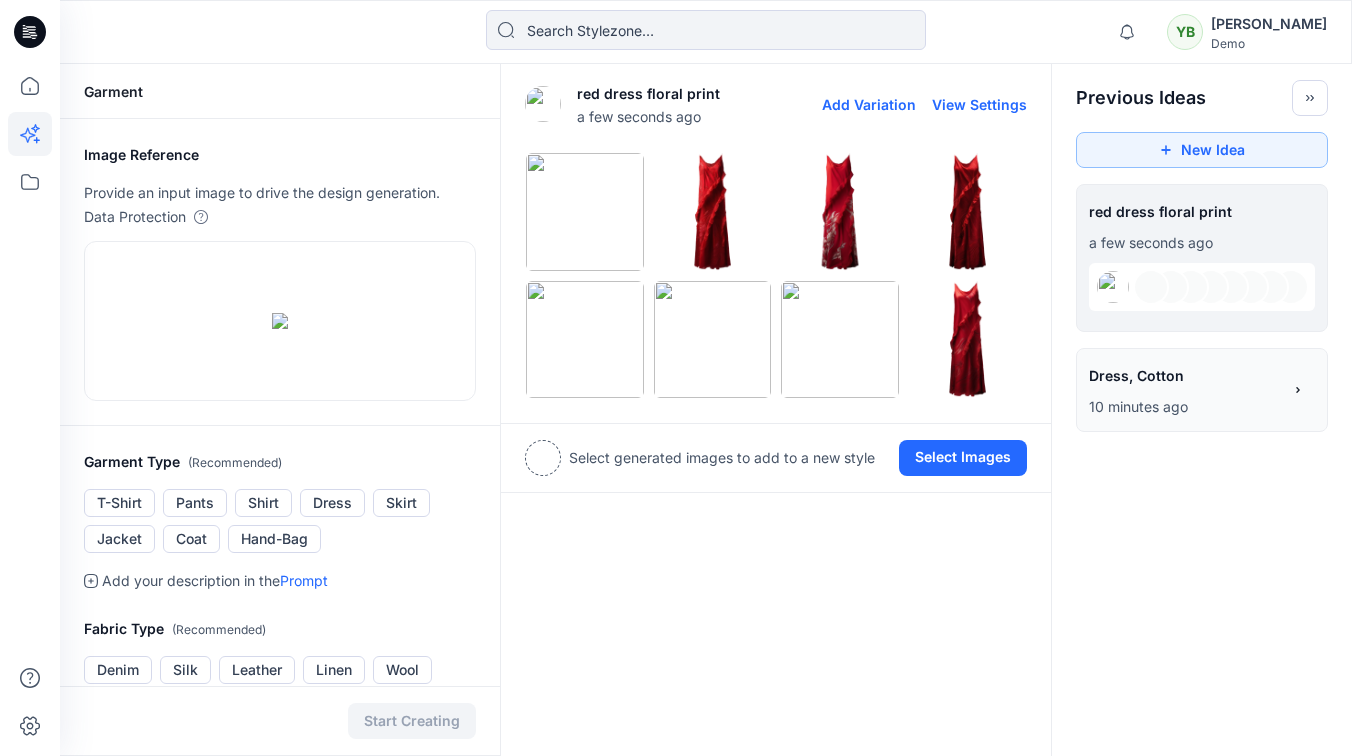 click at bounding box center [713, 212] 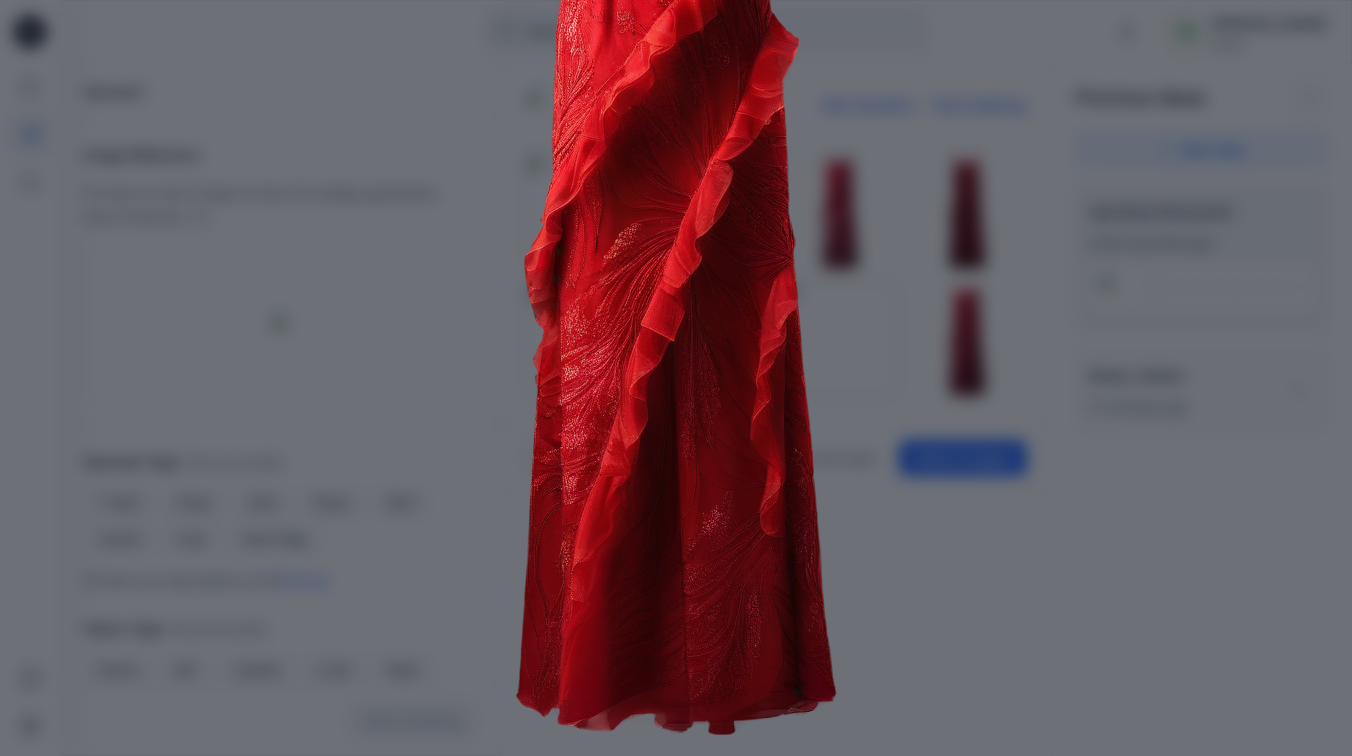 scroll, scrollTop: 0, scrollLeft: 0, axis: both 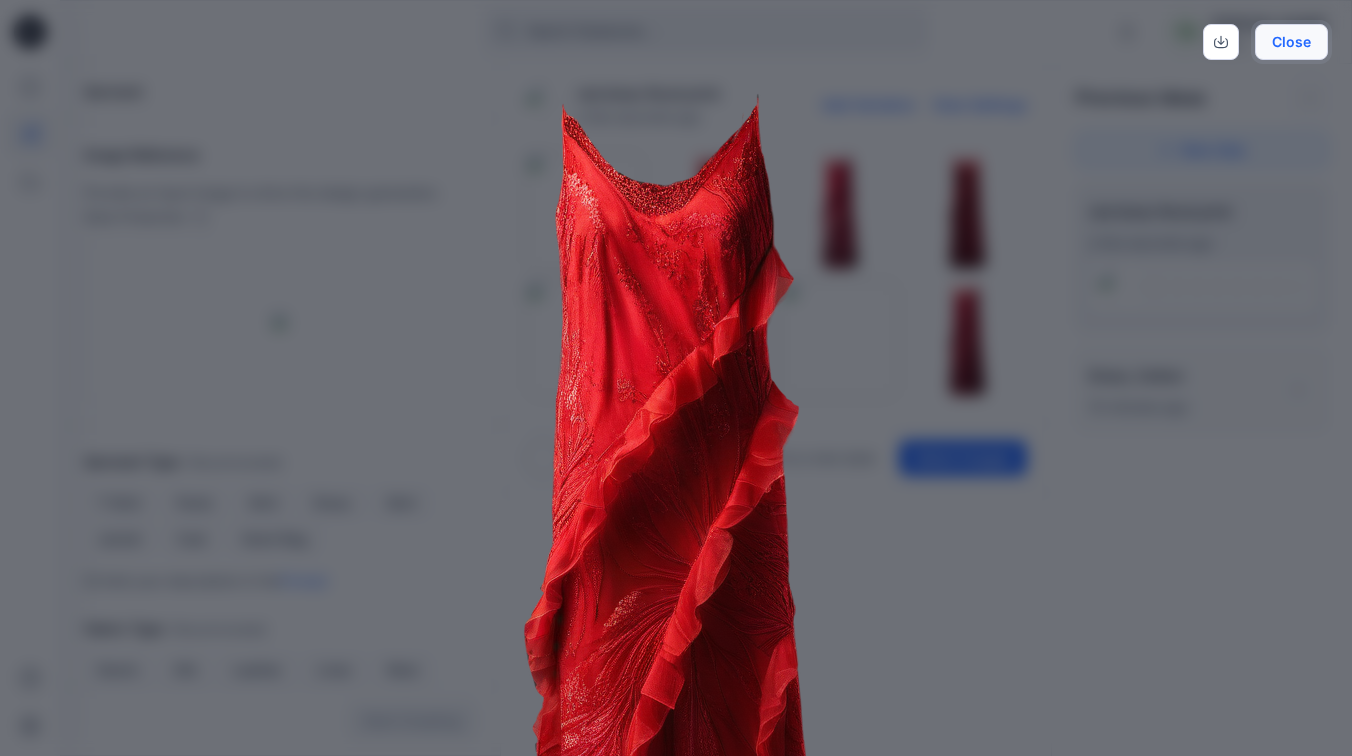 click on "Close" at bounding box center [1291, 42] 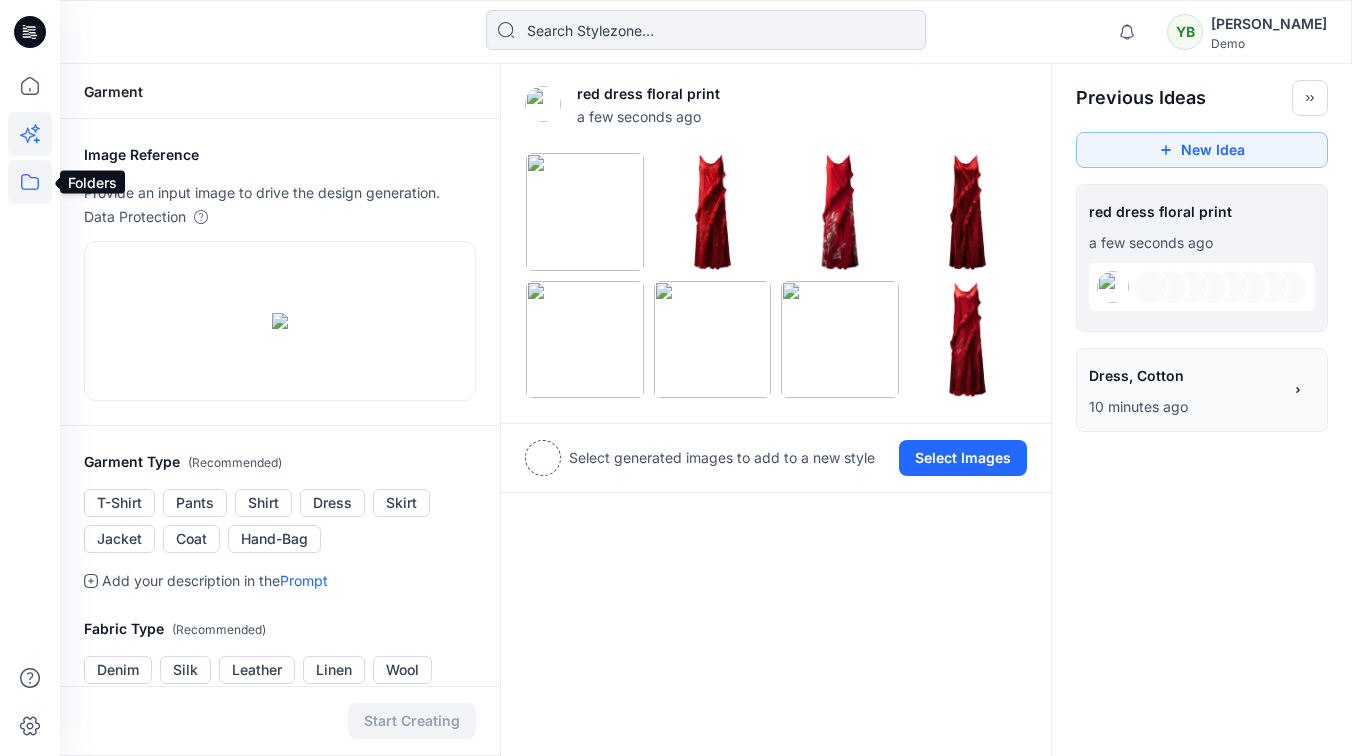click 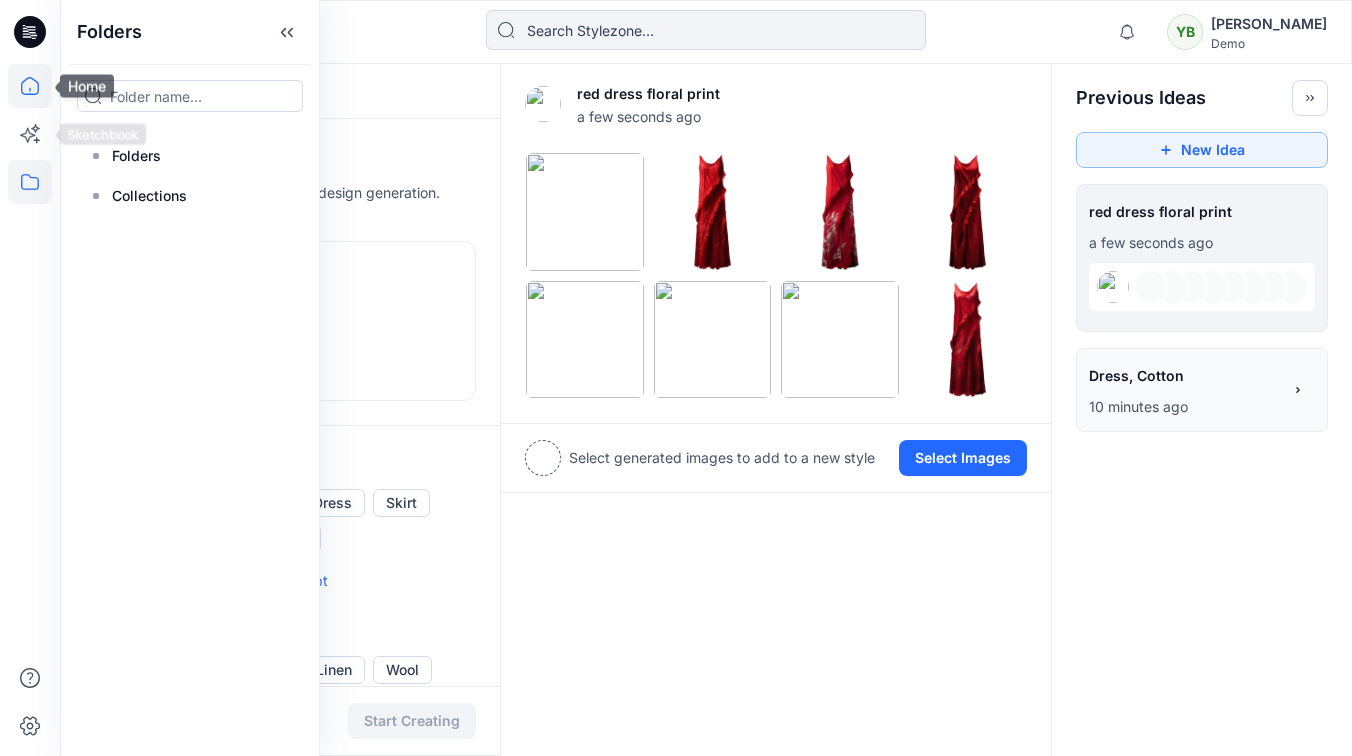 click 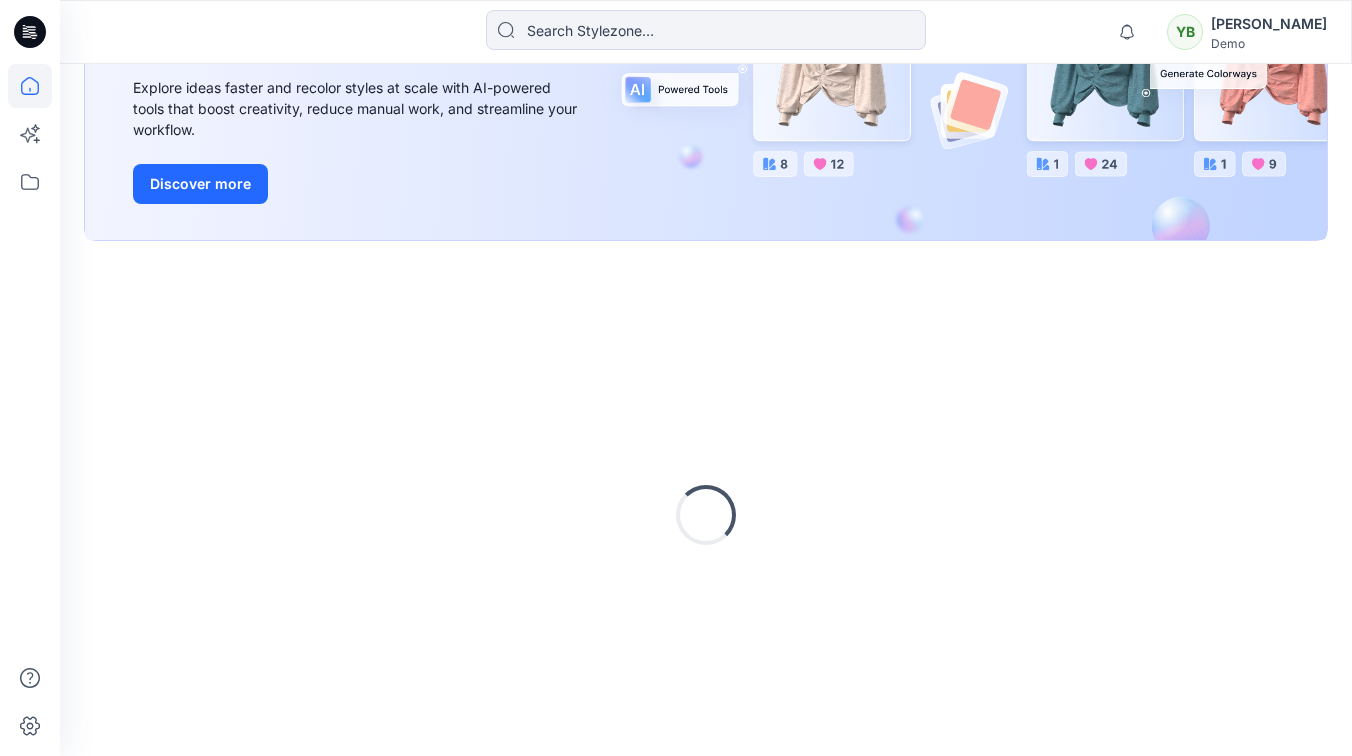 scroll, scrollTop: 306, scrollLeft: 0, axis: vertical 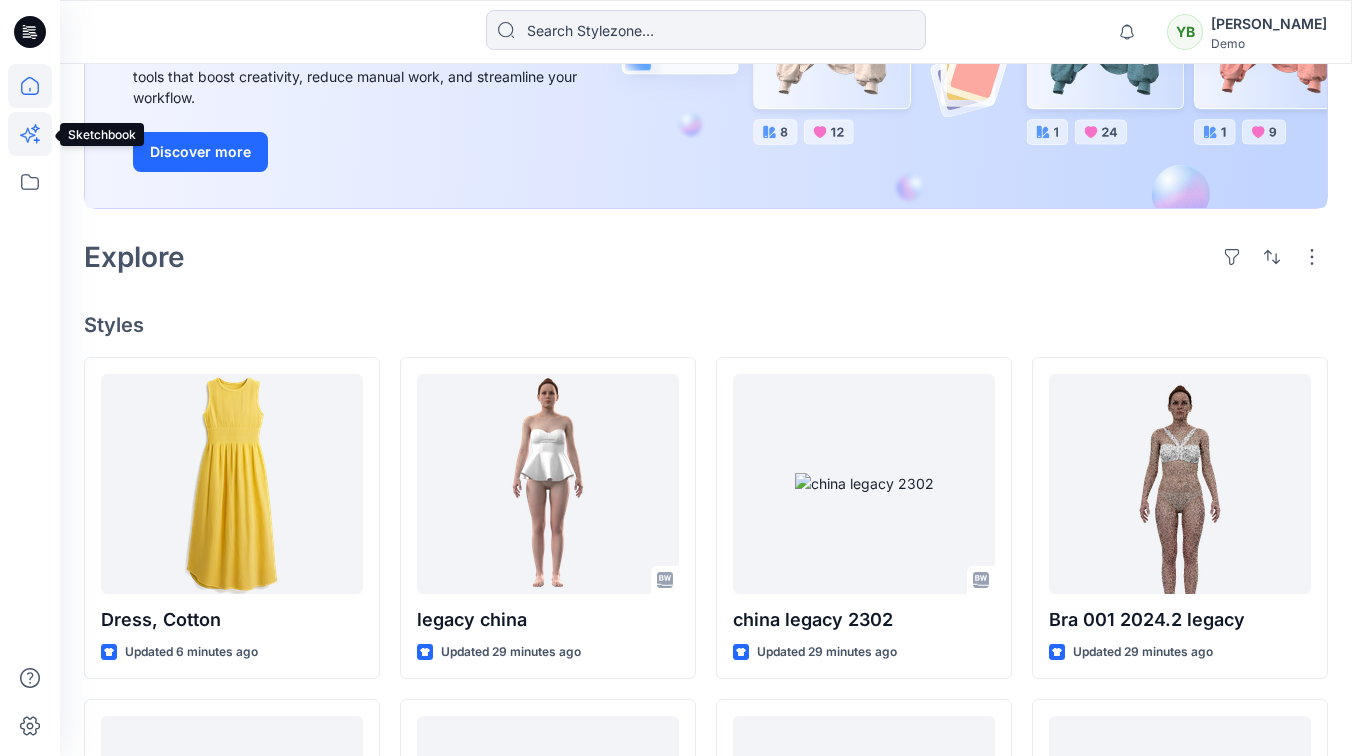 click 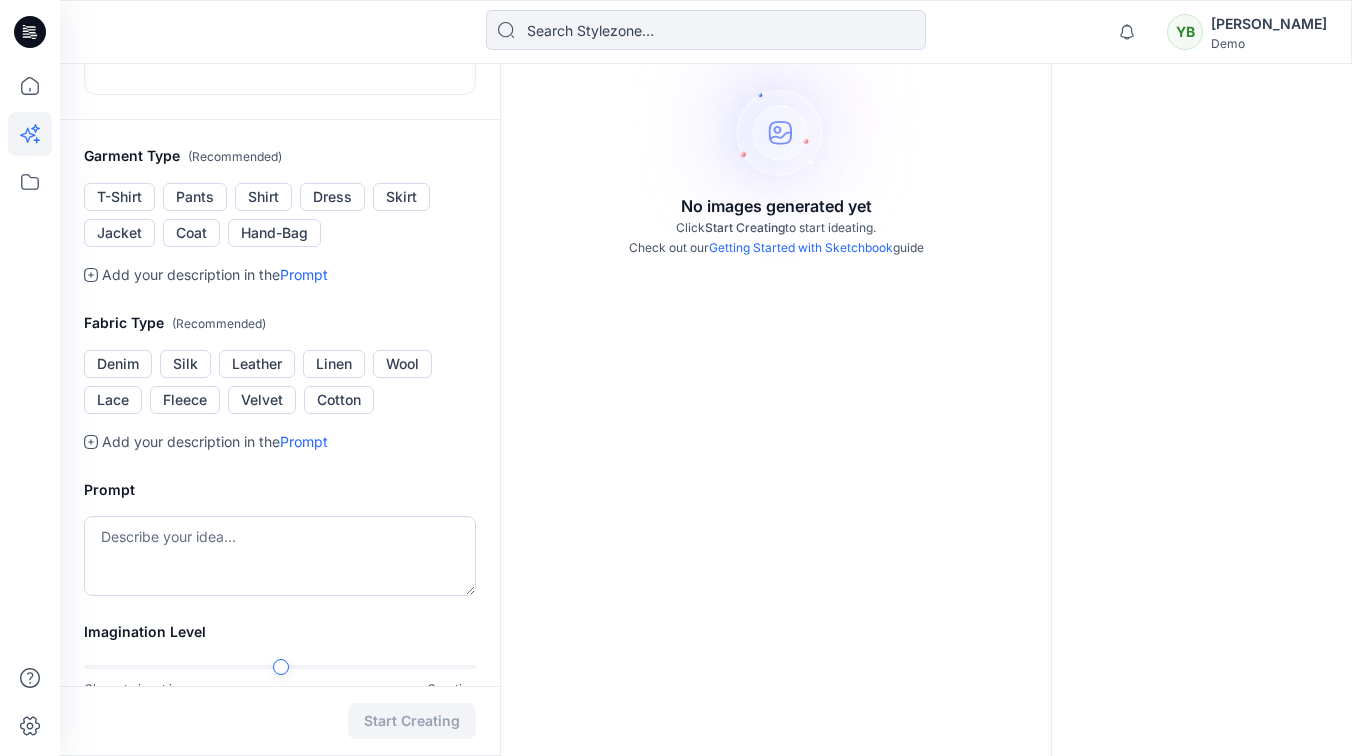 scroll, scrollTop: 0, scrollLeft: 0, axis: both 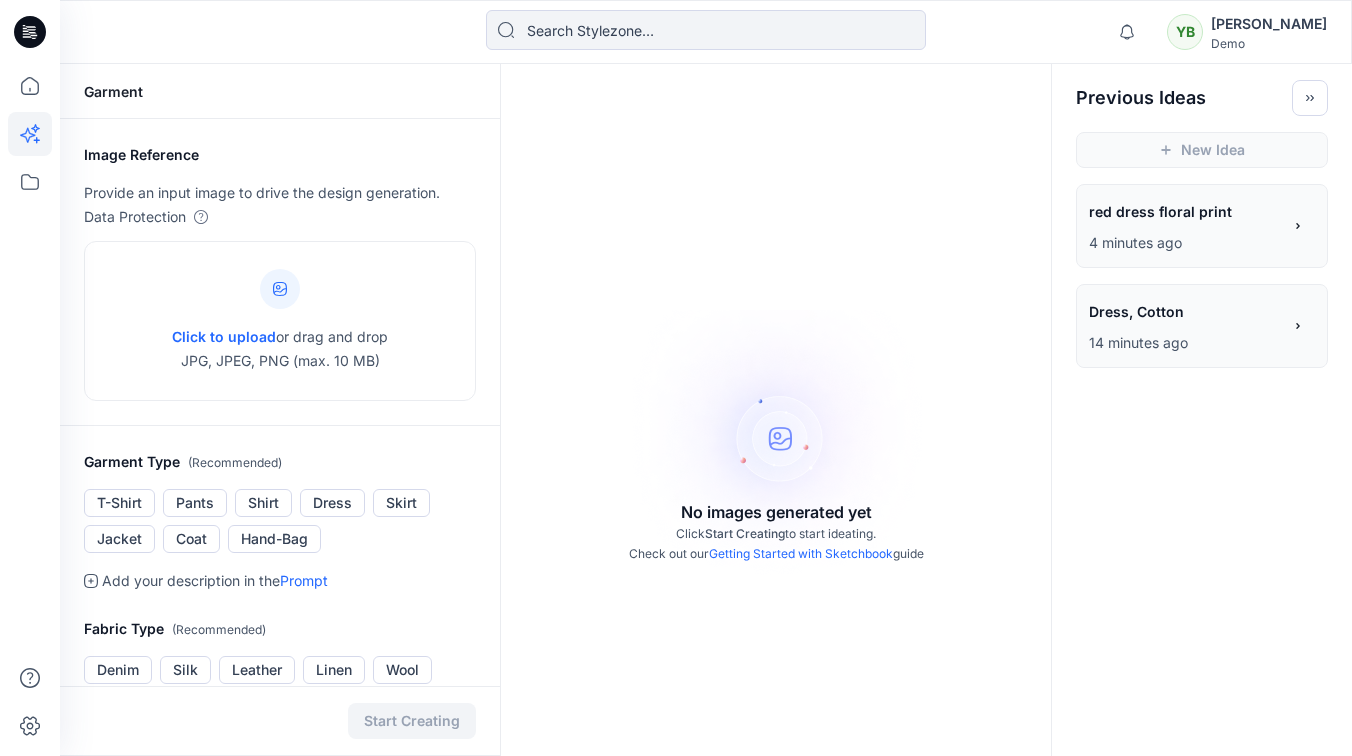 click on "red dress floral print" at bounding box center [1184, 211] 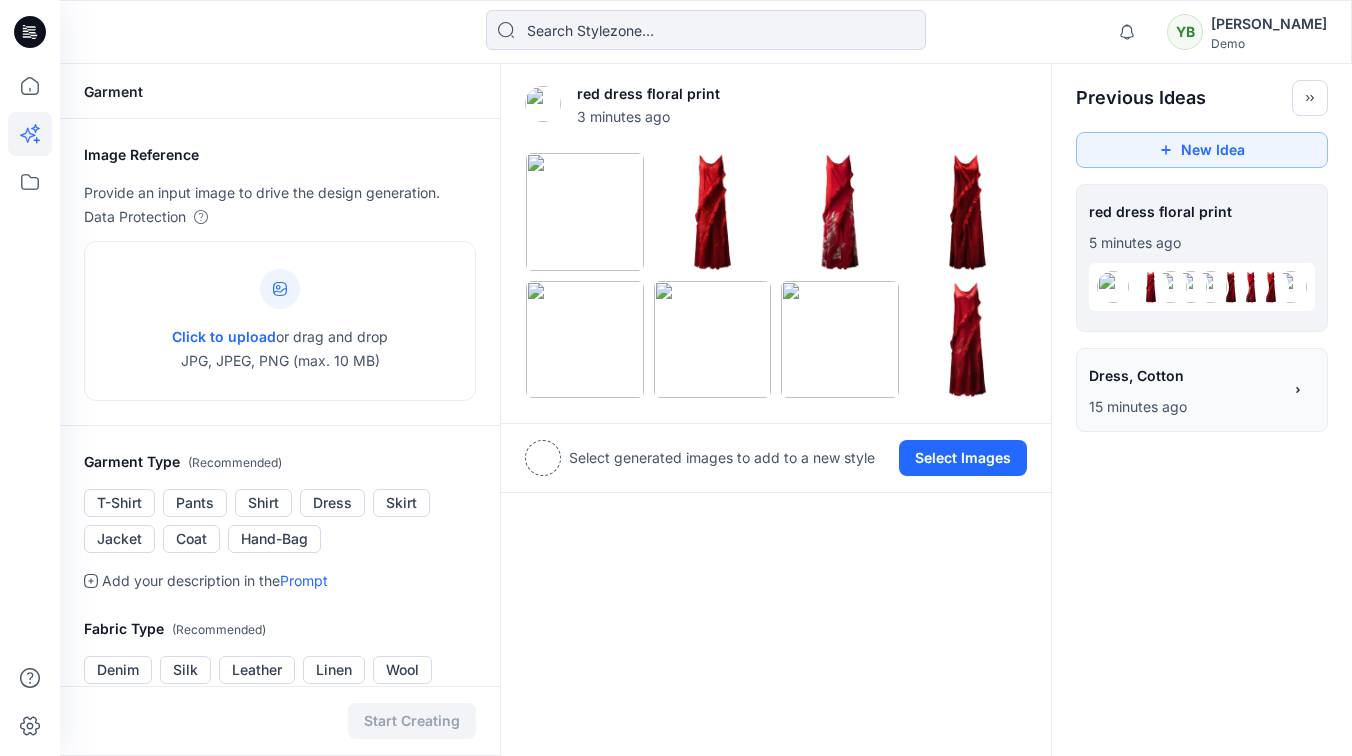 click on "Dress, Cotton" at bounding box center [1184, 375] 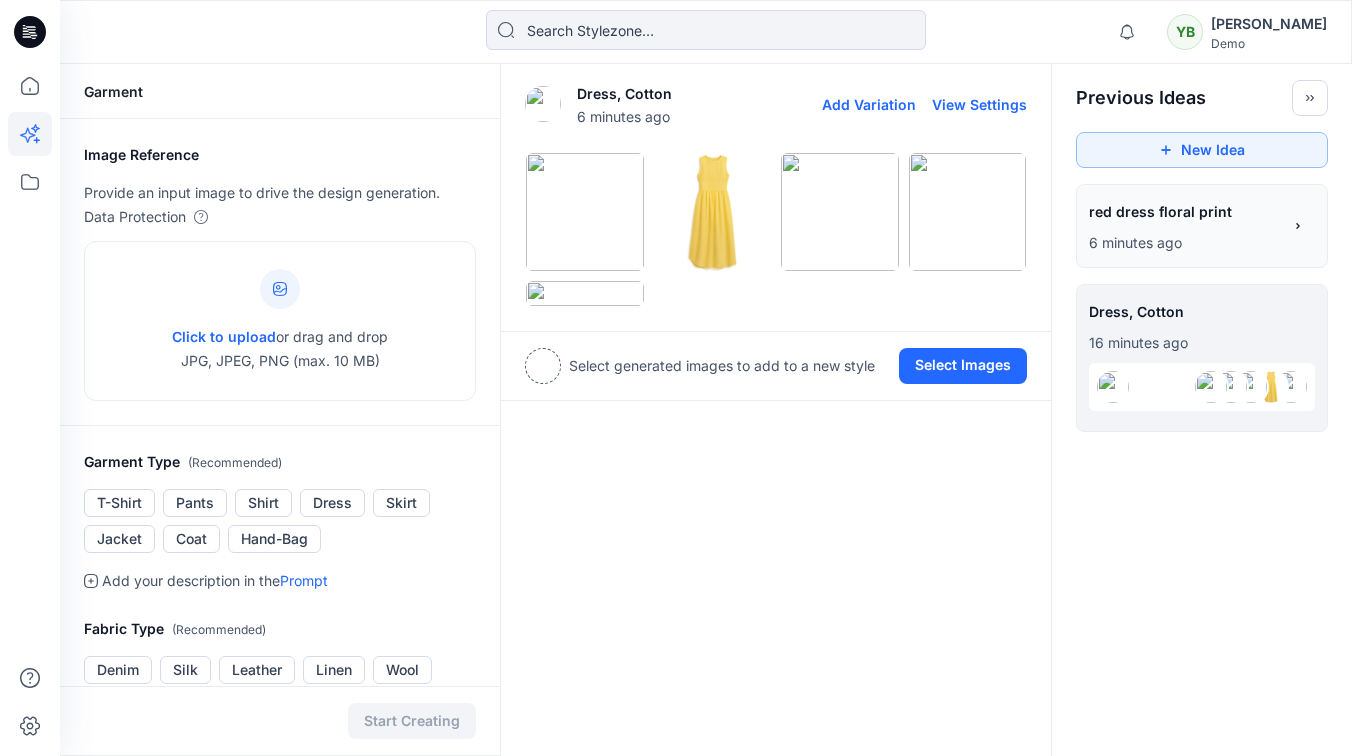 click on "View Settings" at bounding box center (979, 104) 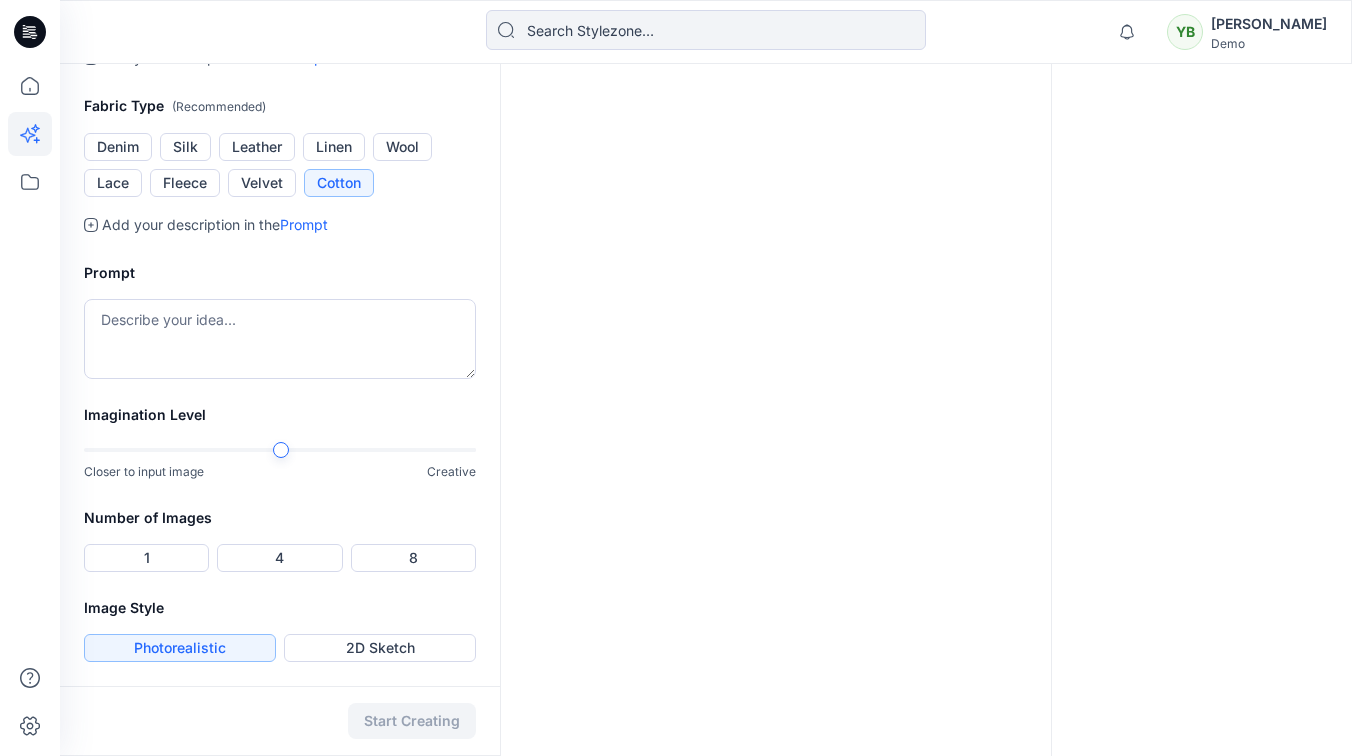 scroll, scrollTop: 781, scrollLeft: 0, axis: vertical 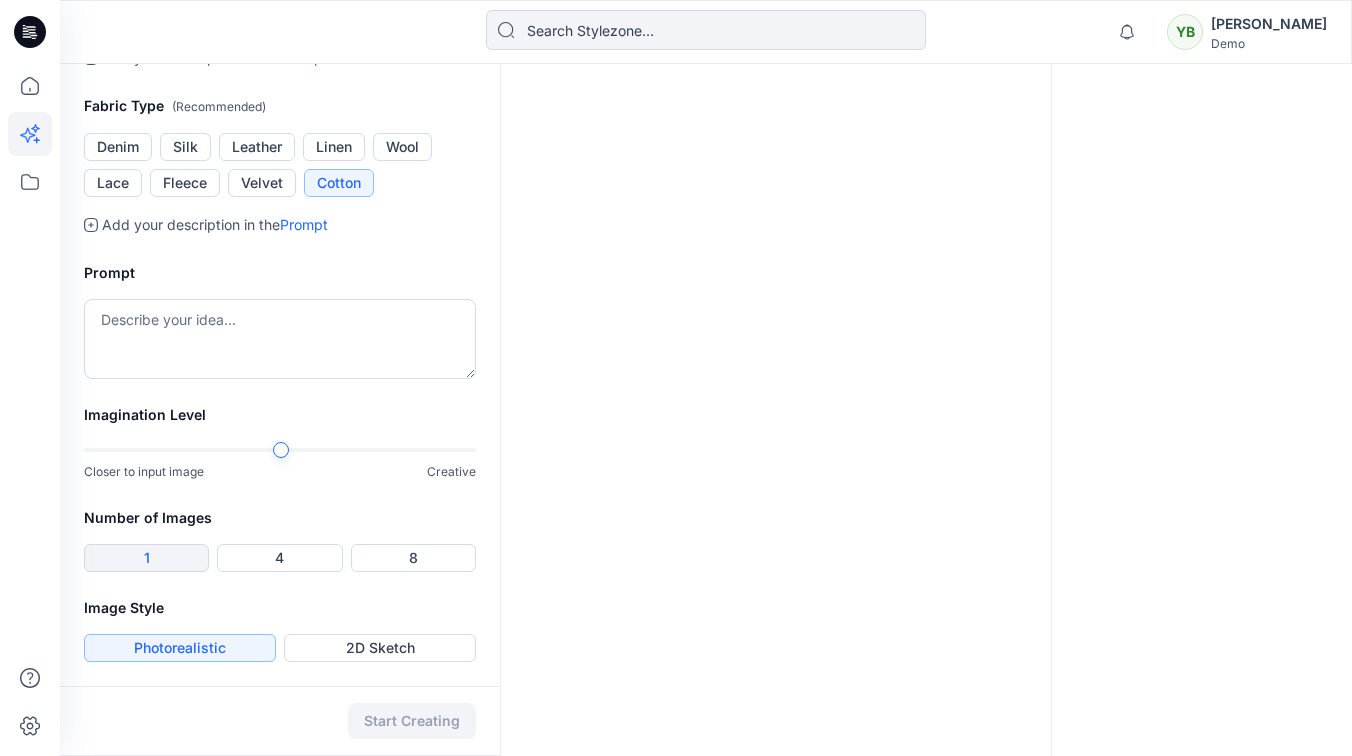 click on "1" at bounding box center [146, 558] 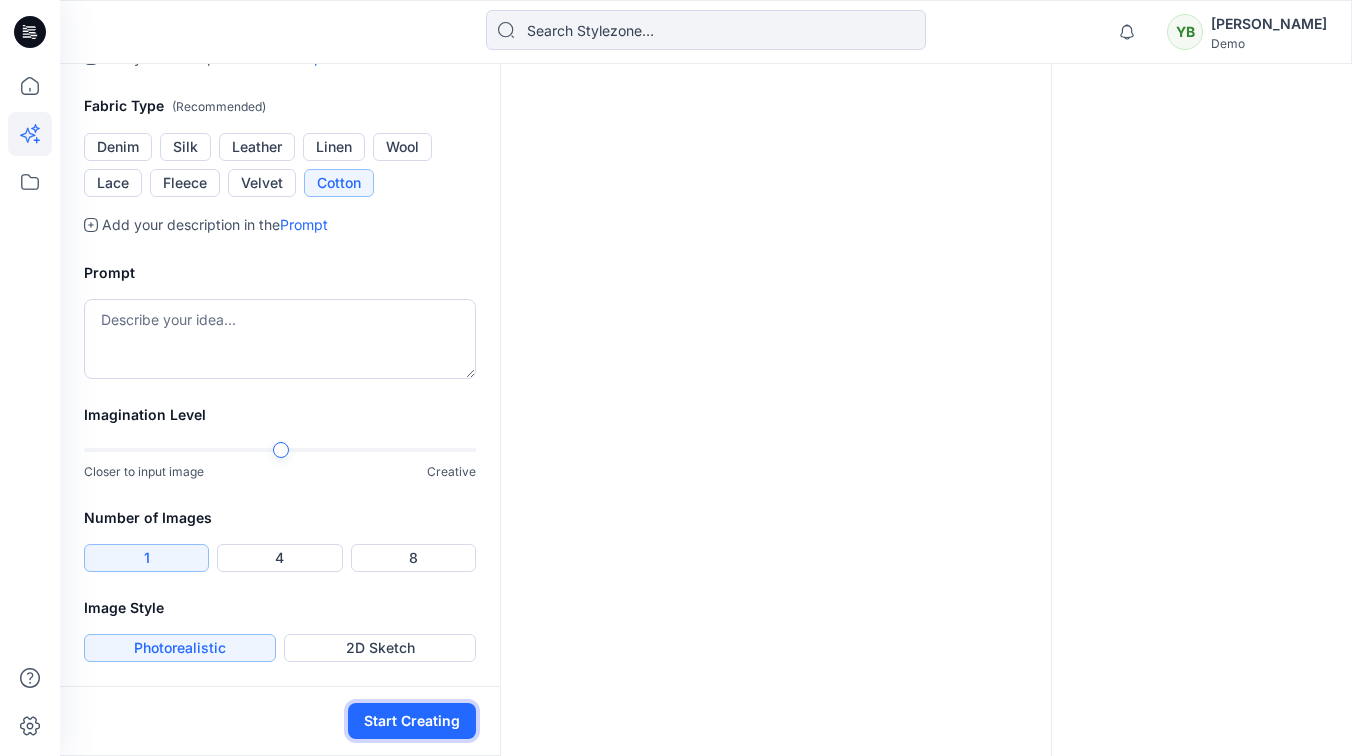 click on "Start Creating" at bounding box center [412, 721] 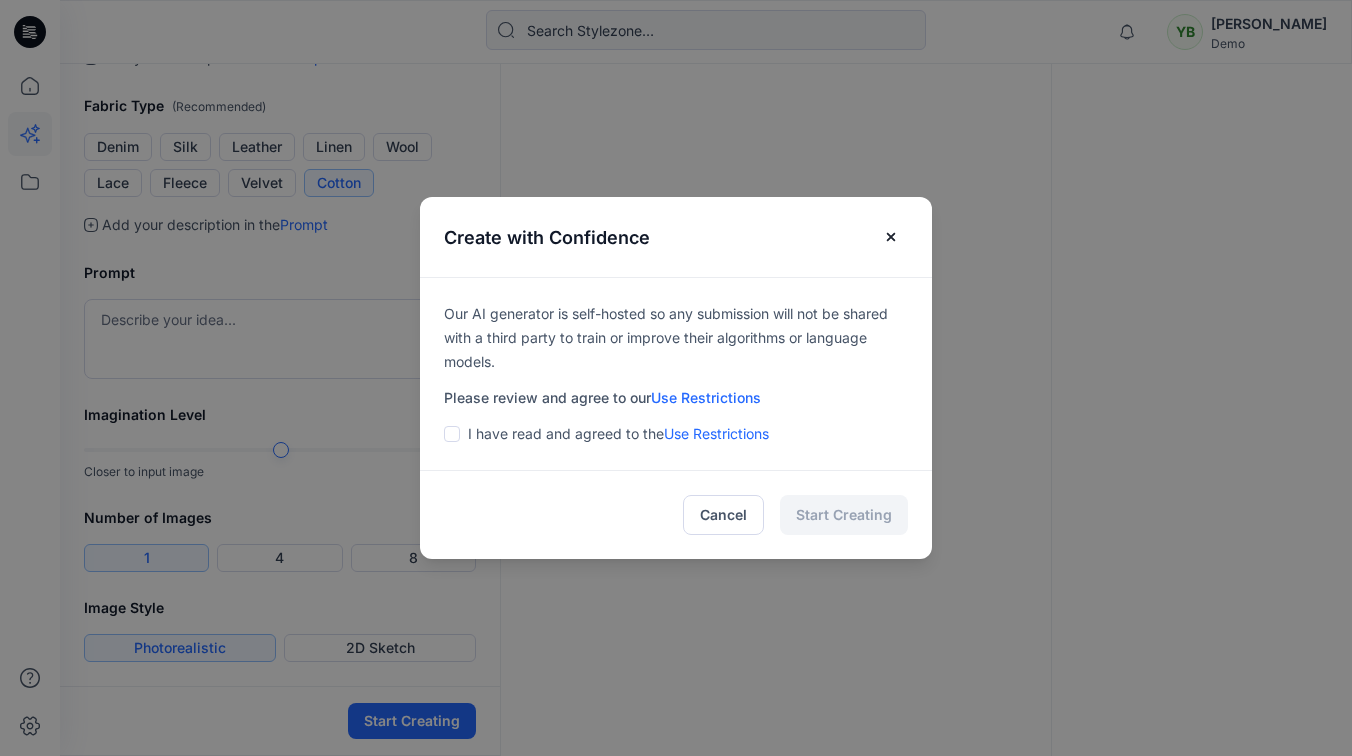 click at bounding box center [452, 434] 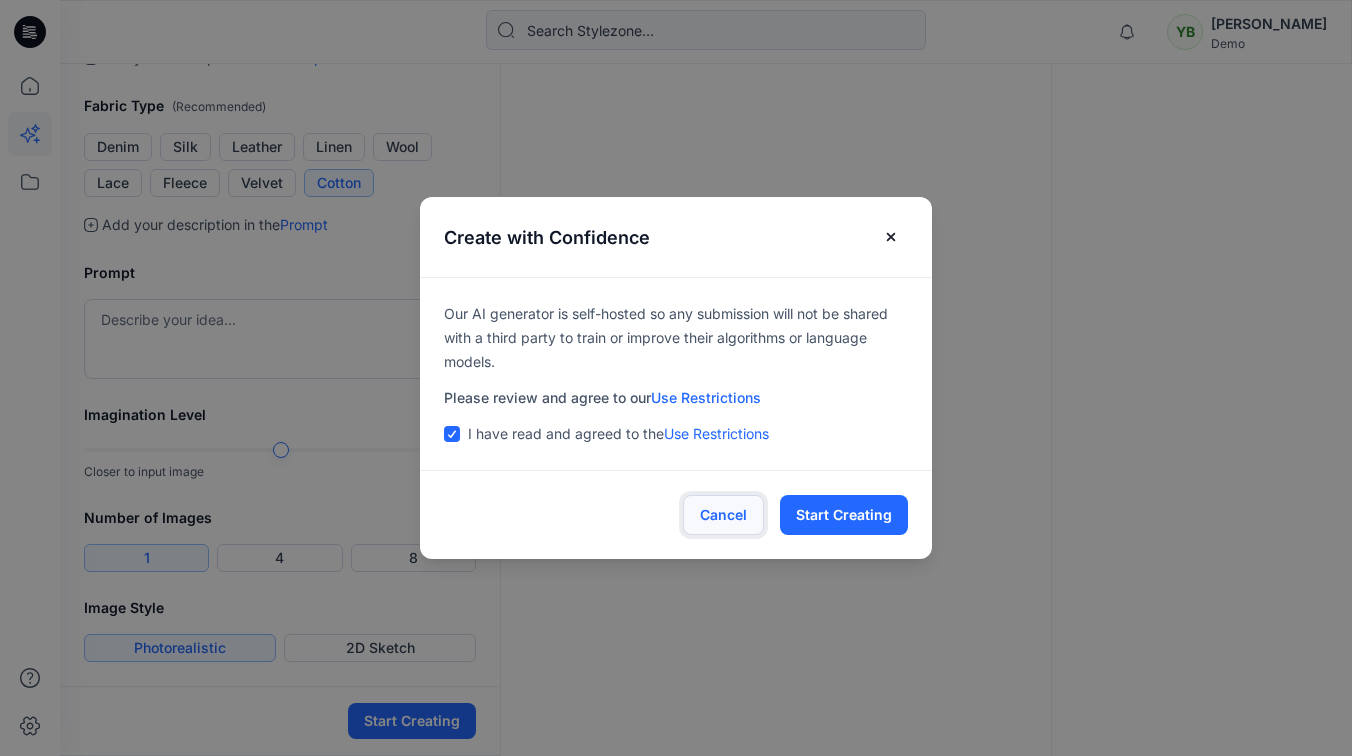 click on "Cancel" at bounding box center (723, 515) 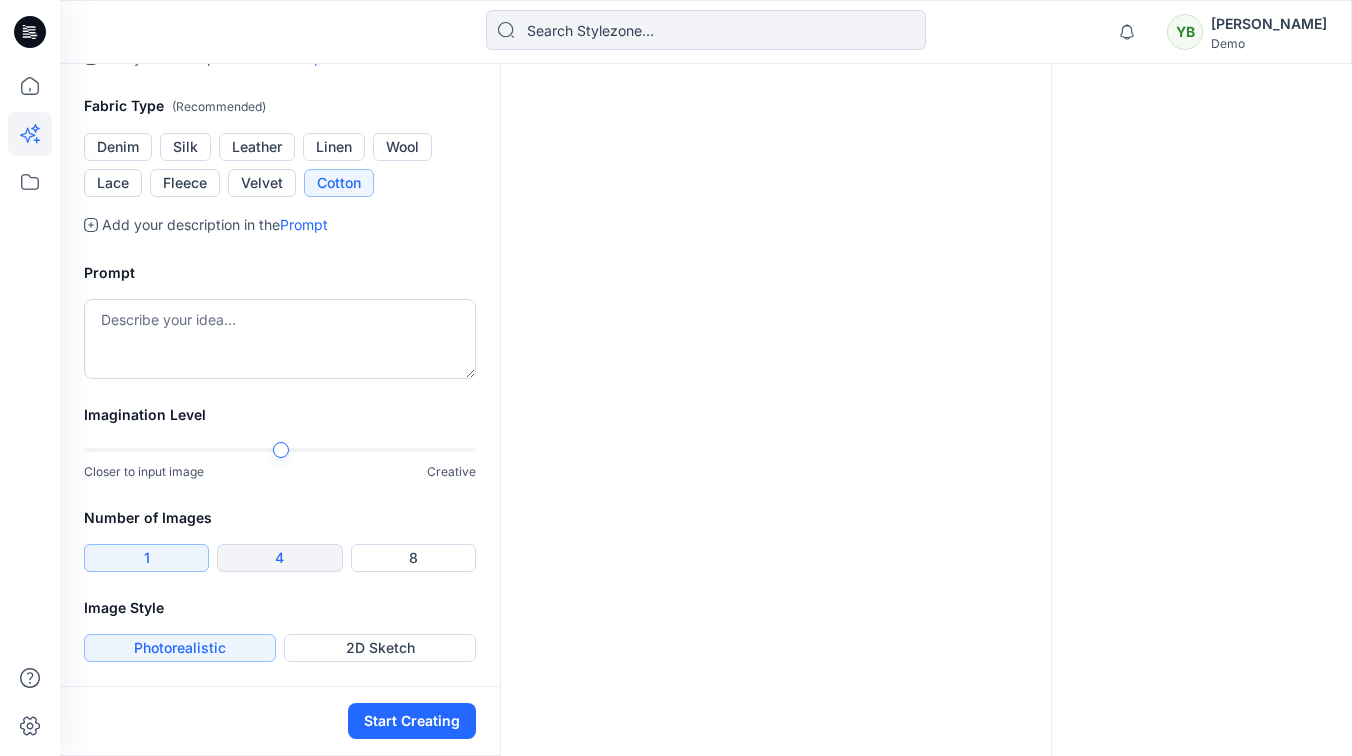 click on "4" at bounding box center (279, 558) 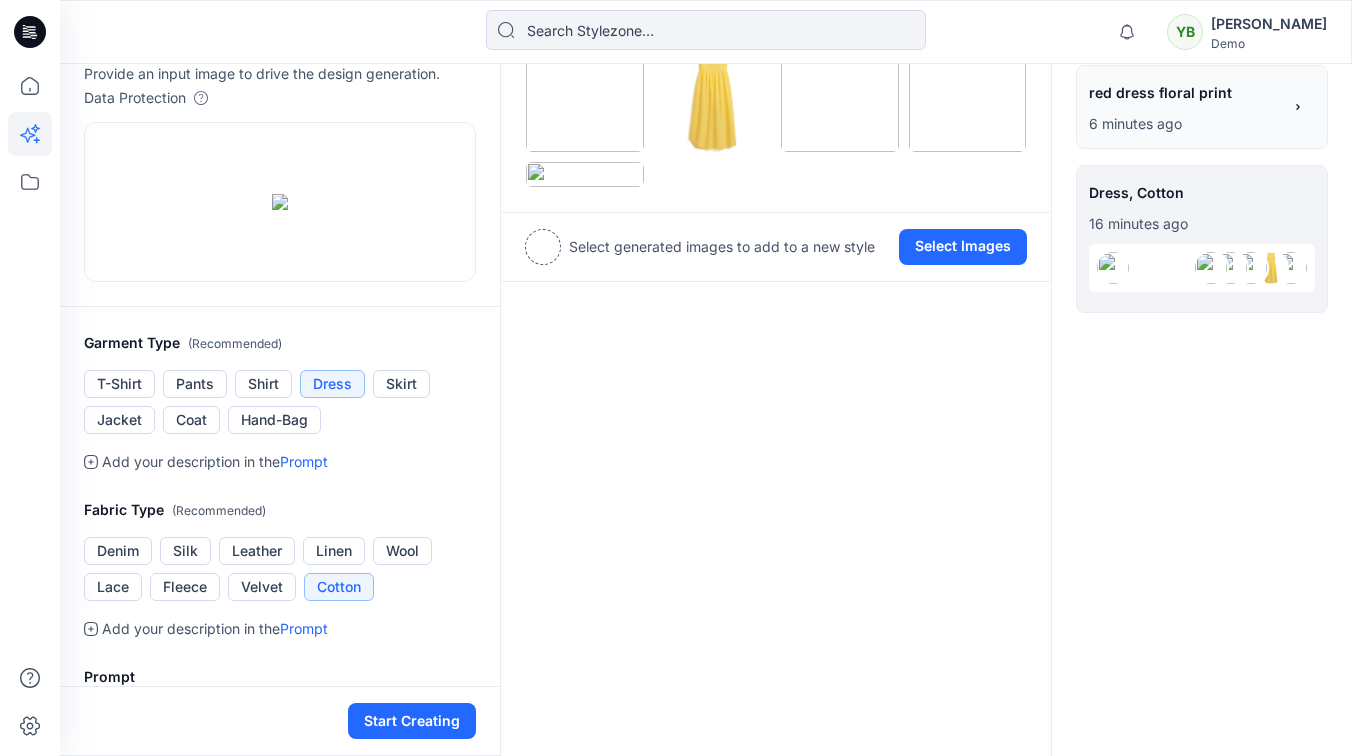 scroll, scrollTop: 0, scrollLeft: 0, axis: both 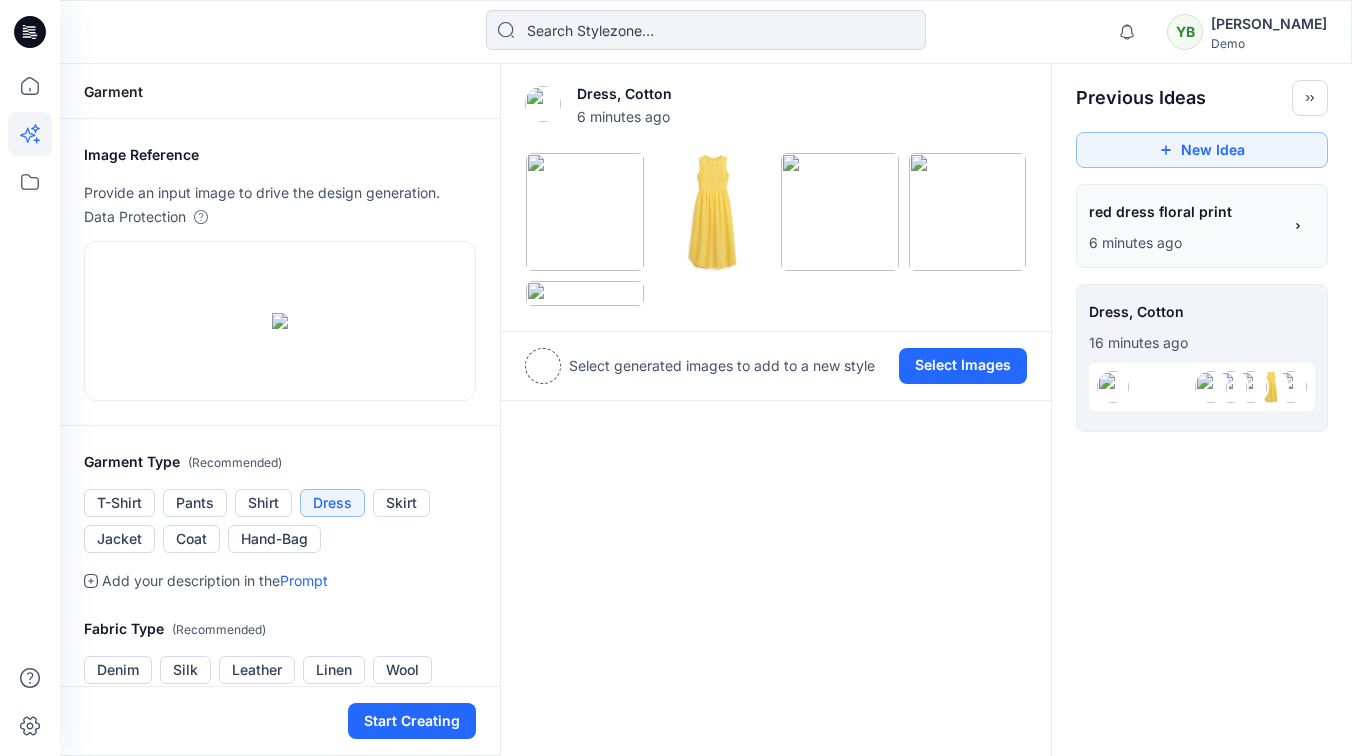 click on "red dress floral print" at bounding box center [1184, 211] 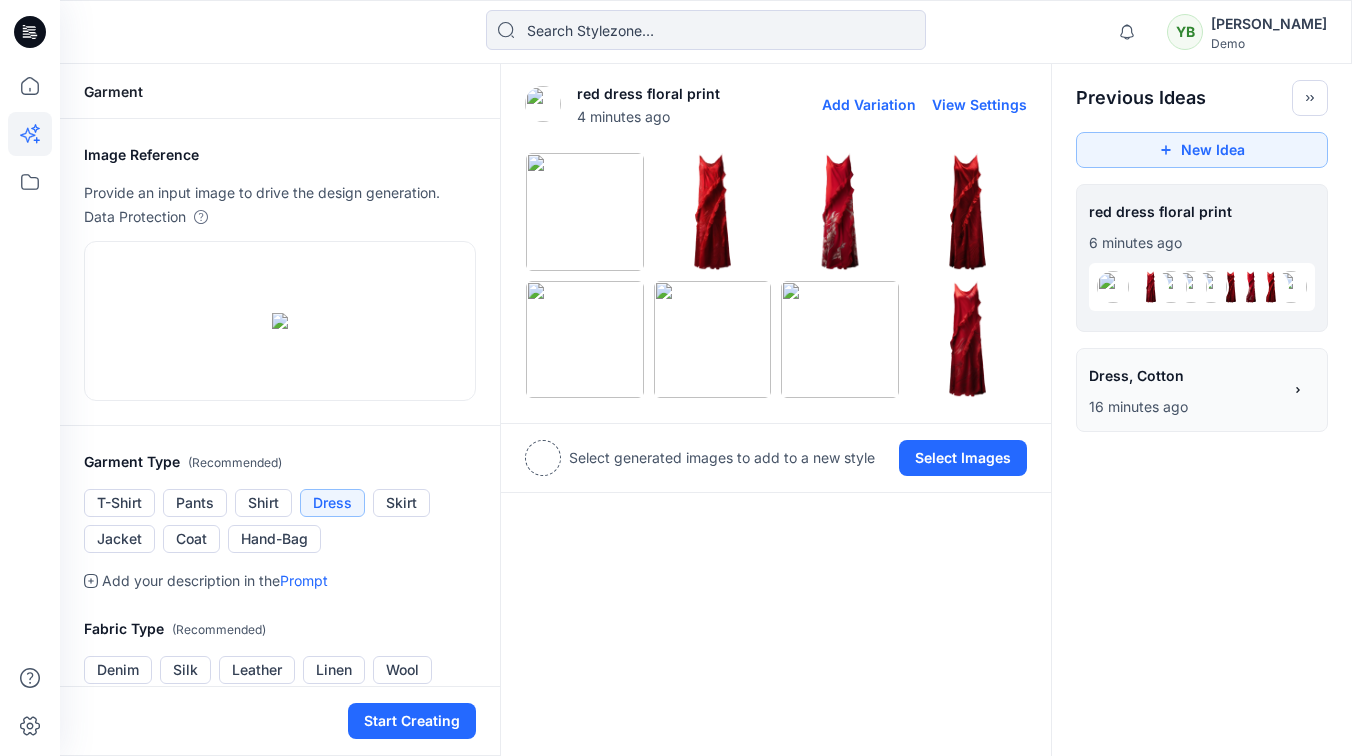 click on "View Settings" at bounding box center [979, 104] 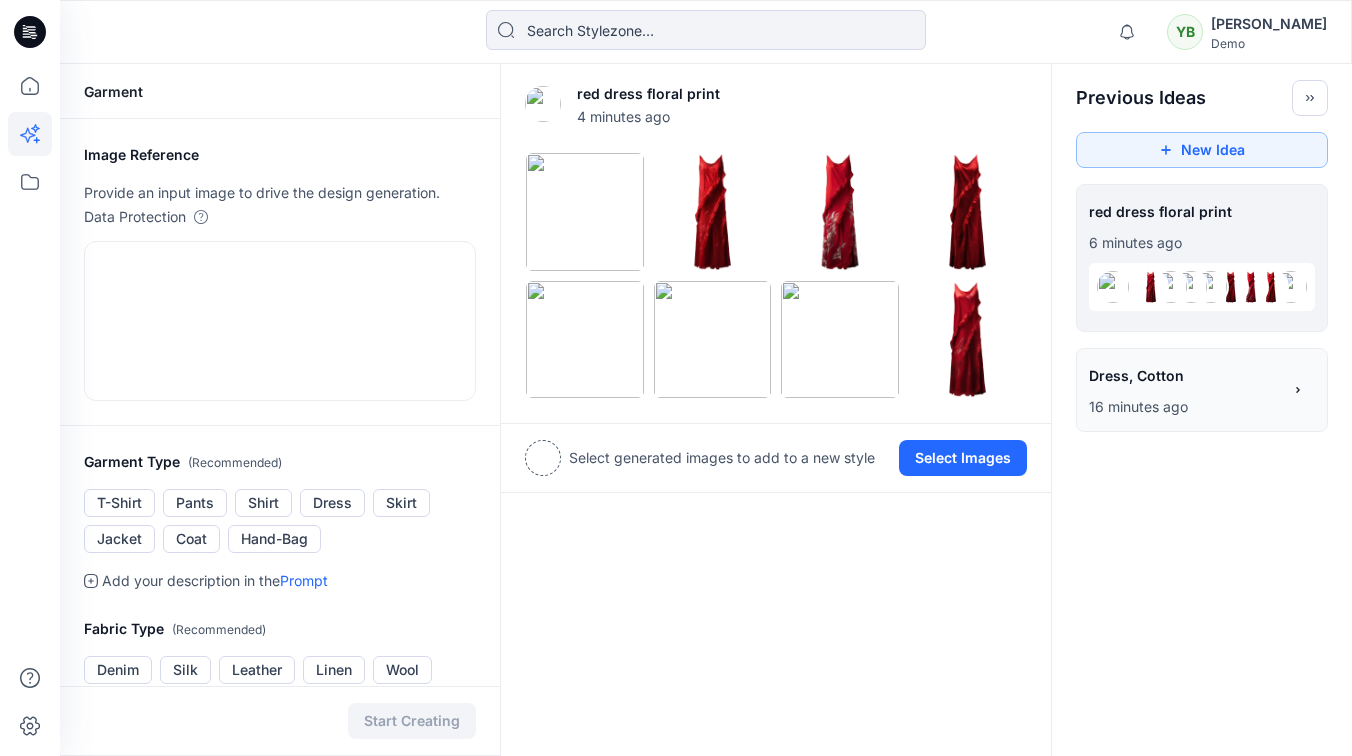 type 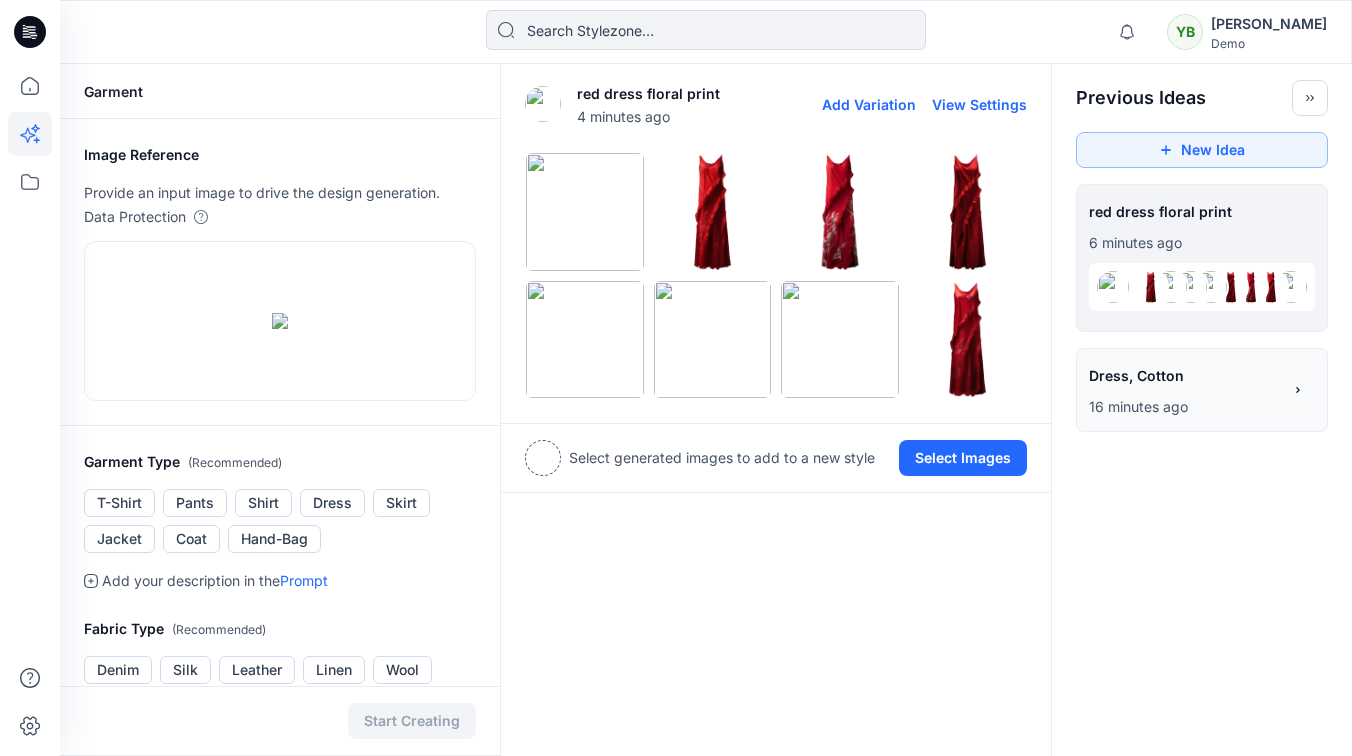 click on "View Settings" at bounding box center (979, 104) 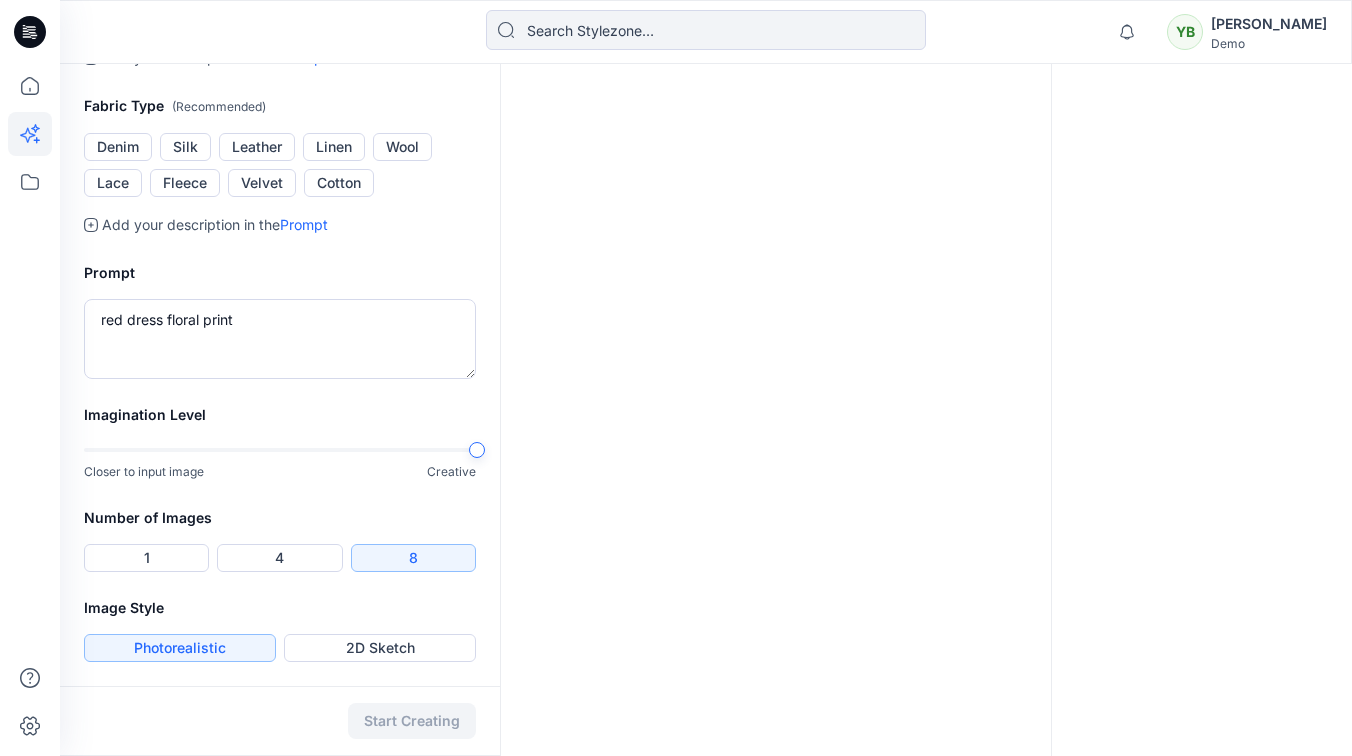 scroll, scrollTop: 781, scrollLeft: 0, axis: vertical 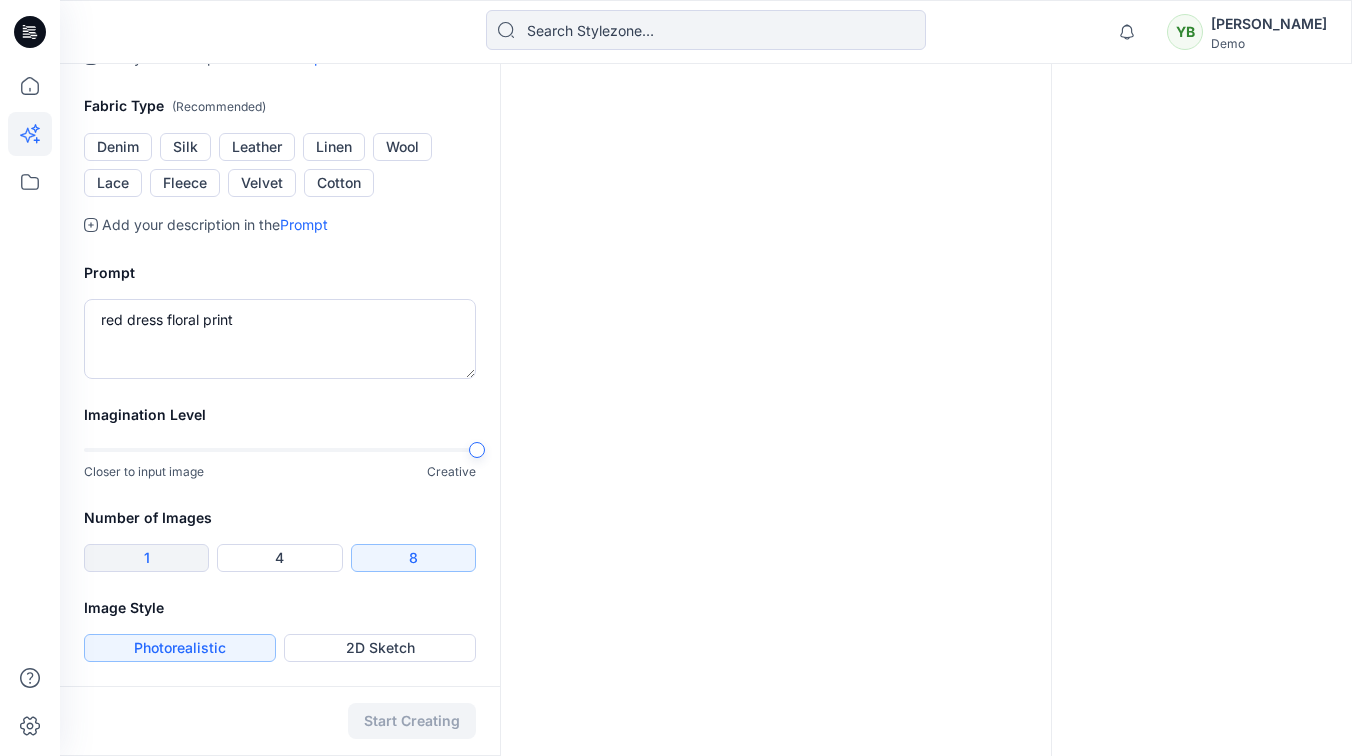 click on "1" at bounding box center [146, 558] 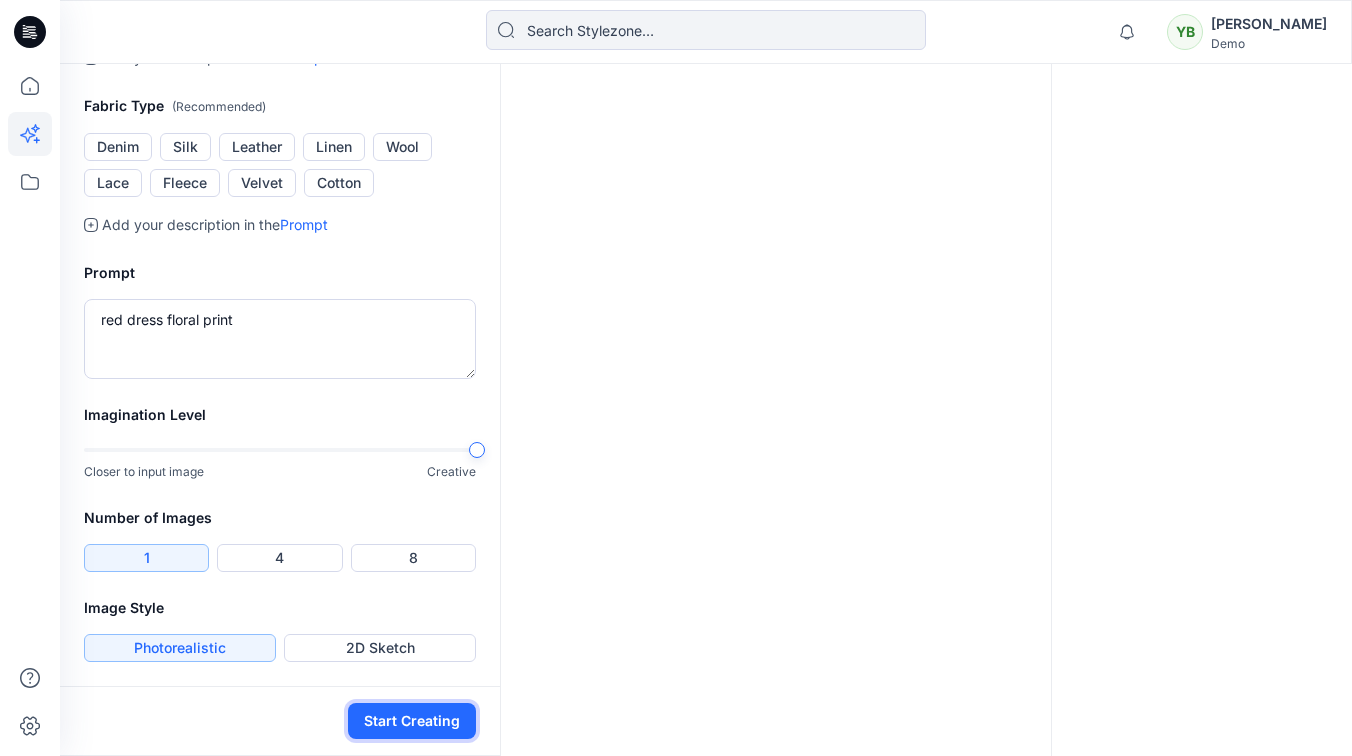 click on "Start Creating" at bounding box center (412, 721) 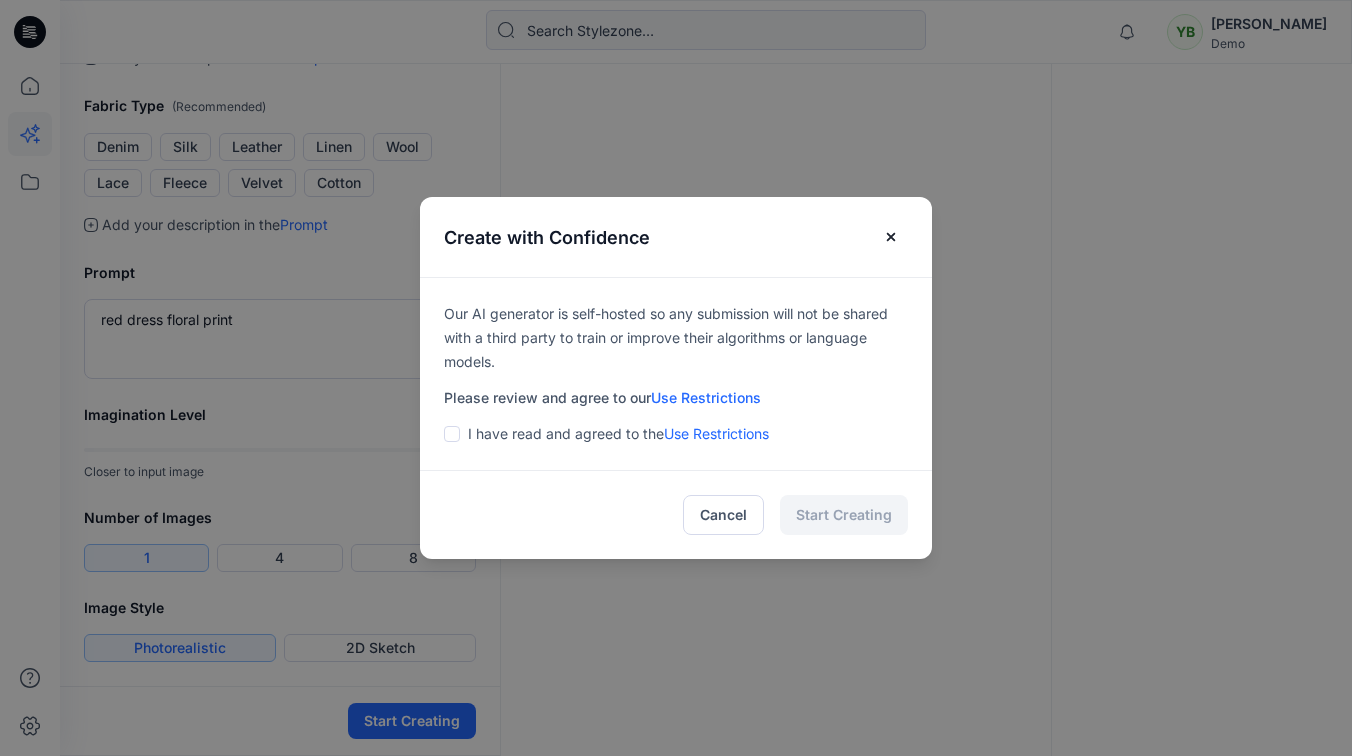 click at bounding box center [452, 434] 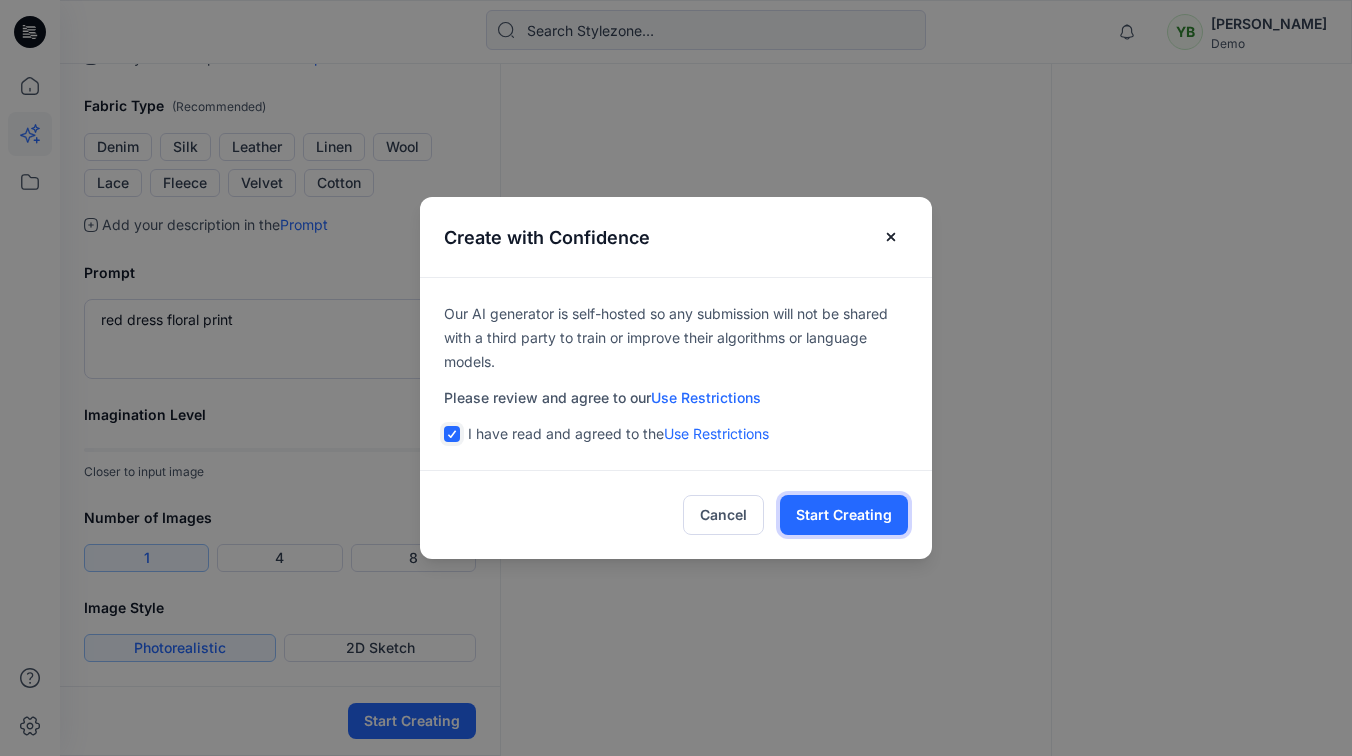 click on "Start Creating" at bounding box center [844, 515] 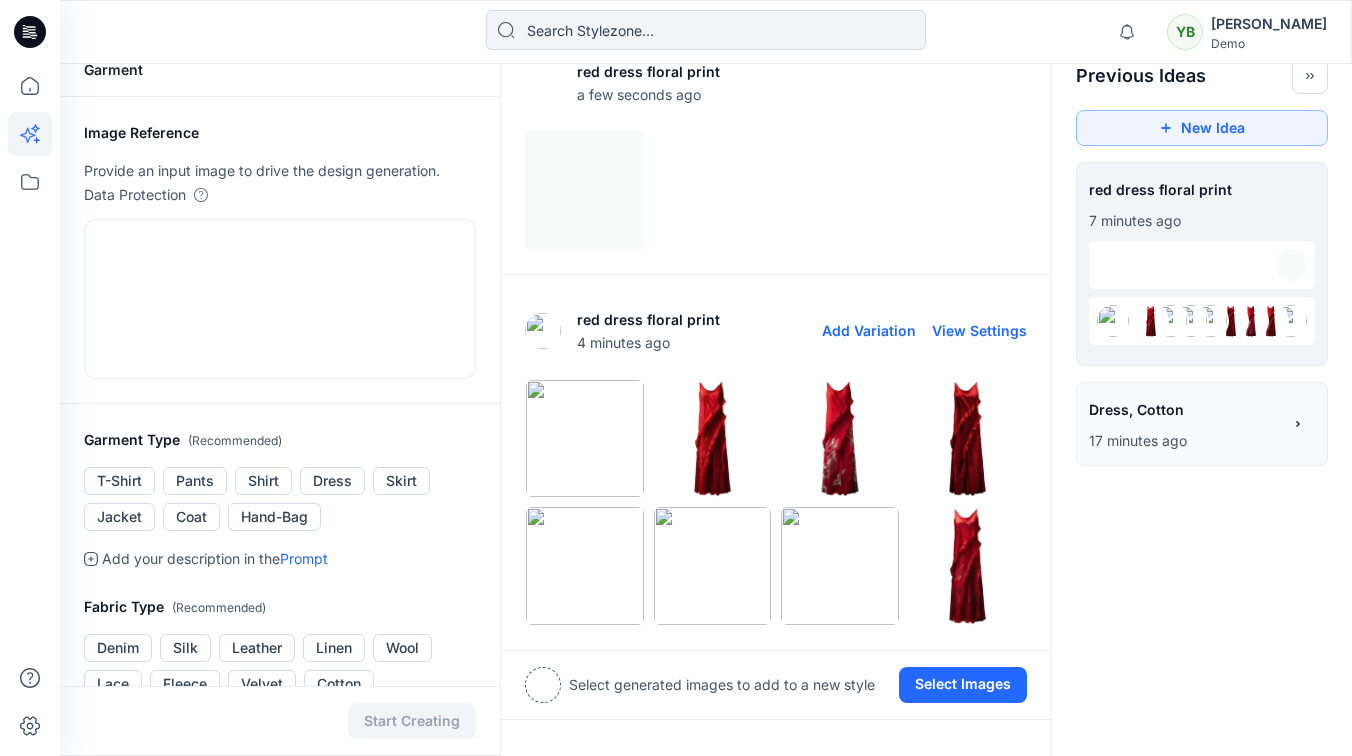scroll, scrollTop: 15, scrollLeft: 0, axis: vertical 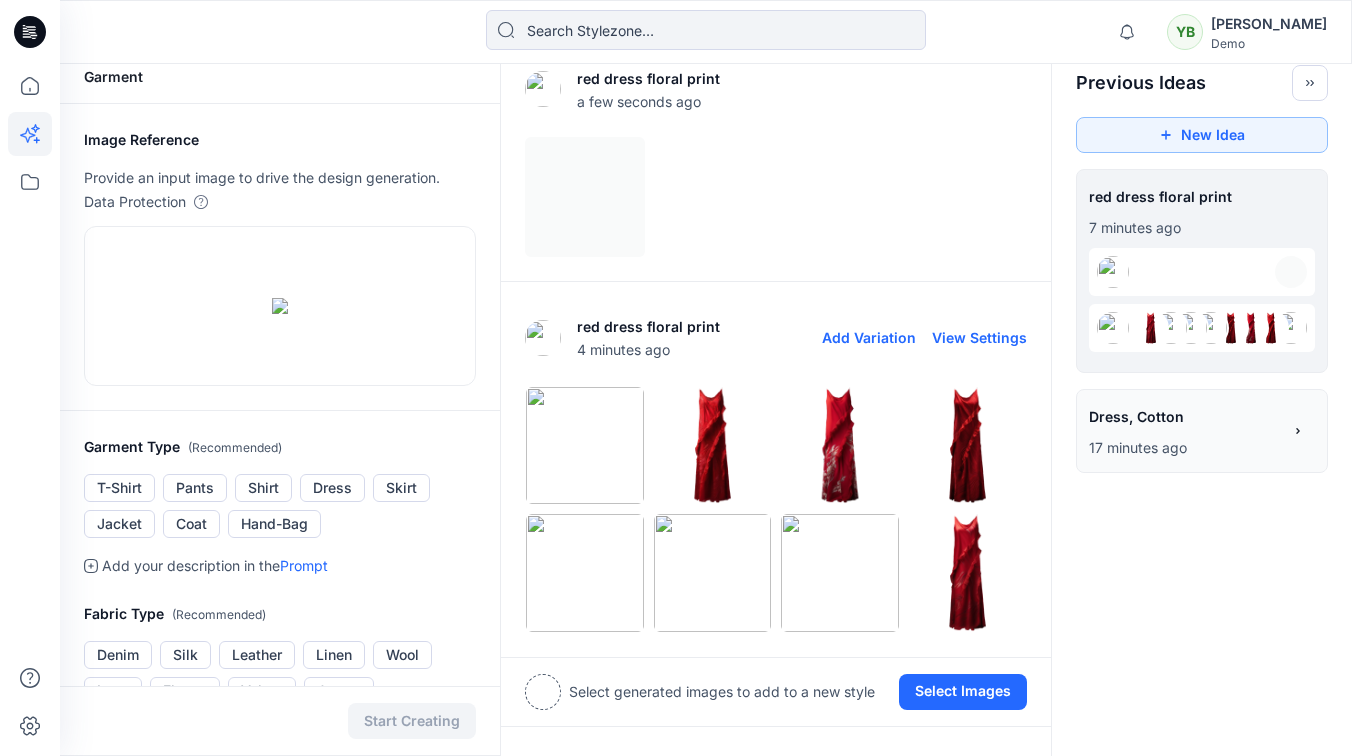 click on "View Settings" at bounding box center [979, 337] 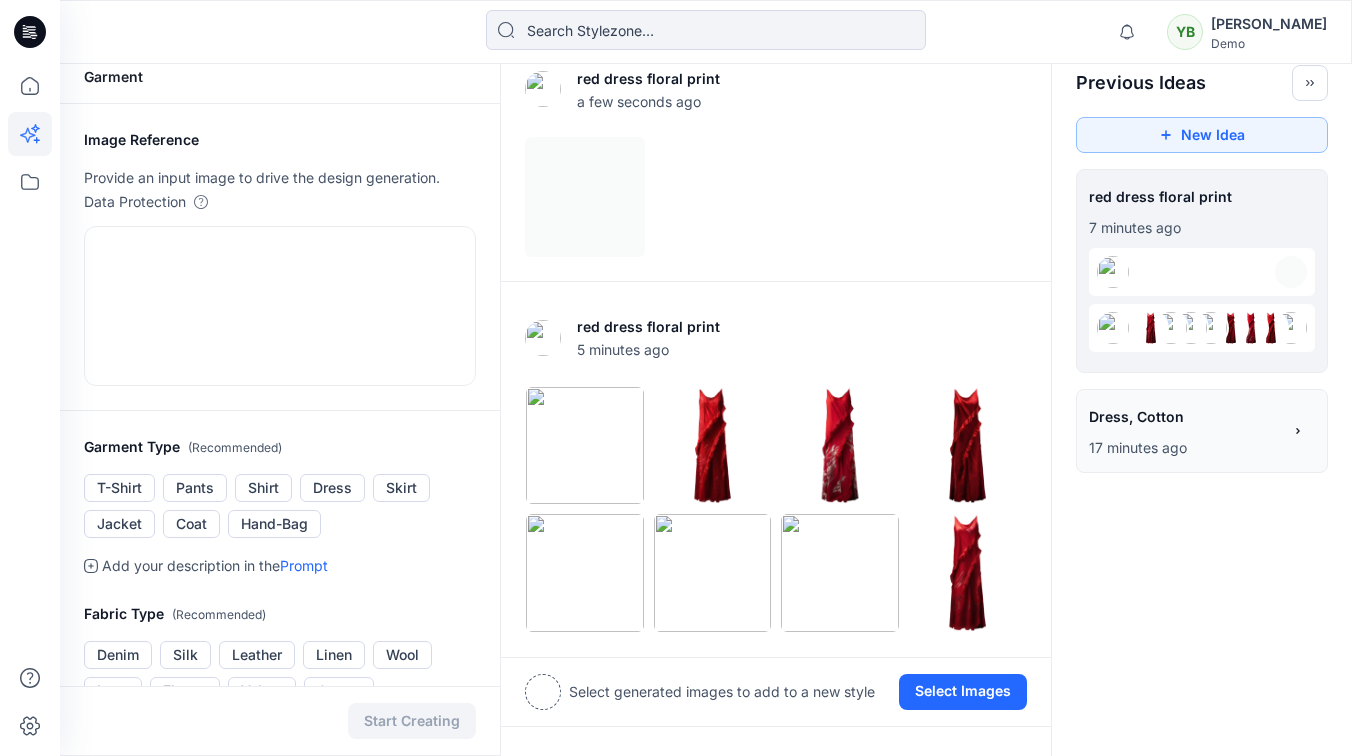 click on "Dress, Cotton" at bounding box center (1184, 416) 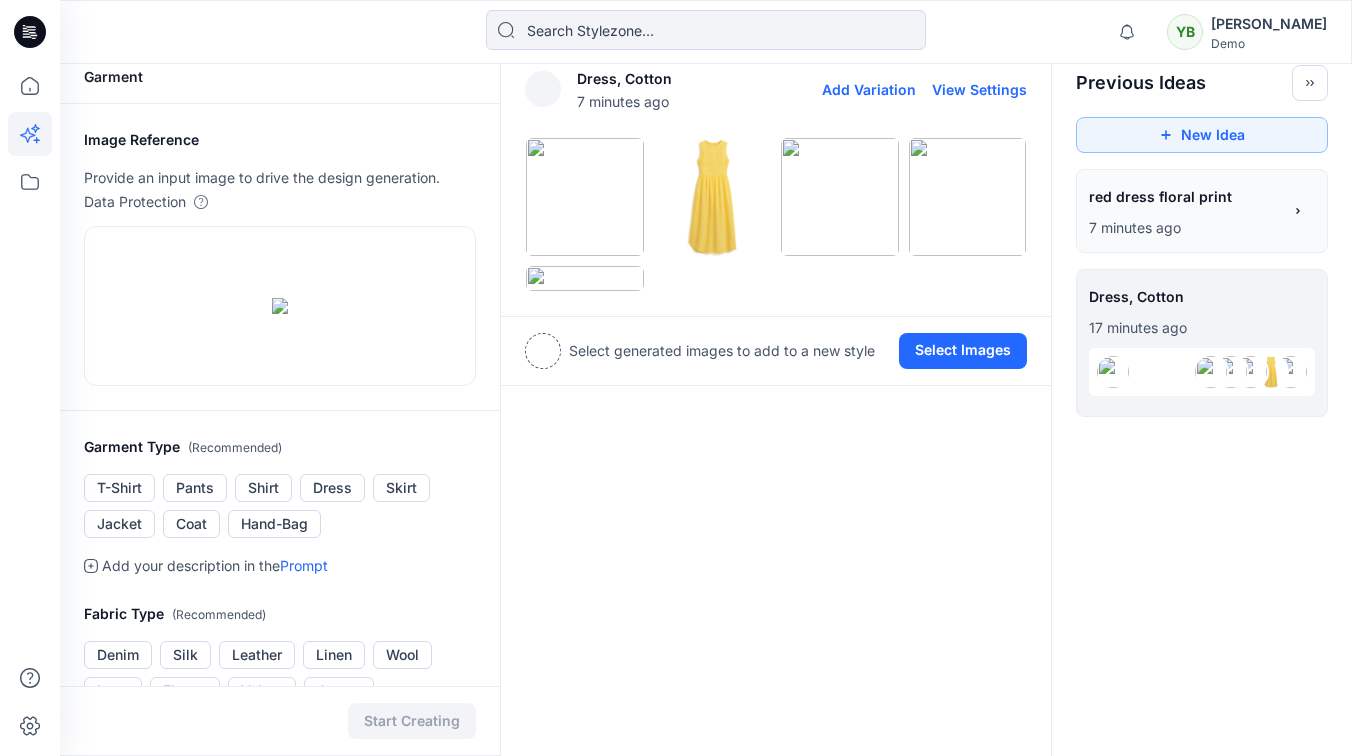 click on "View Settings" at bounding box center [979, 89] 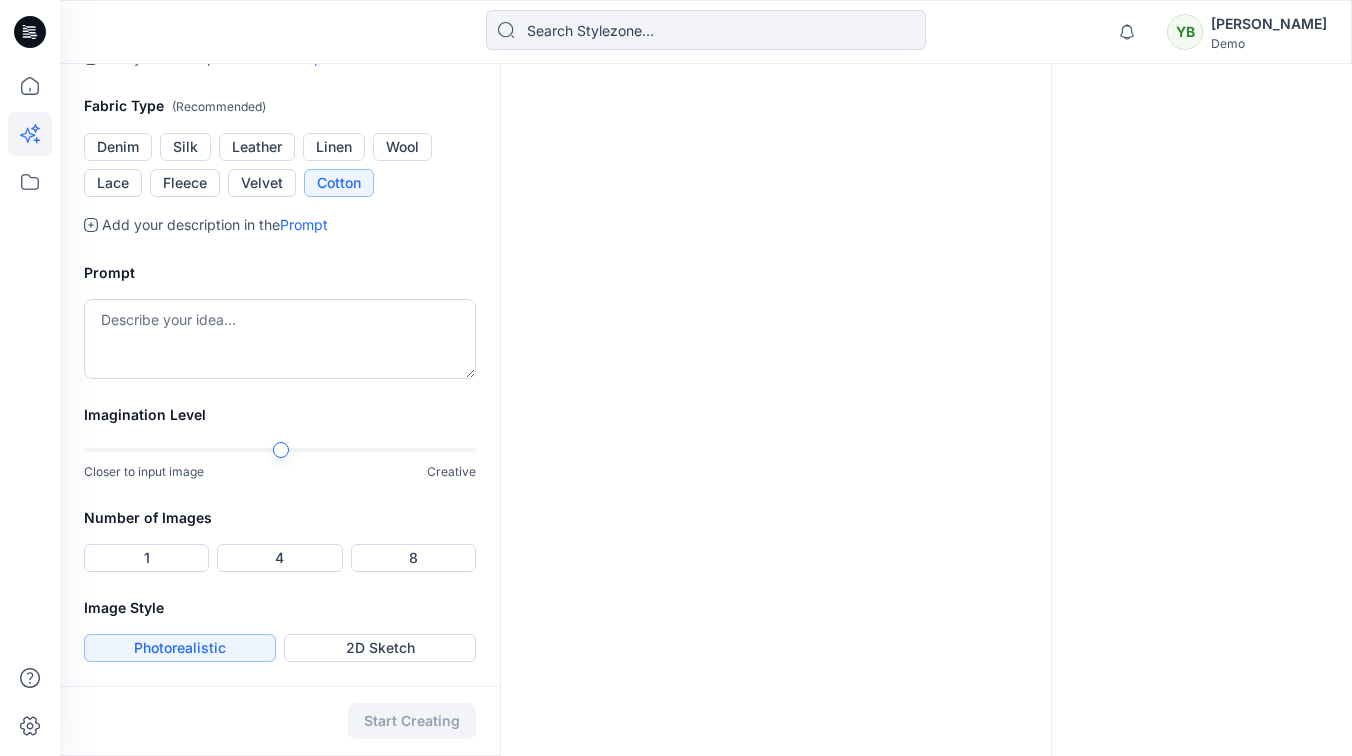 scroll, scrollTop: 781, scrollLeft: 0, axis: vertical 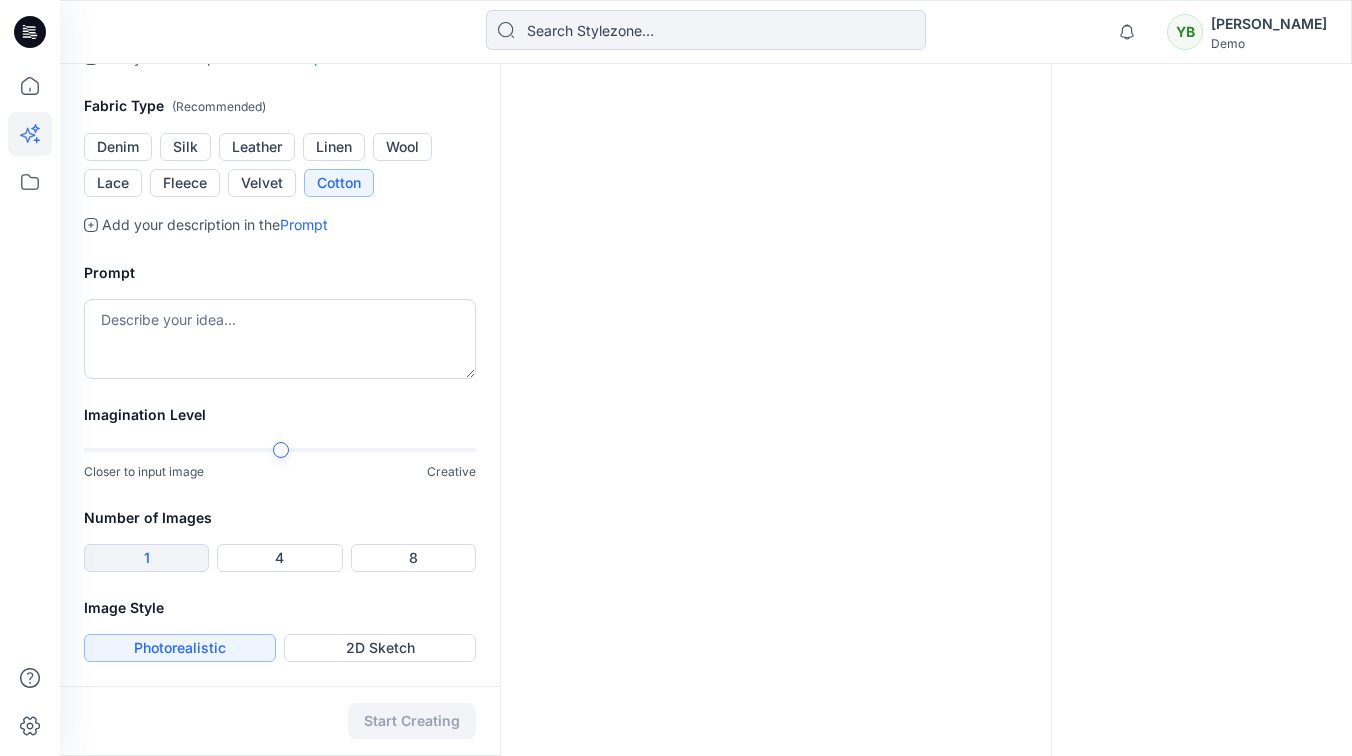 click on "1" at bounding box center (146, 558) 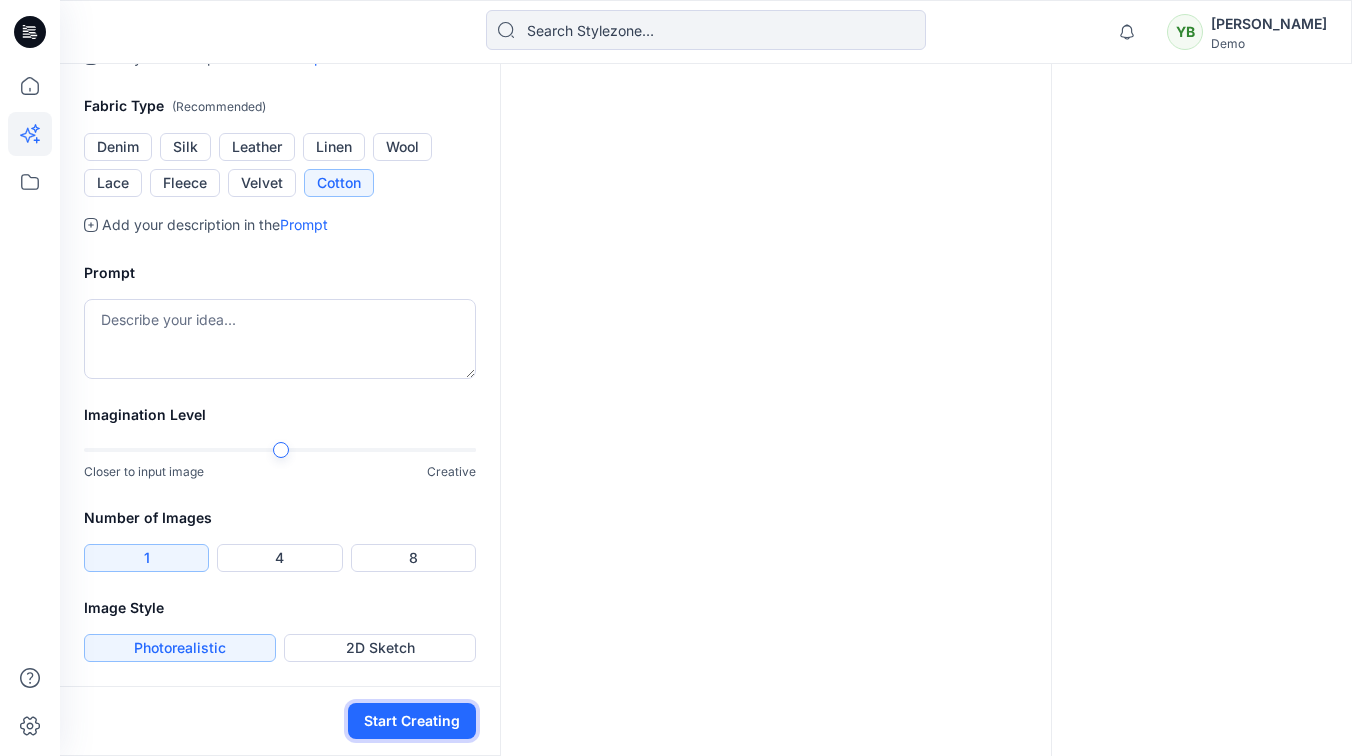 click on "Start Creating" at bounding box center [412, 721] 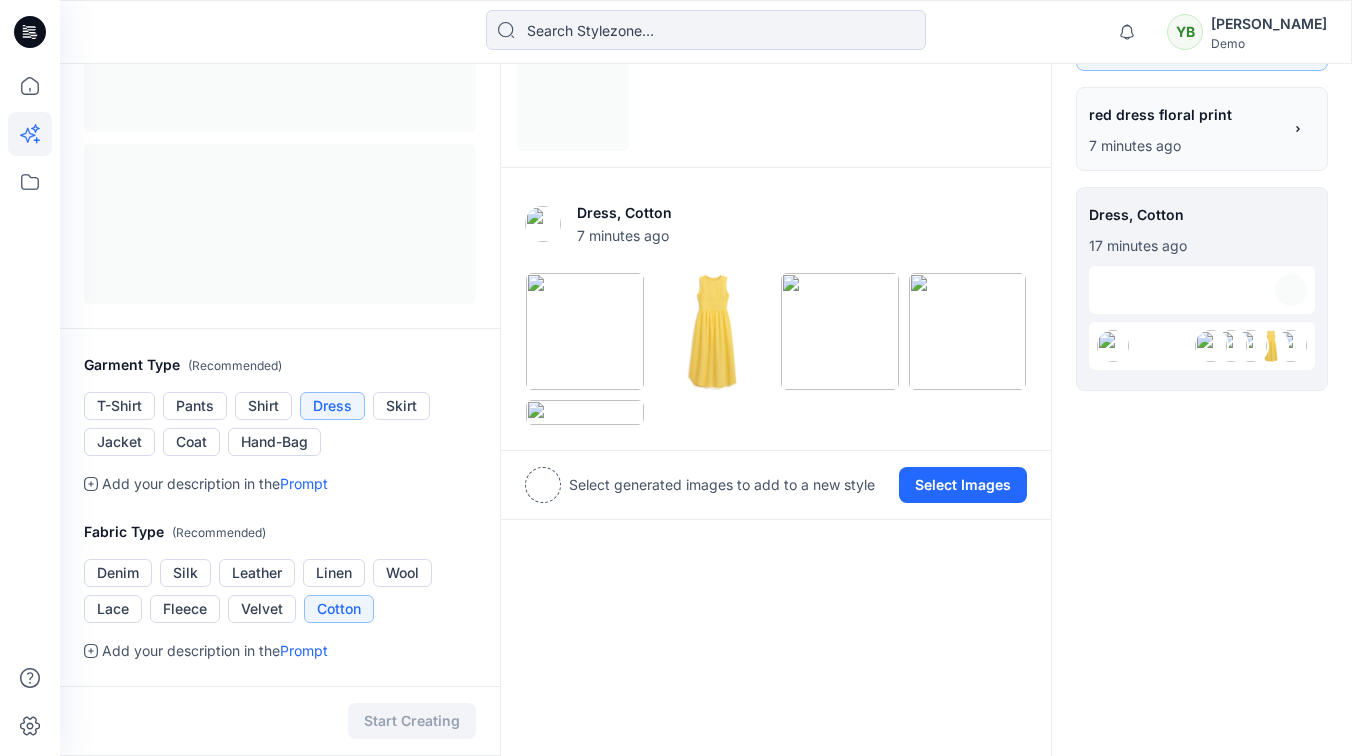 scroll, scrollTop: 8, scrollLeft: 0, axis: vertical 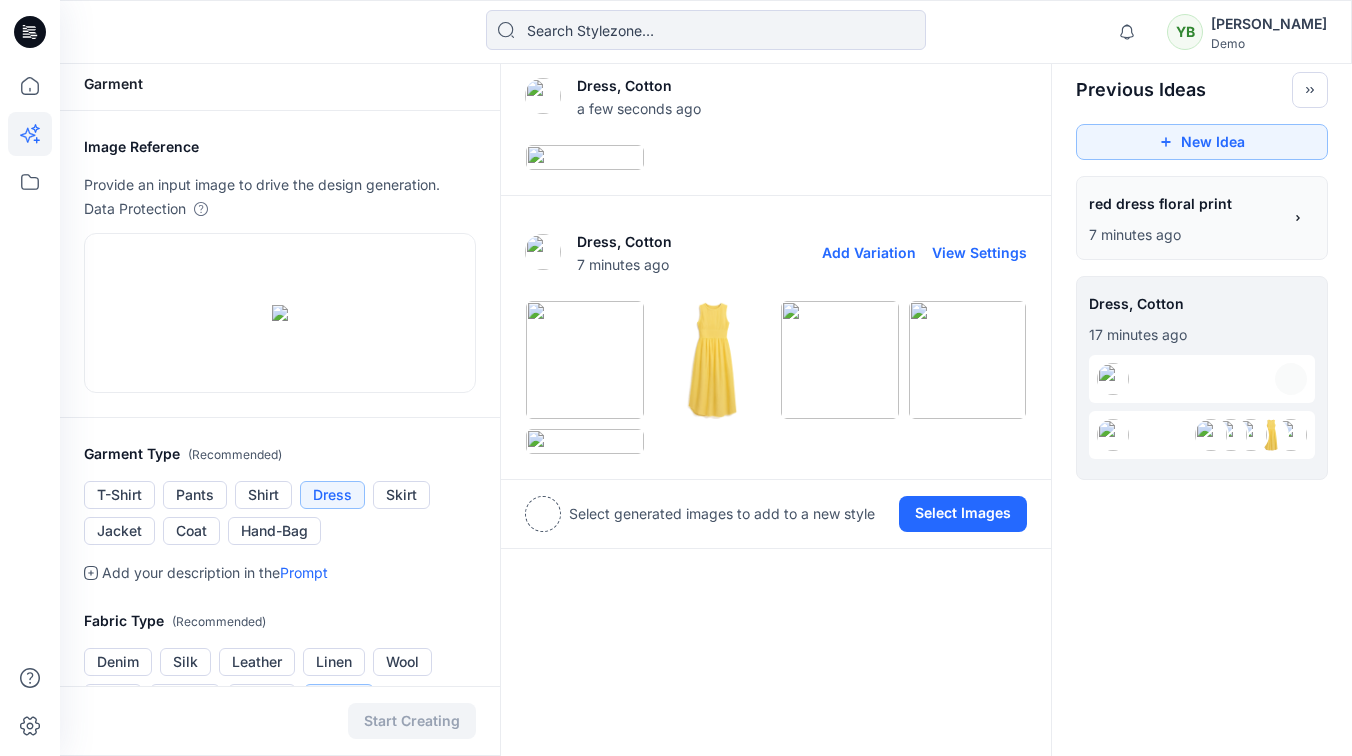 click on "View Settings" at bounding box center [979, 252] 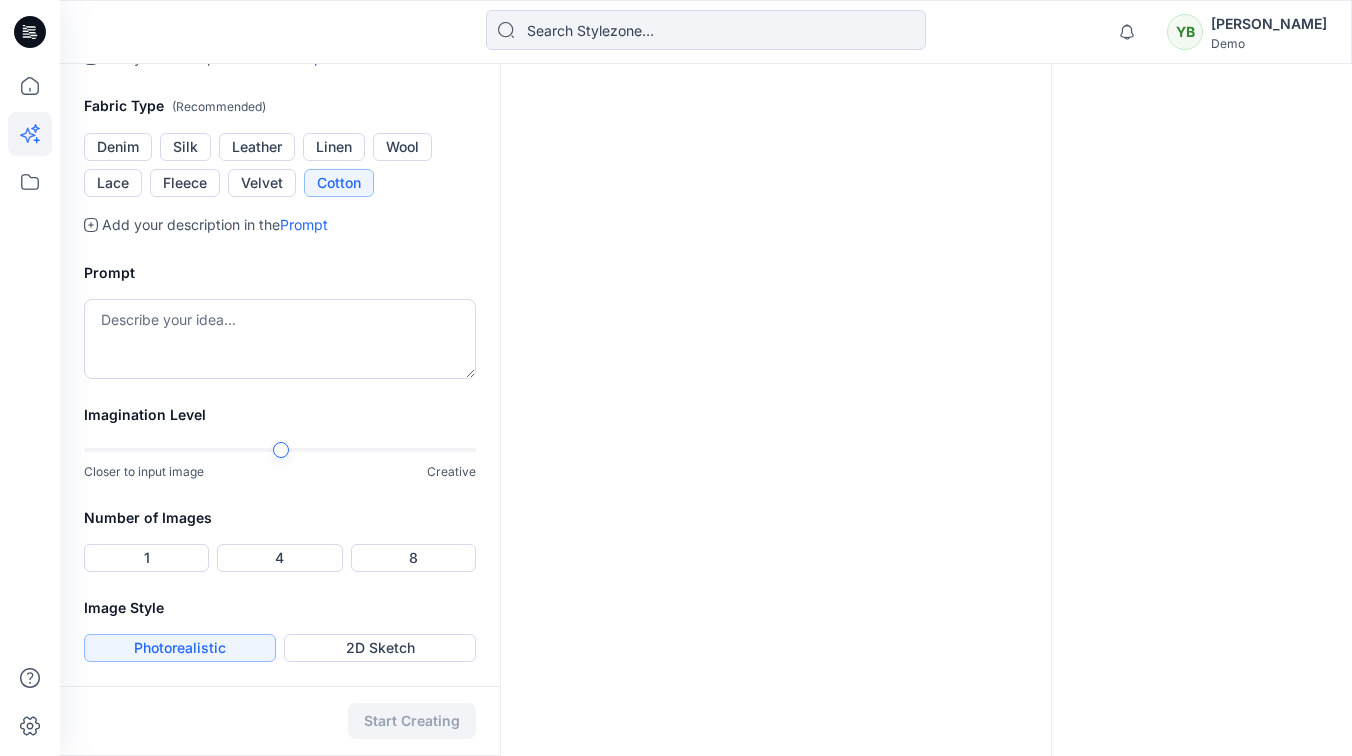 scroll, scrollTop: 781, scrollLeft: 0, axis: vertical 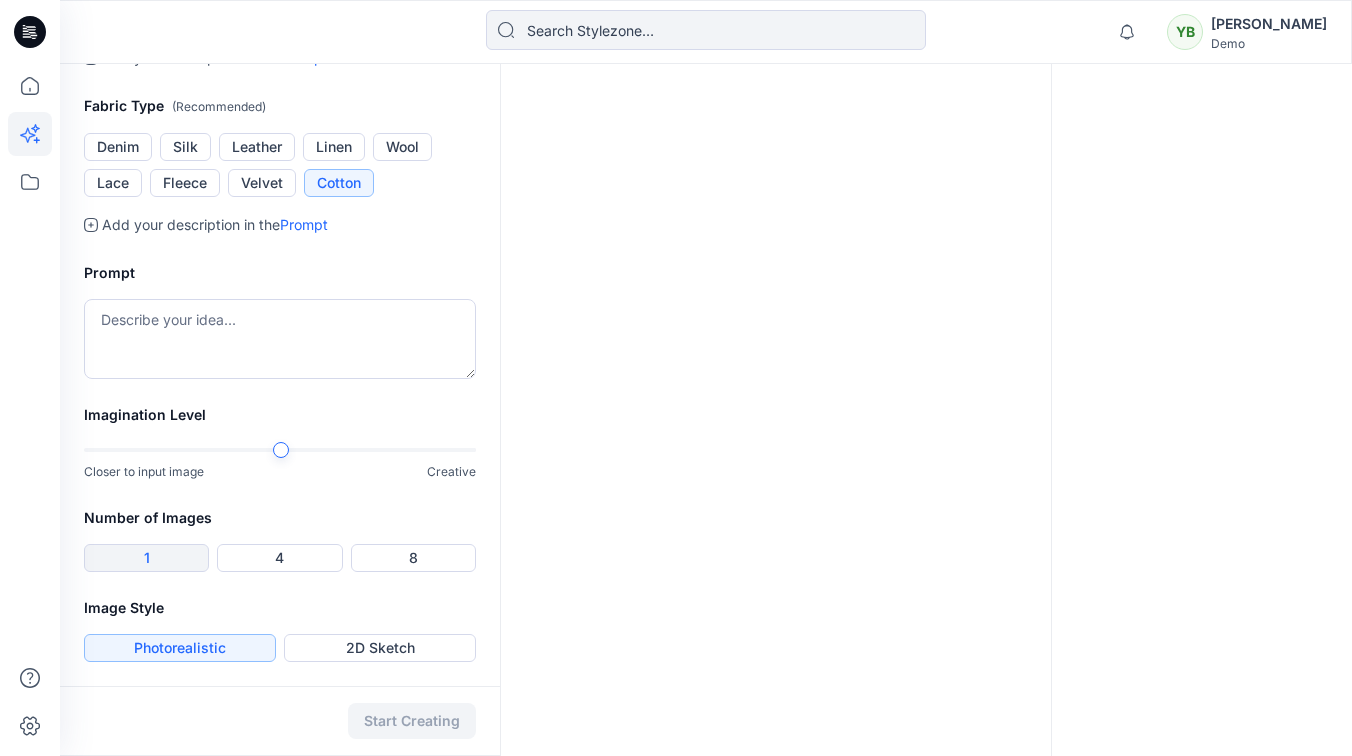 click on "1" at bounding box center [146, 558] 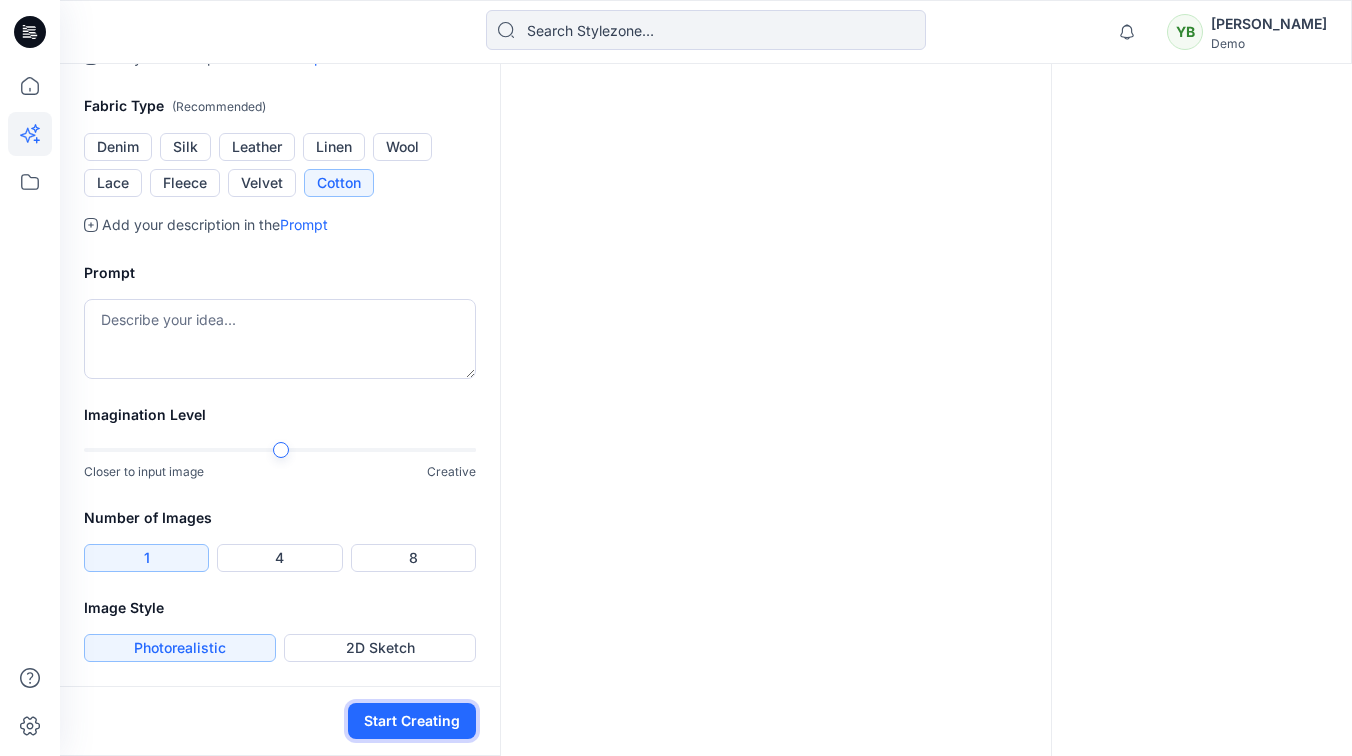 click on "Start Creating" at bounding box center [412, 721] 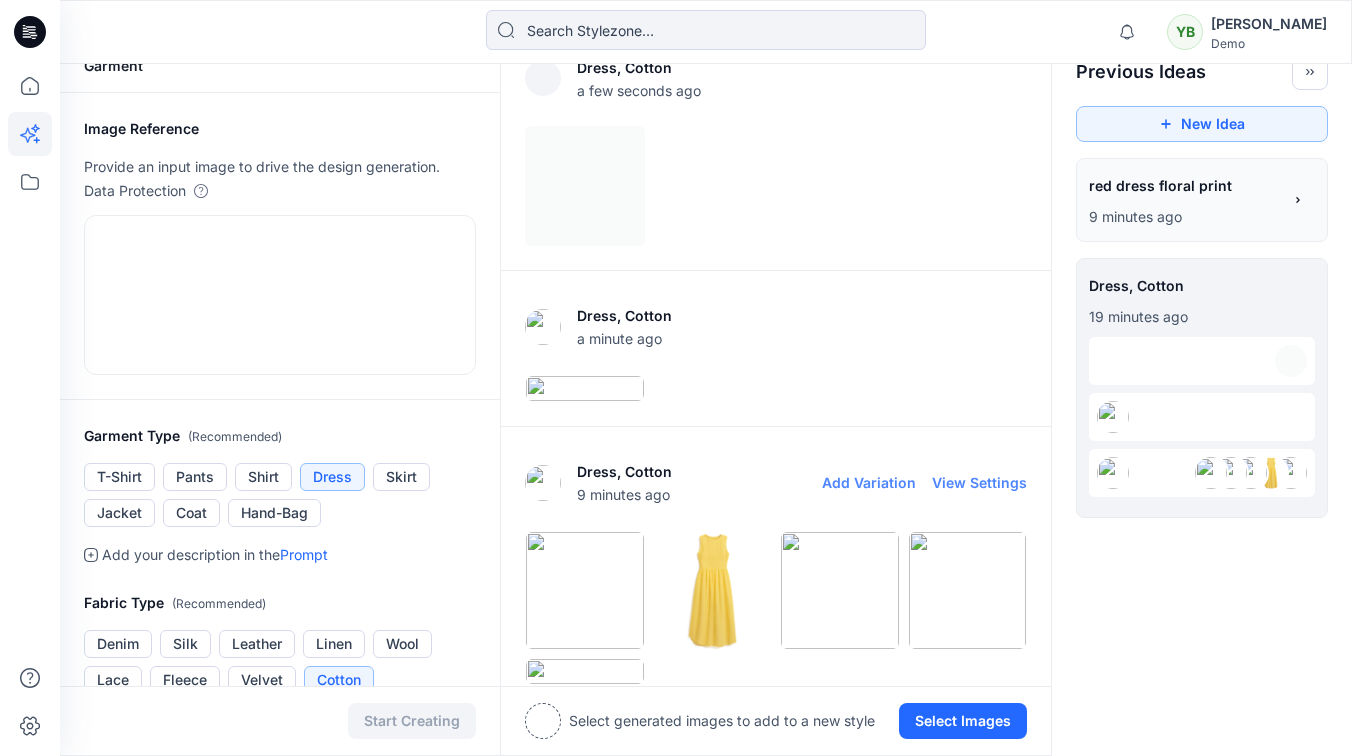 scroll, scrollTop: 0, scrollLeft: 0, axis: both 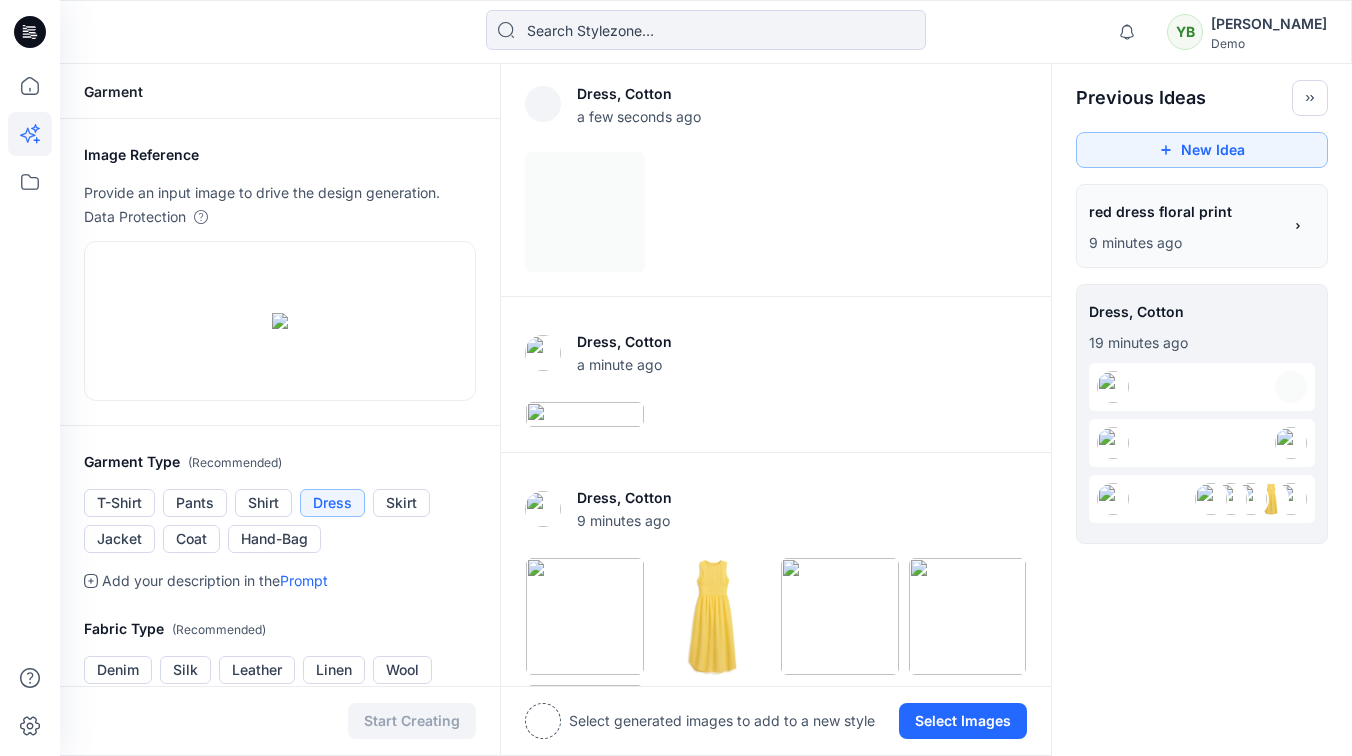click on "red dress floral print" at bounding box center (1184, 211) 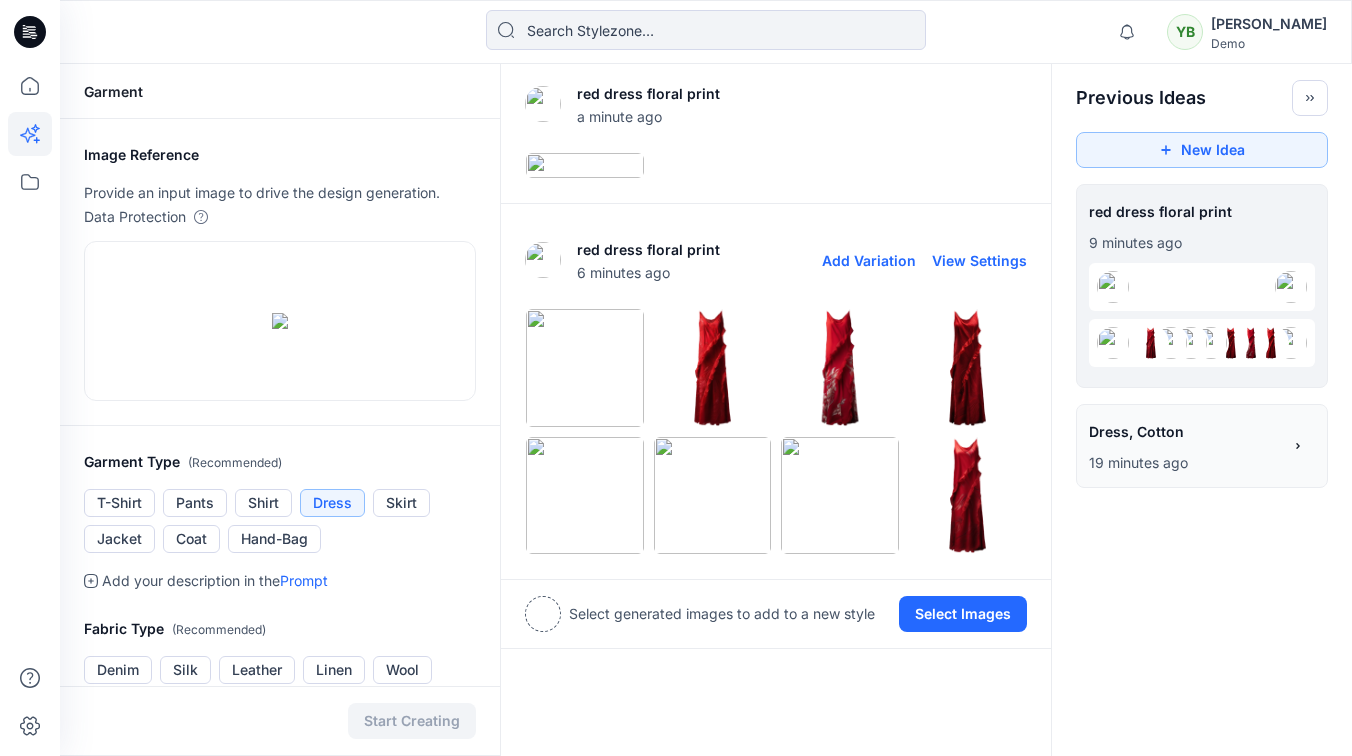 click on "View Settings" at bounding box center (979, 260) 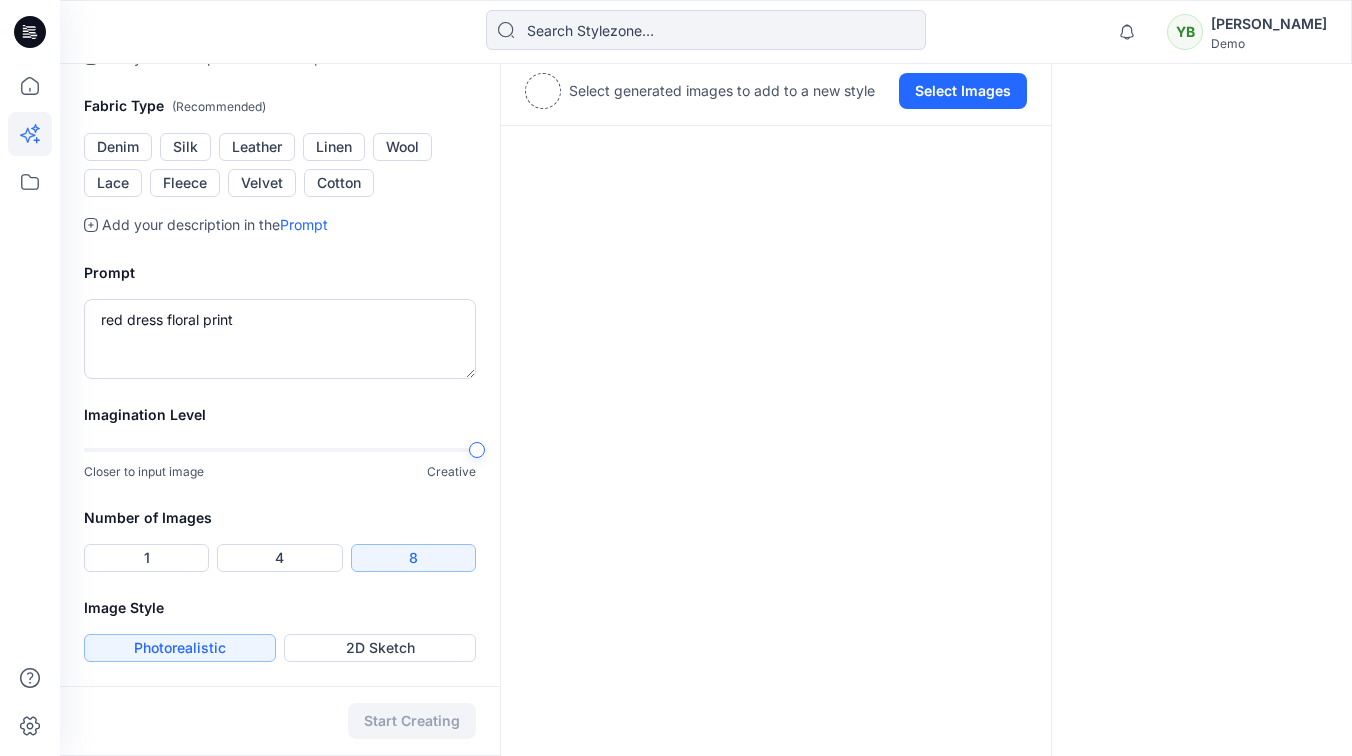 scroll, scrollTop: 781, scrollLeft: 0, axis: vertical 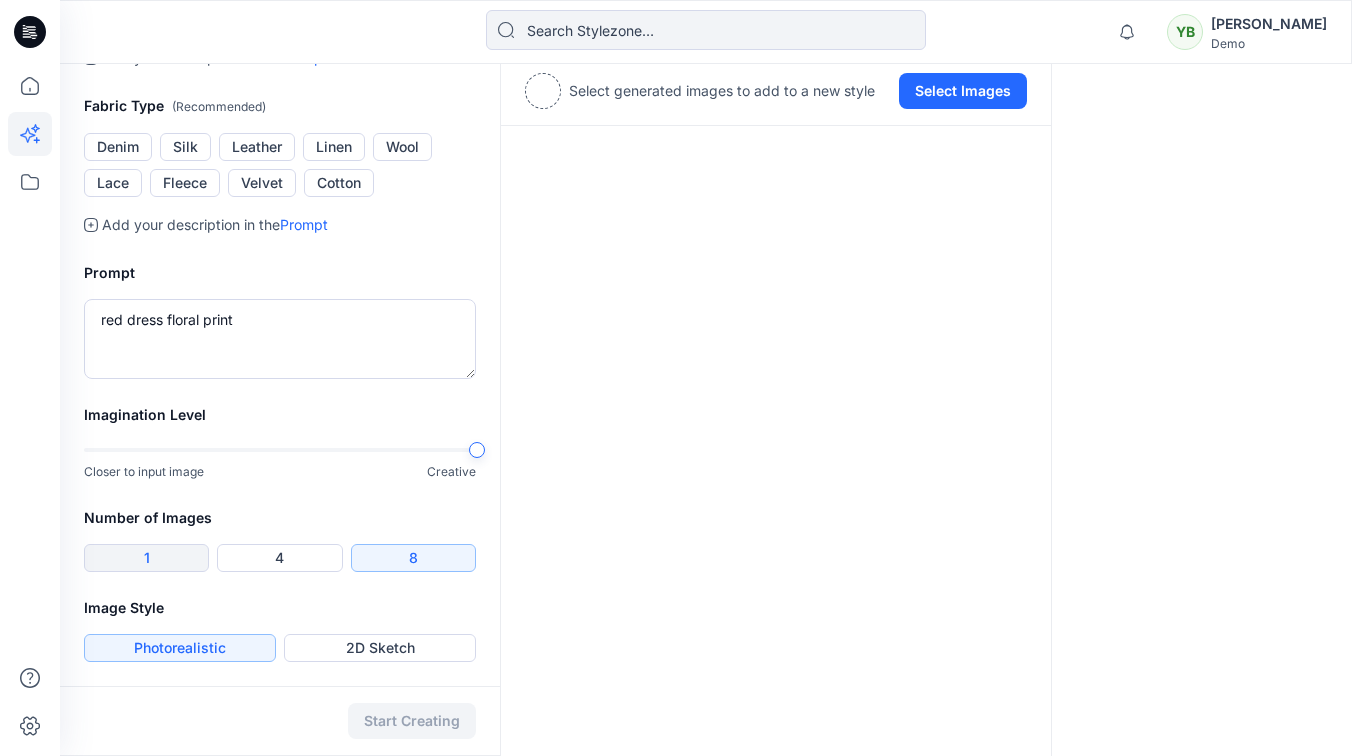 click on "1" at bounding box center (146, 558) 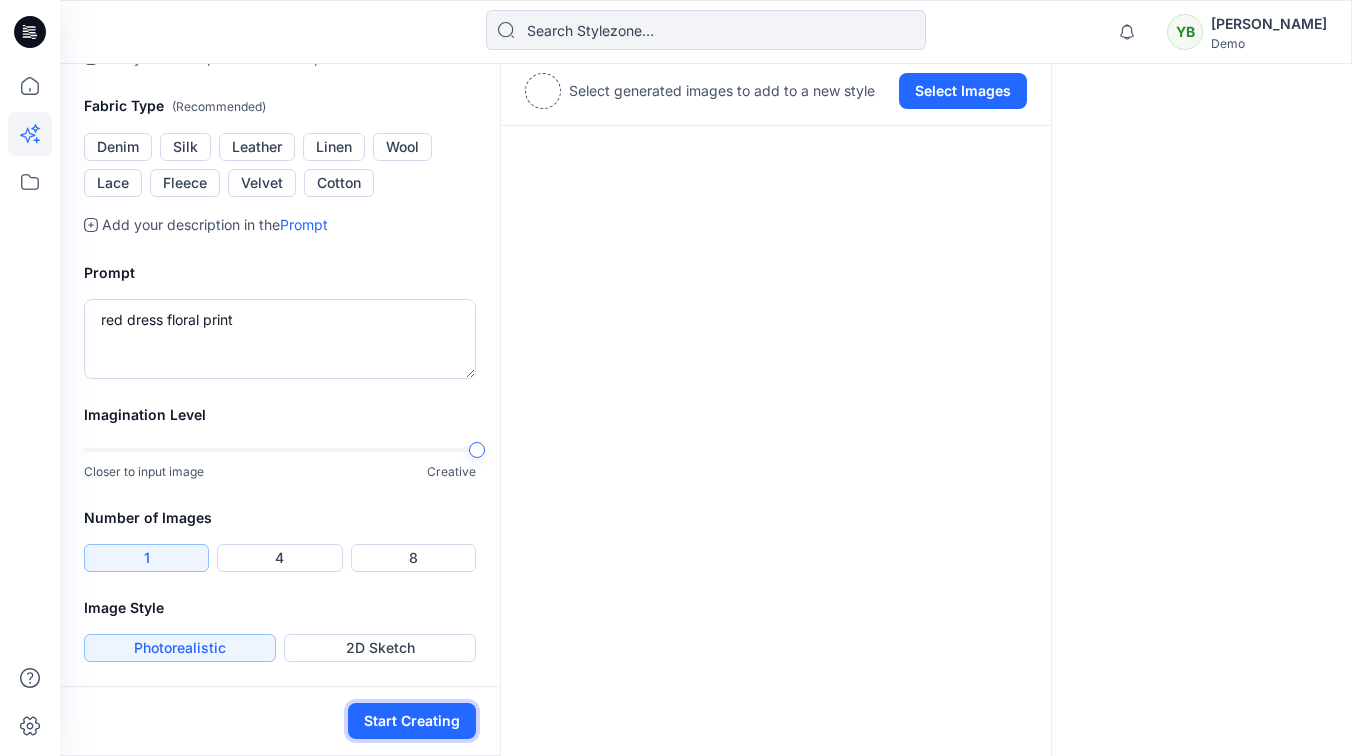 click on "Start Creating" at bounding box center (412, 721) 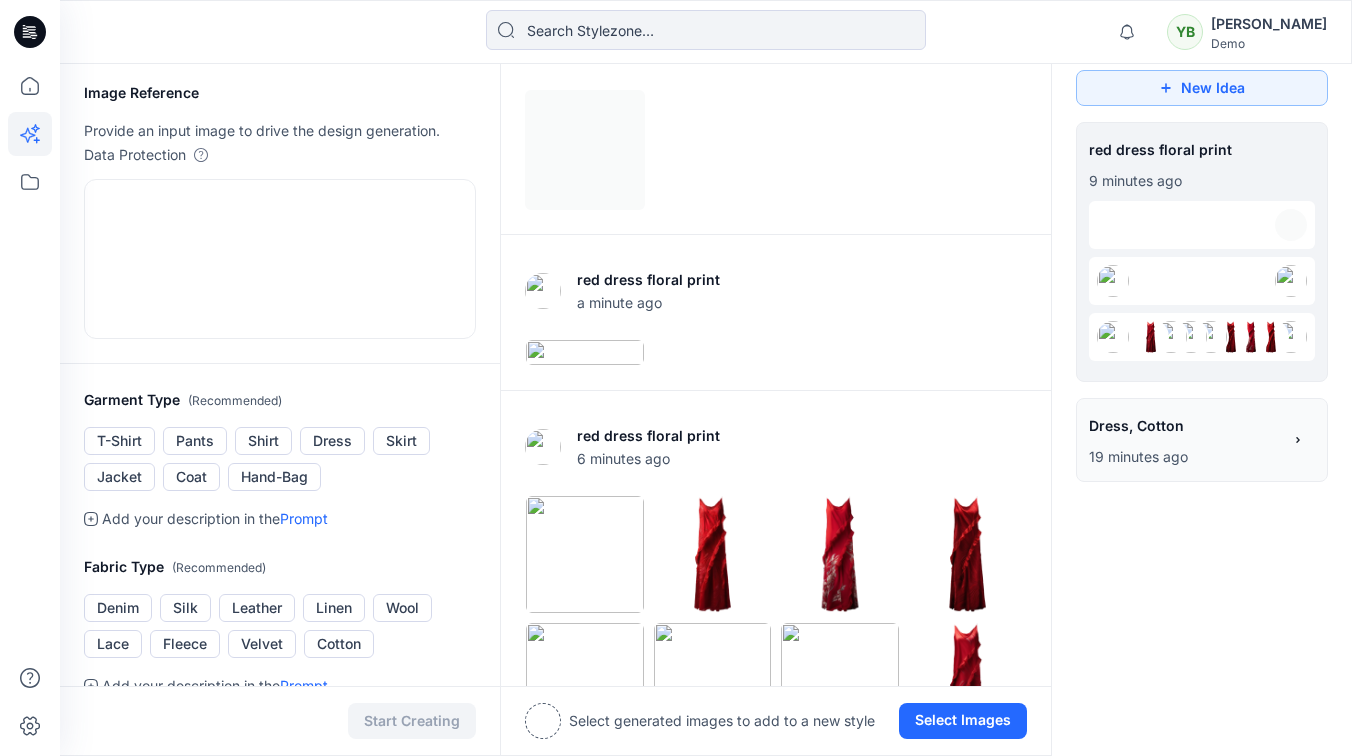 scroll, scrollTop: 8, scrollLeft: 0, axis: vertical 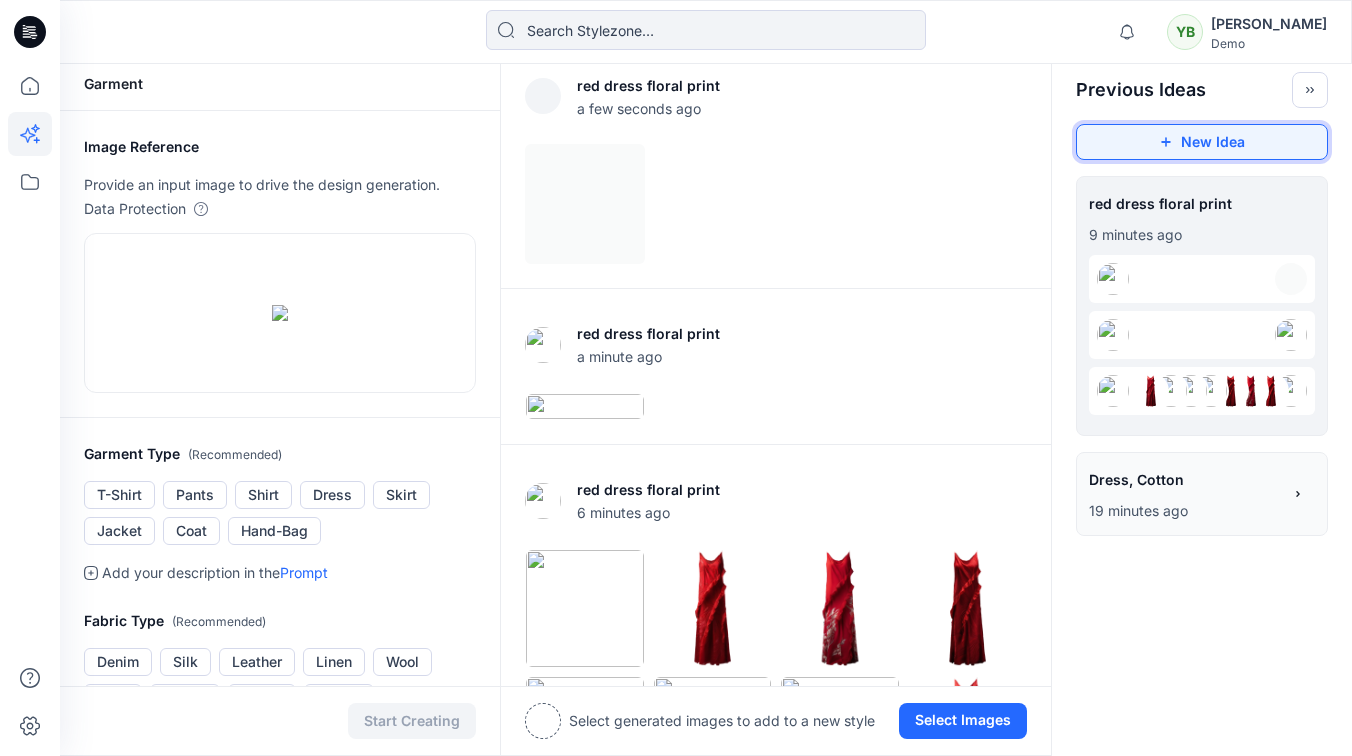 click on "New Idea" at bounding box center [1202, 142] 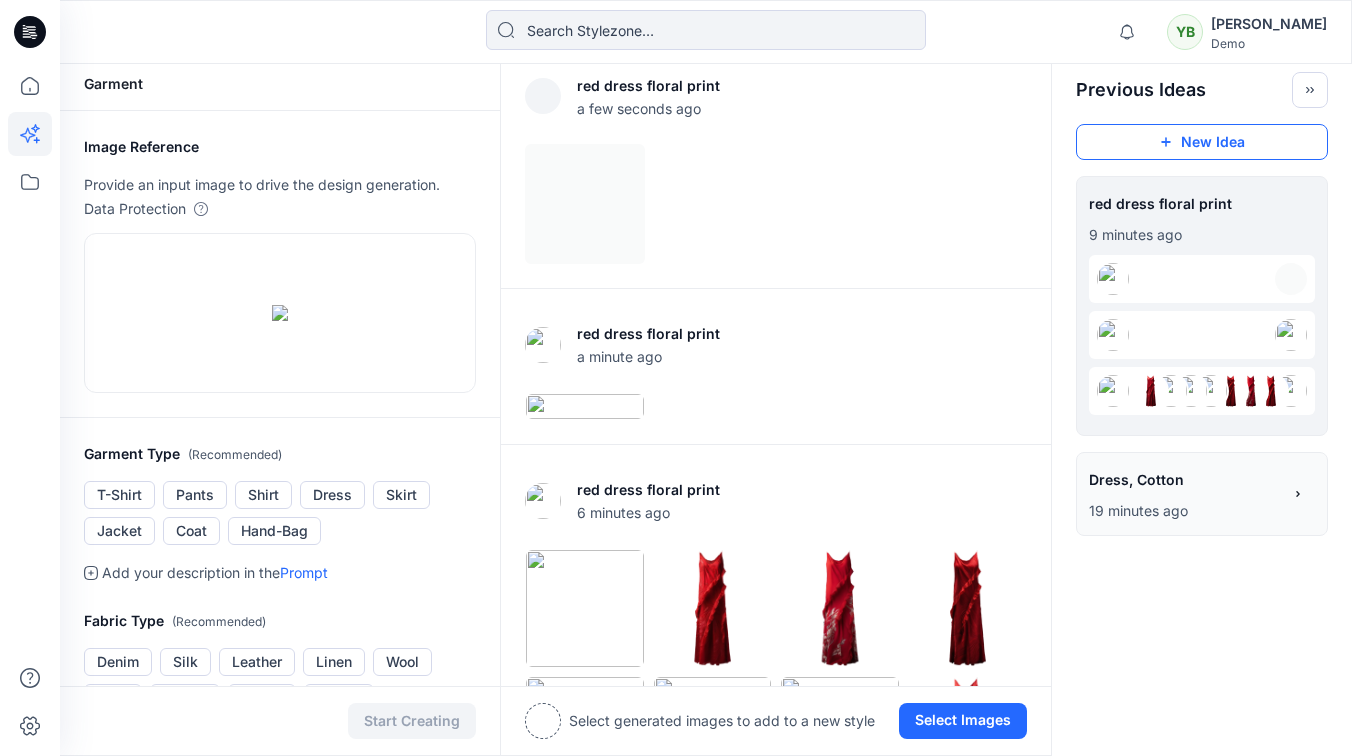 type 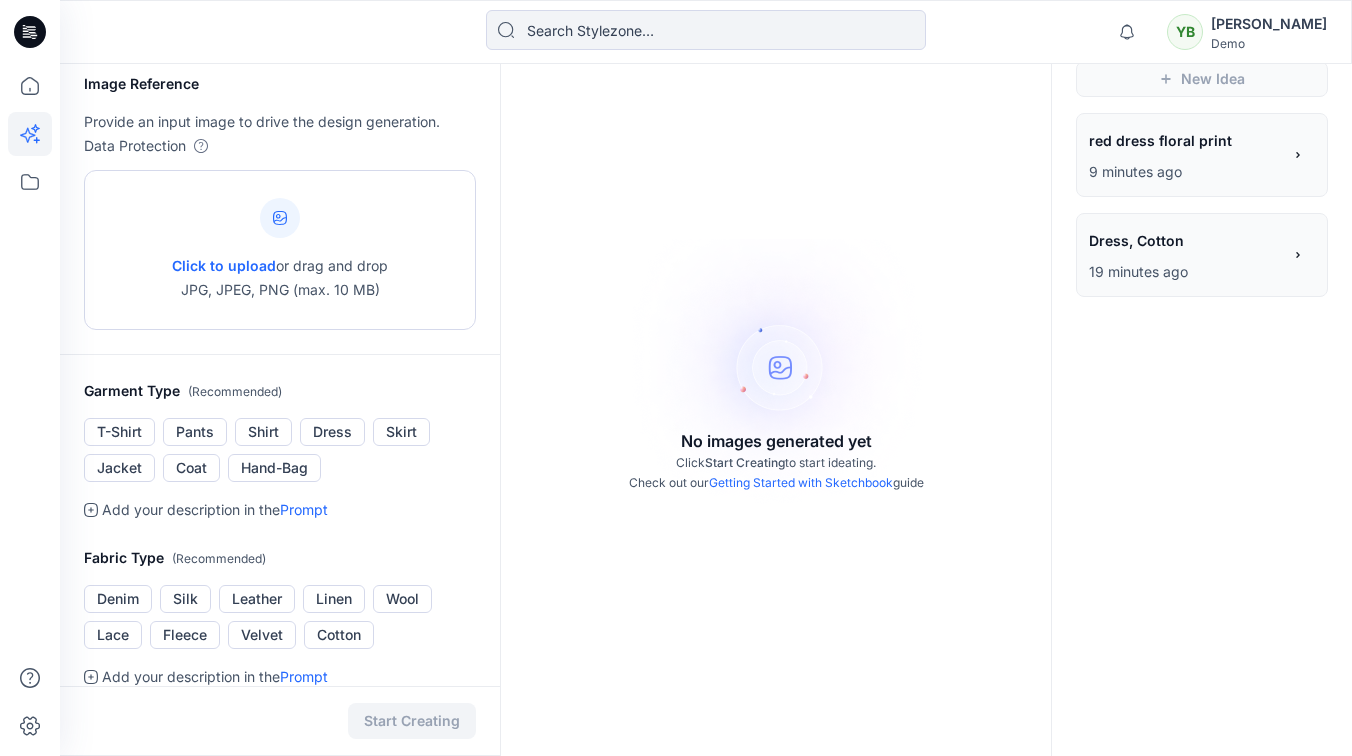 scroll, scrollTop: 73, scrollLeft: 0, axis: vertical 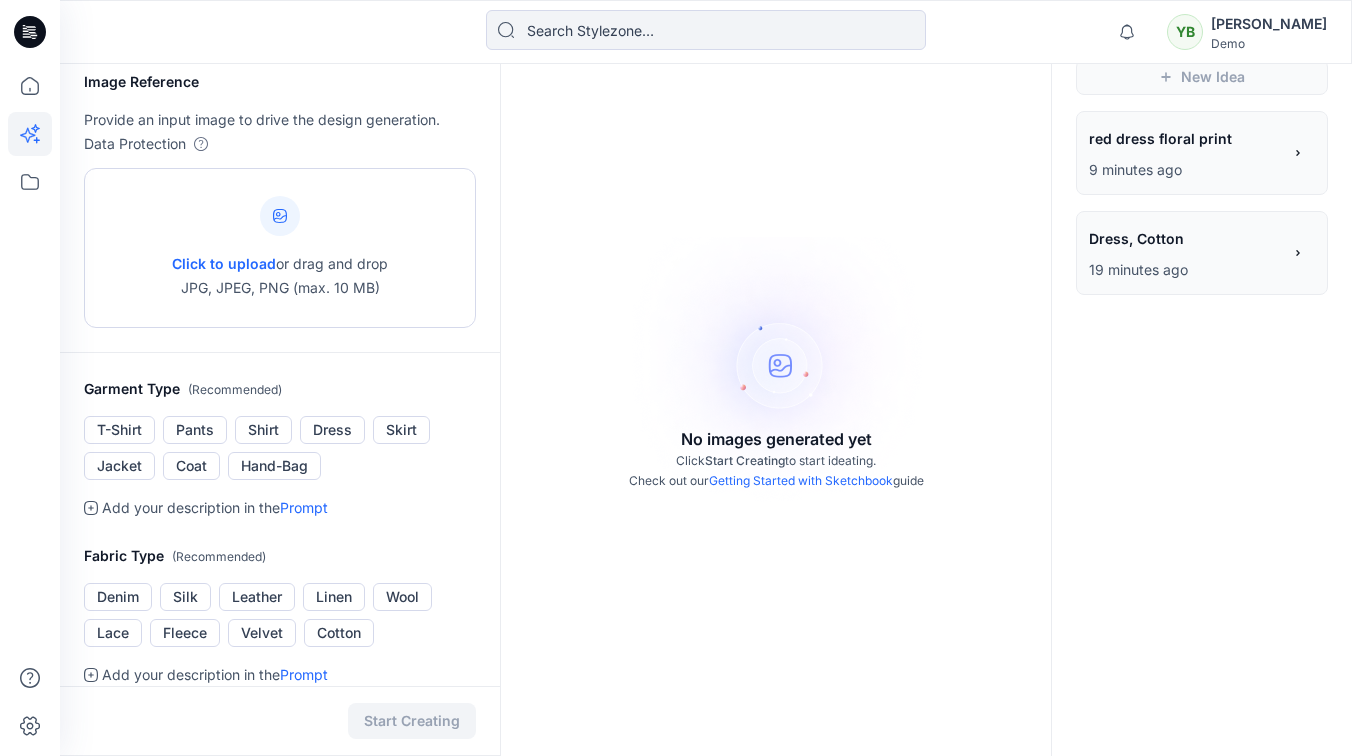 click on "Click to upload" at bounding box center [224, 263] 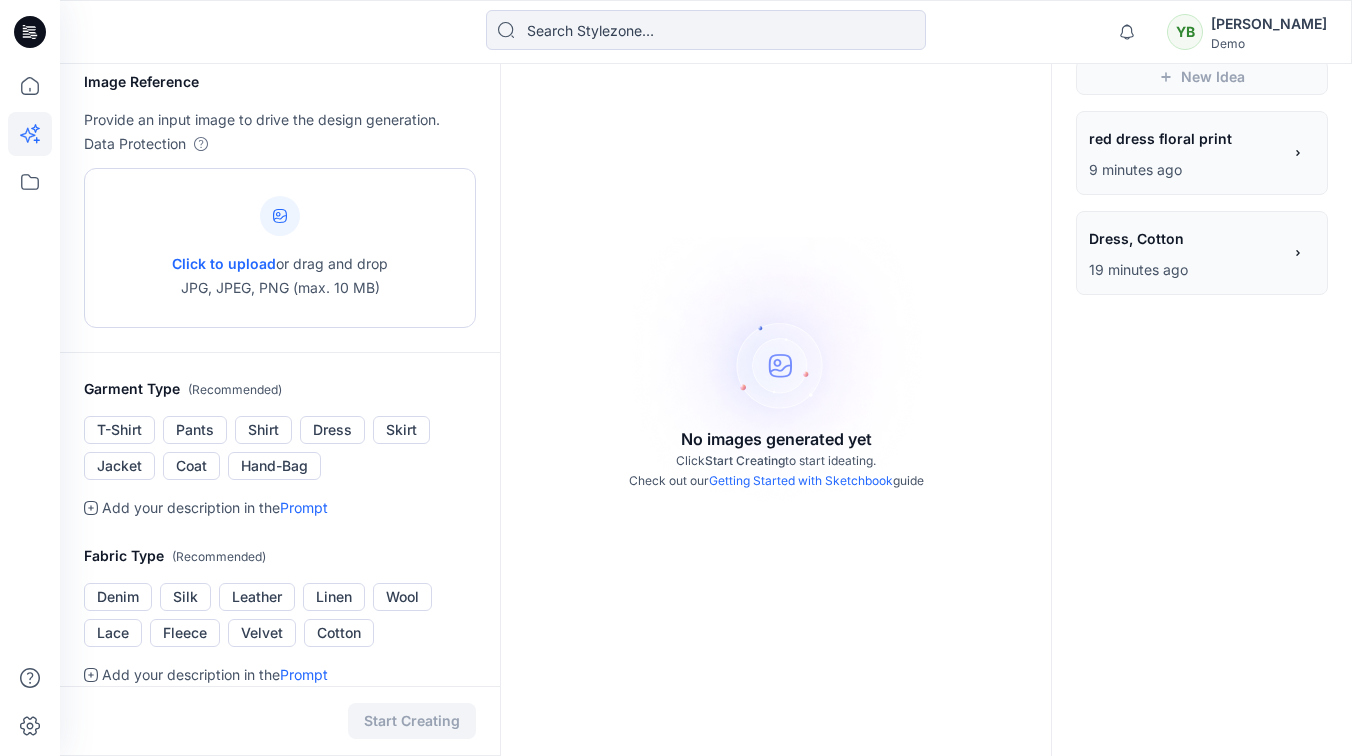 type on "C:\fakepath\case4-input.png" 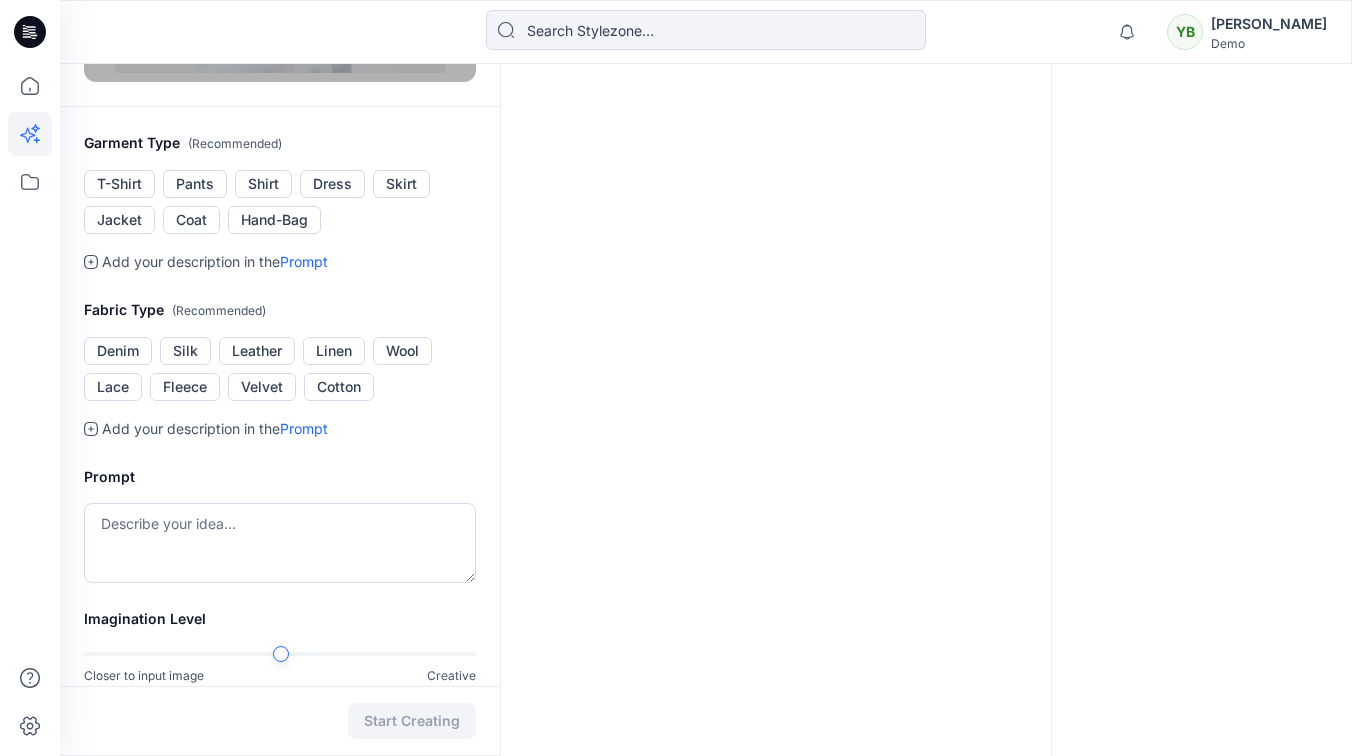 scroll, scrollTop: 584, scrollLeft: 0, axis: vertical 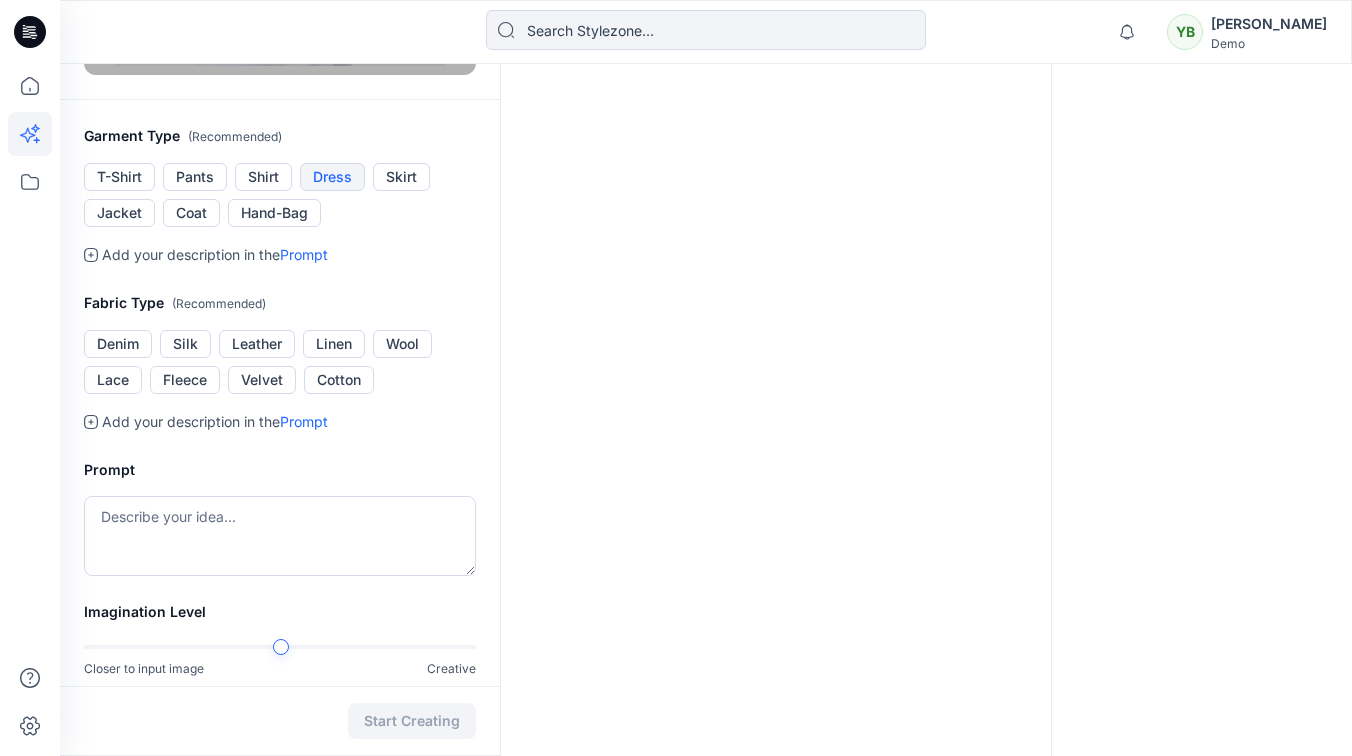 click on "Dress" at bounding box center (332, 177) 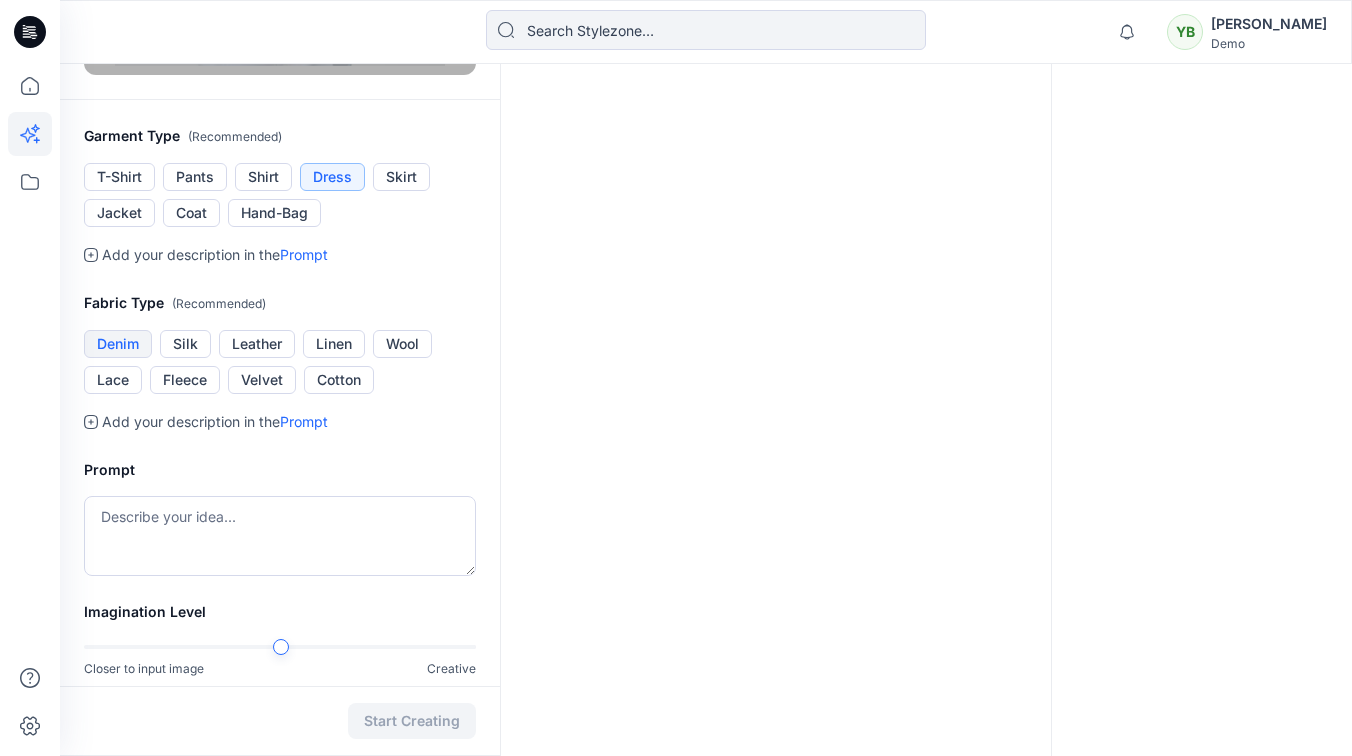 click on "Denim" at bounding box center (118, 344) 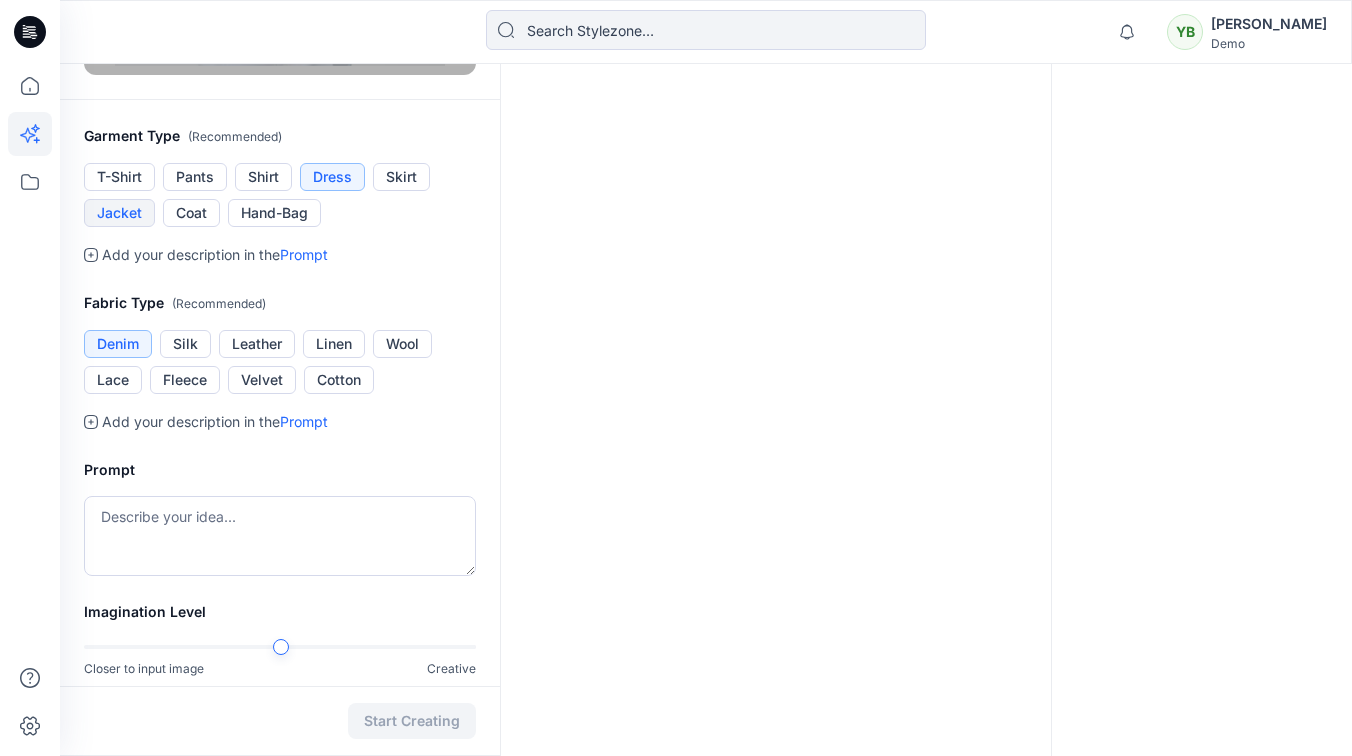 click on "Jacket" at bounding box center (119, 213) 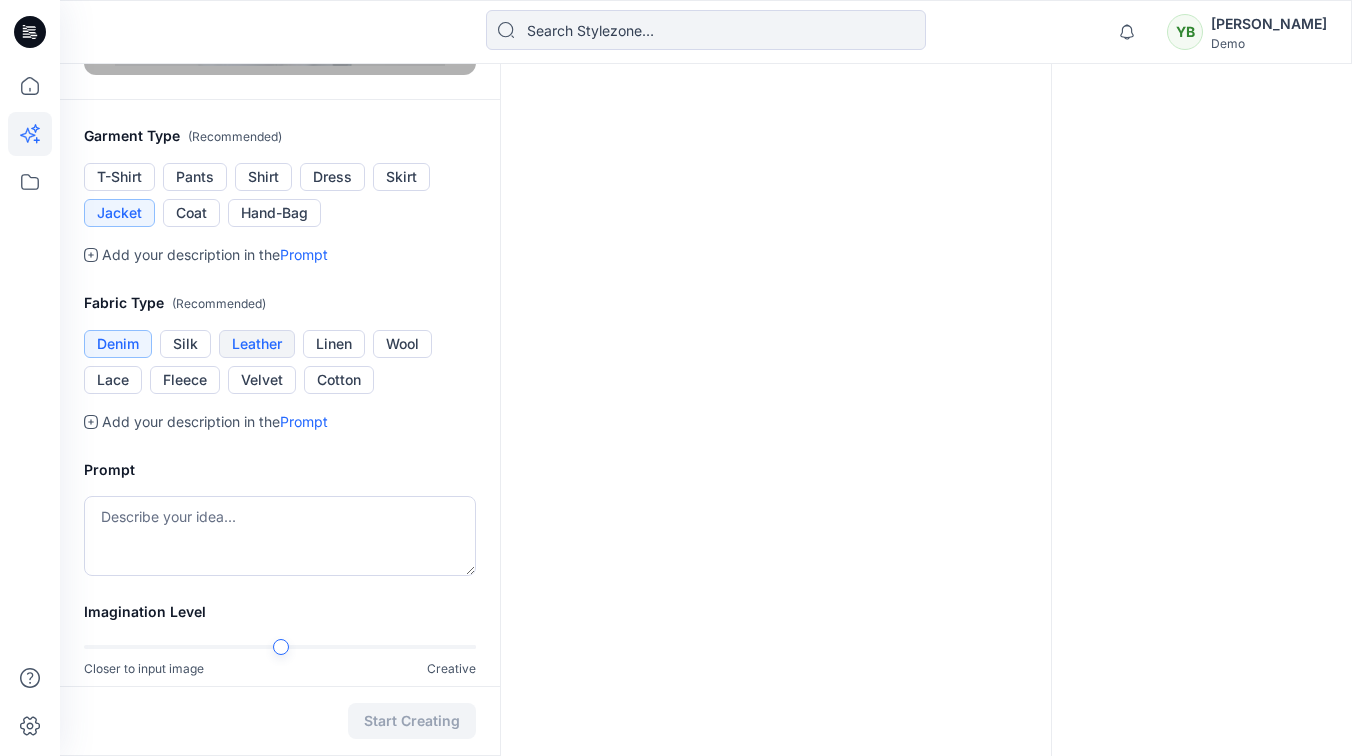 click on "Leather" at bounding box center (257, 344) 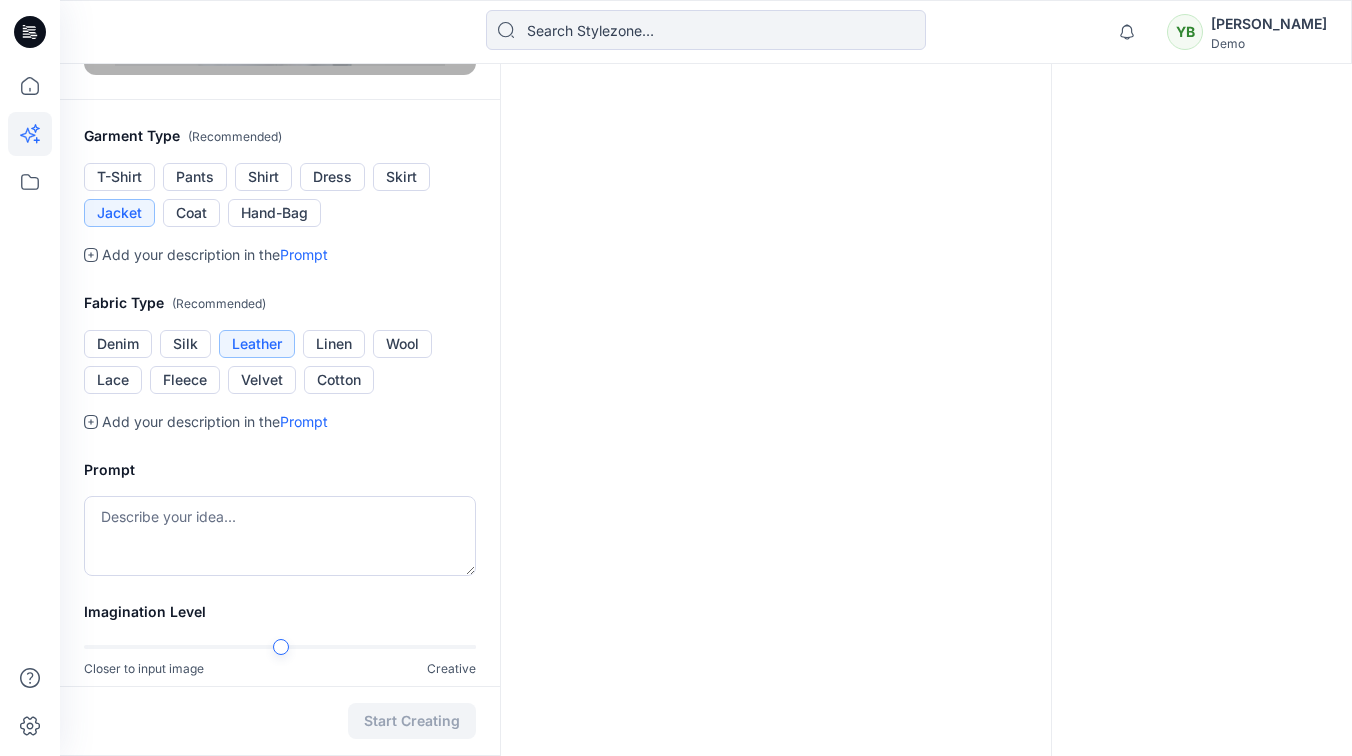 scroll, scrollTop: 781, scrollLeft: 0, axis: vertical 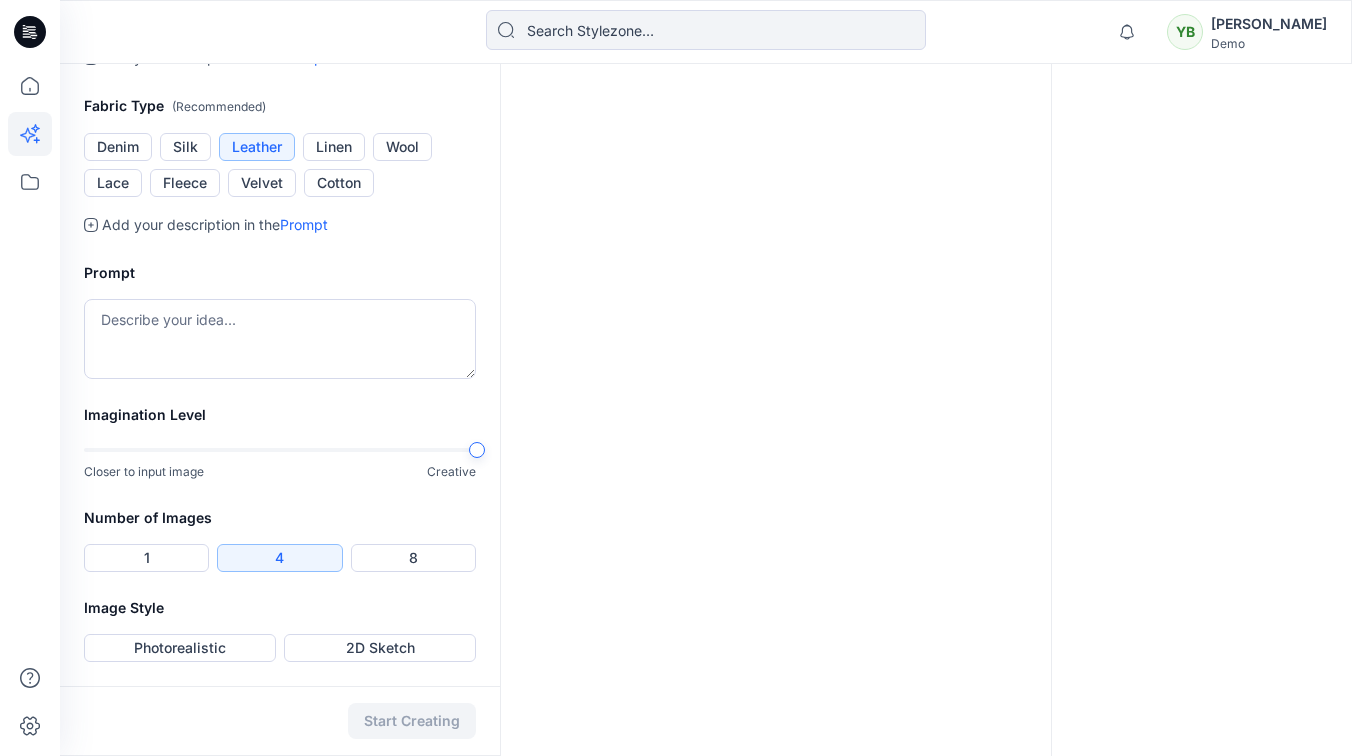 click on "Garment Image Reference Provide an input image to drive the design generation. Data Protection Replace Garment Type   ( Recommended ) T-Shirt Pants Shirt Dress Skirt Jacket Coat Hand-Bag Add your description in the  Prompt Fabric Type   ( Recommended ) Denim Silk Leather Linen Wool Lace Fleece Velvet Cotton Add your description in the  Prompt Prompt Imagination Level Closer to input image Creative Number of Images 1 4 8 Image Style Photorealistic 2D Sketch Start Creating No images generated yet Click  Start Creating  to start ideating. Check out our  Getting Started with Sketchbook  guide Previous Ideas New Idea red dress floral print red dress floral print 9 minutes ago Dress, Cotton Dress, Cotton 19 minutes ago" at bounding box center [706, 19] 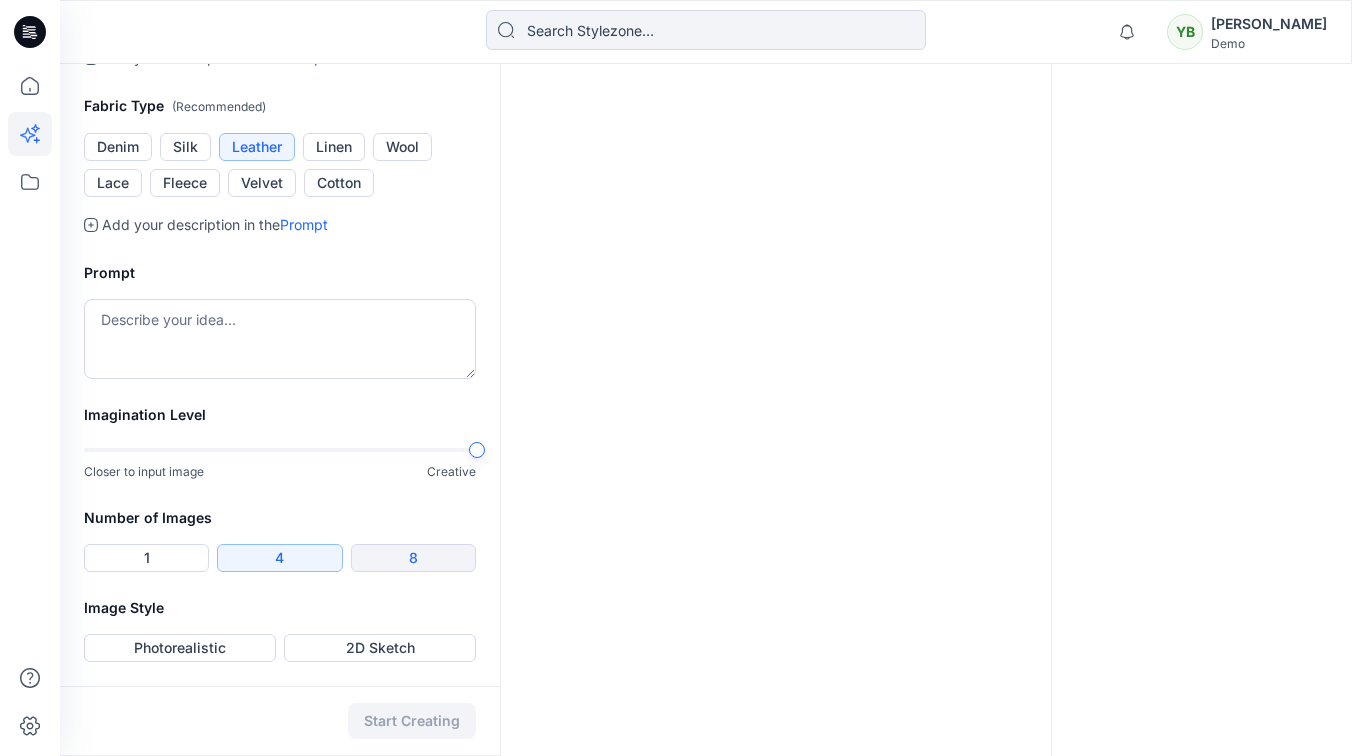 drag, startPoint x: 419, startPoint y: 555, endPoint x: 403, endPoint y: 556, distance: 16.03122 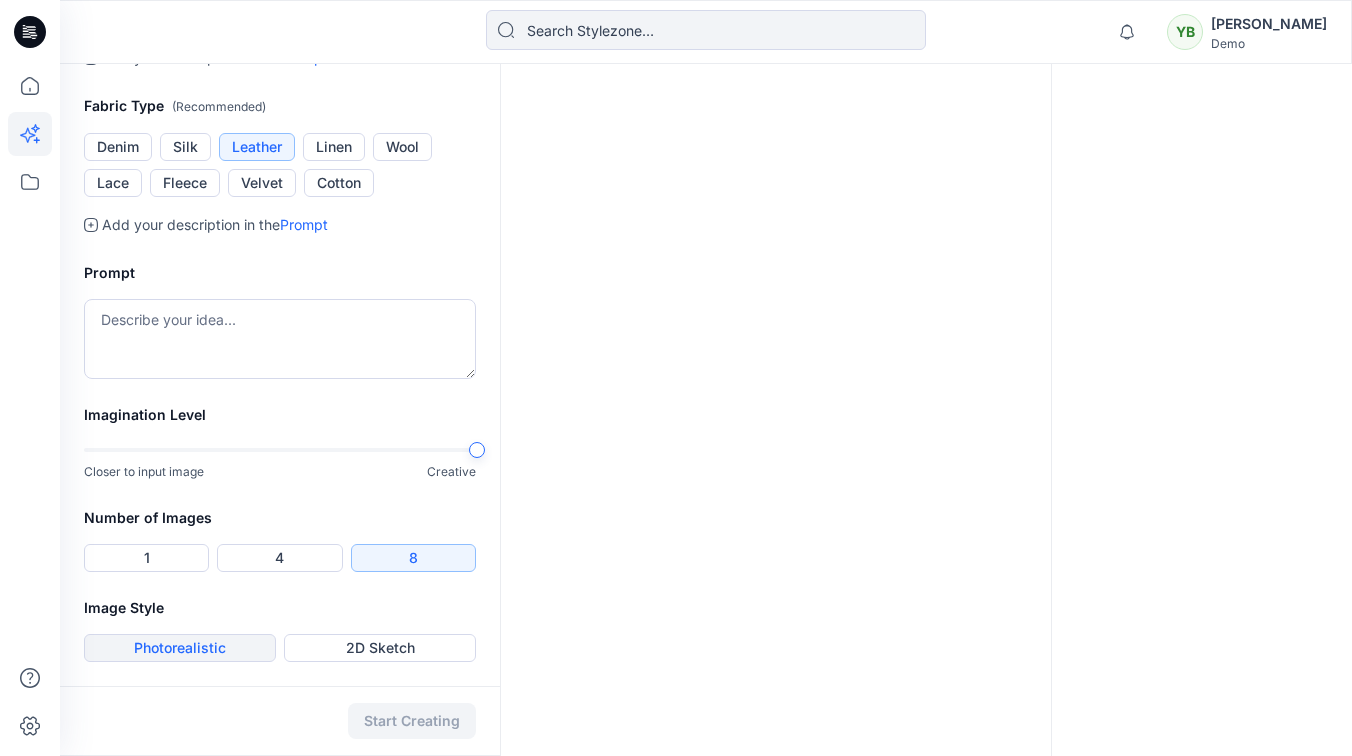 drag, startPoint x: 174, startPoint y: 656, endPoint x: 264, endPoint y: 652, distance: 90.088844 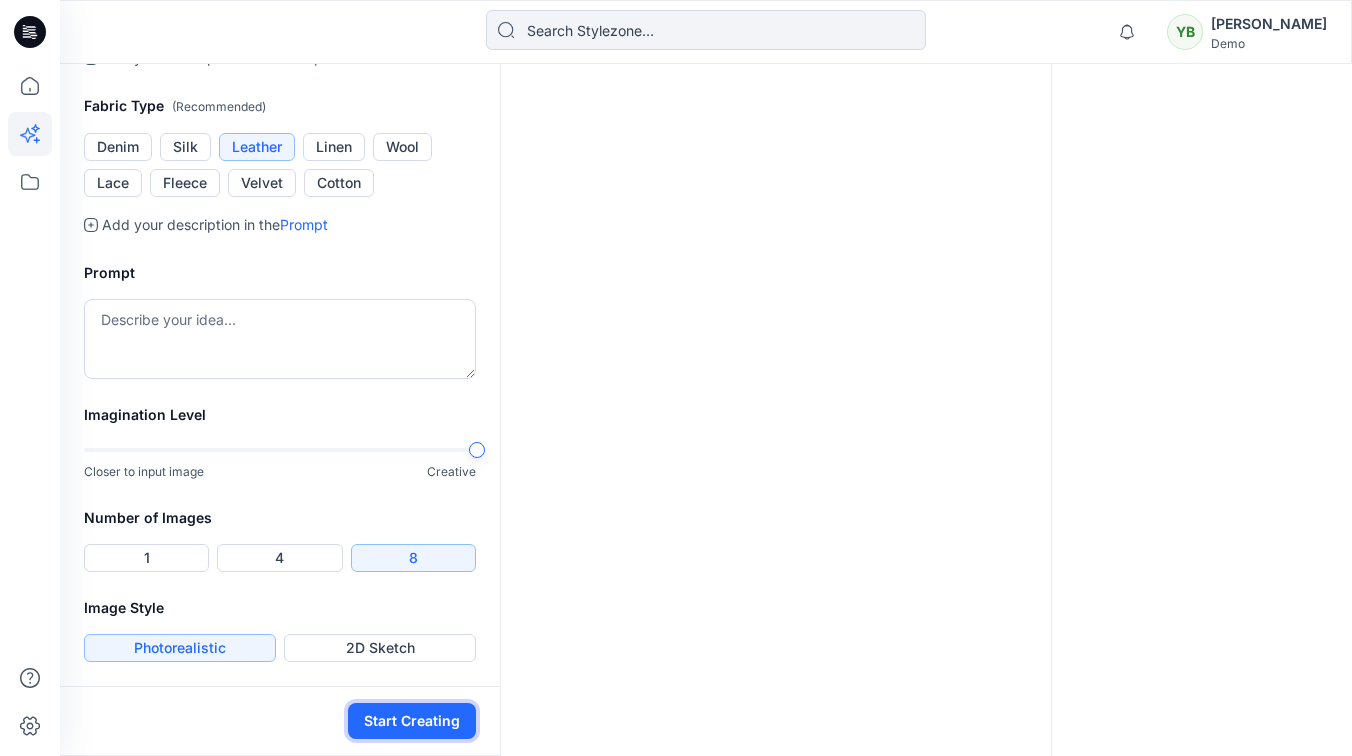 click on "Start Creating" at bounding box center [412, 721] 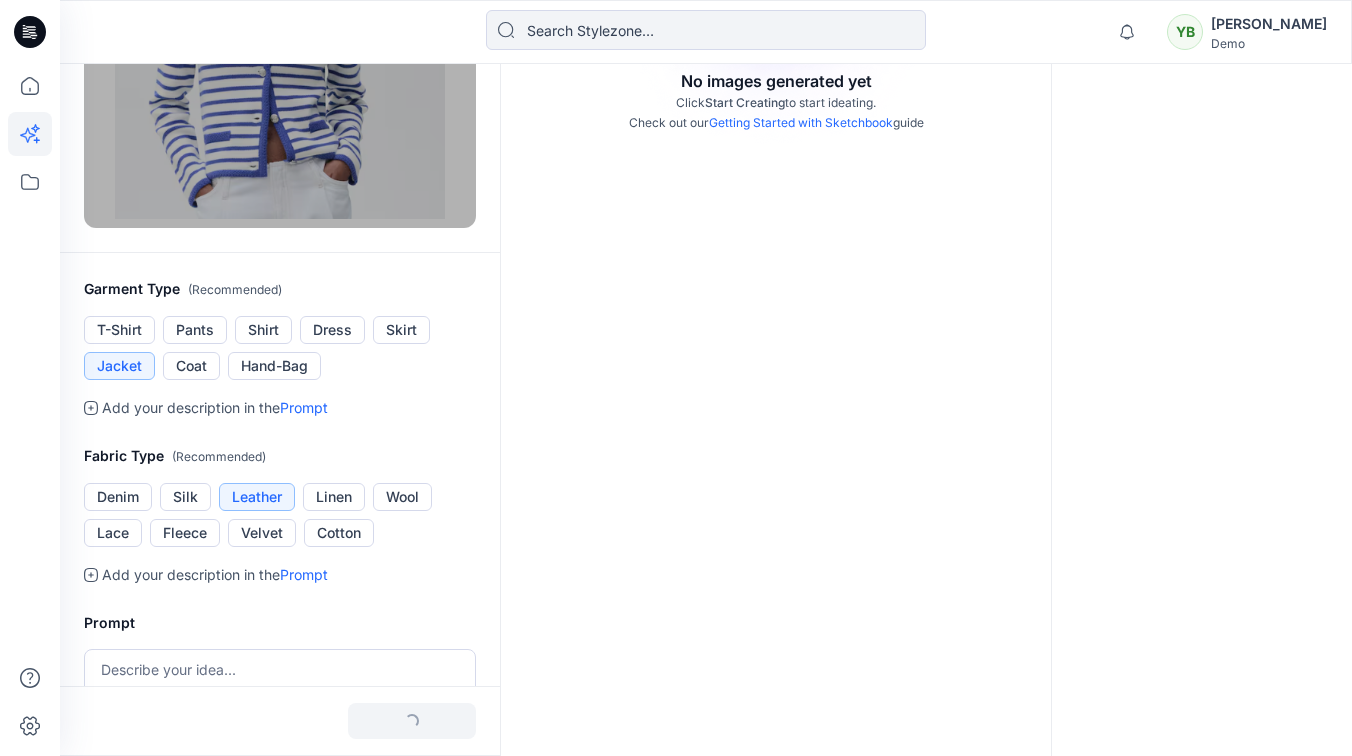 scroll, scrollTop: 0, scrollLeft: 0, axis: both 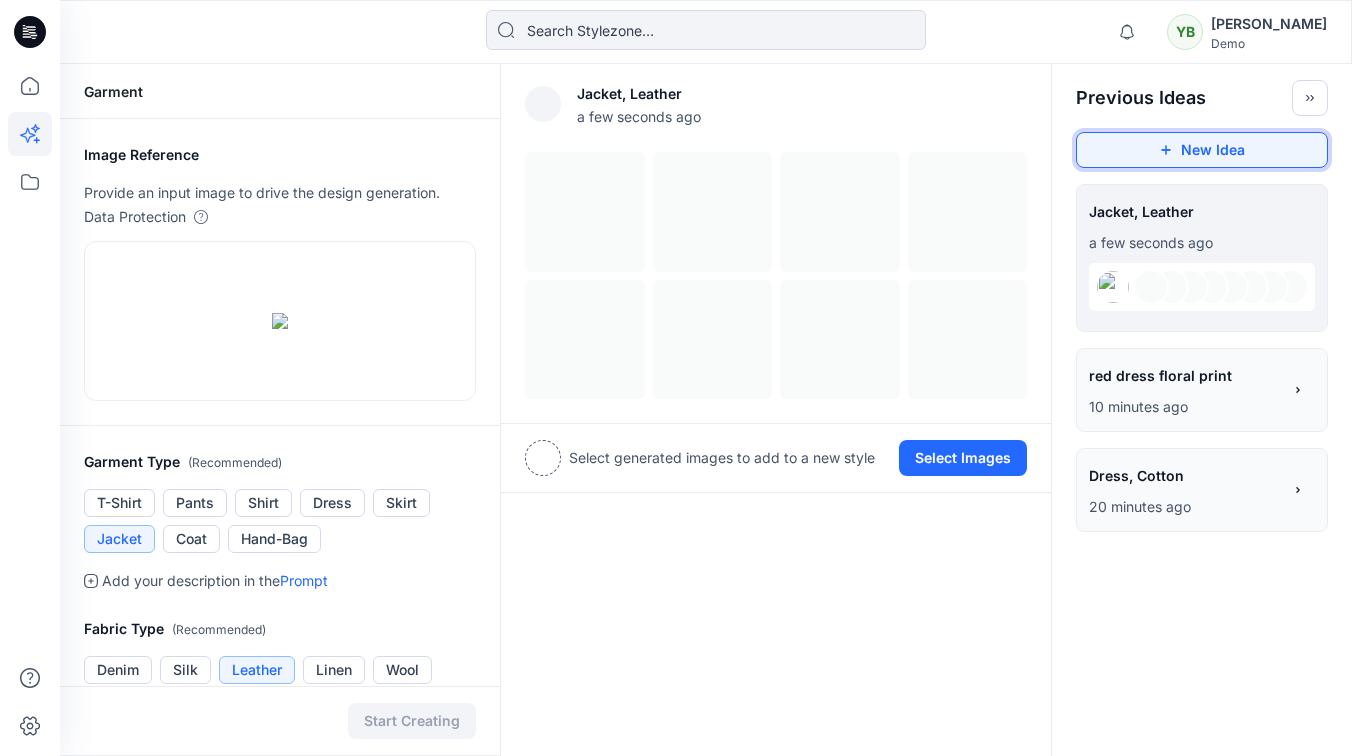 click on "New Idea" at bounding box center (1202, 150) 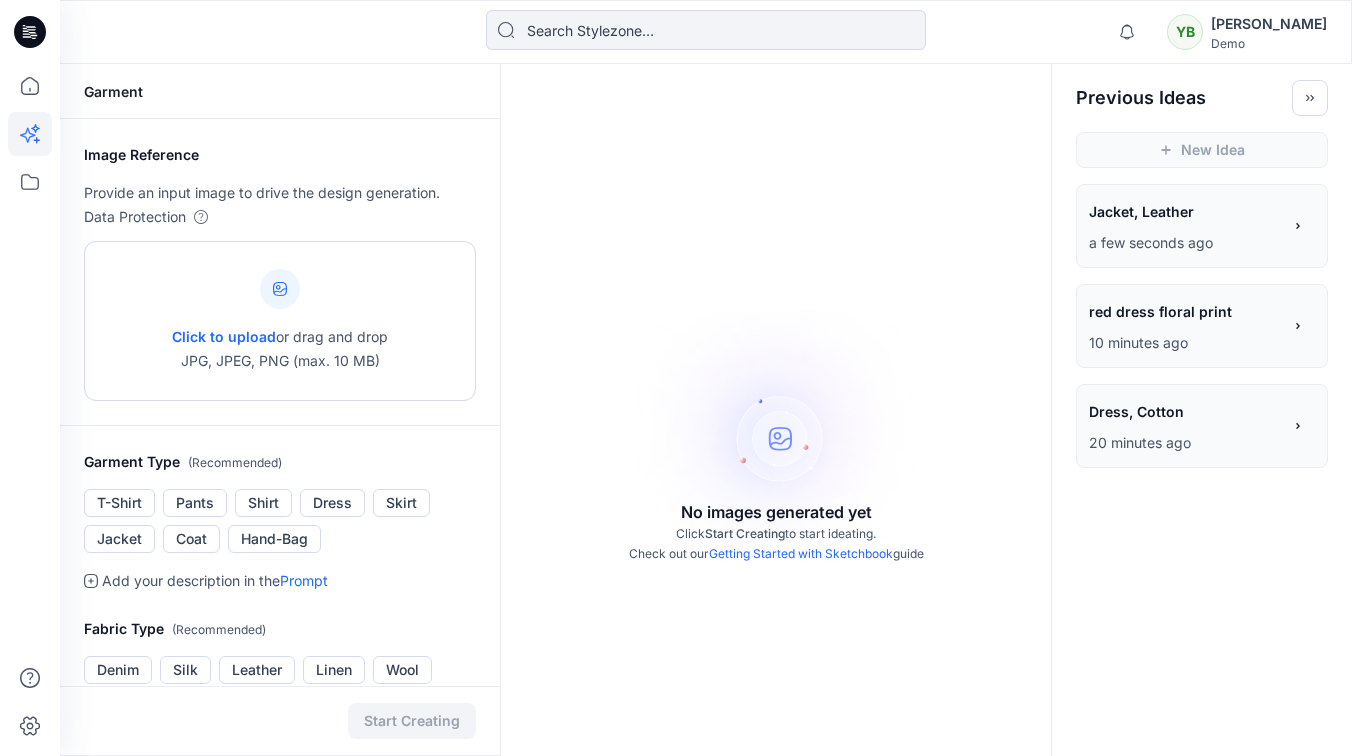 click on "Click to upload" at bounding box center (224, 336) 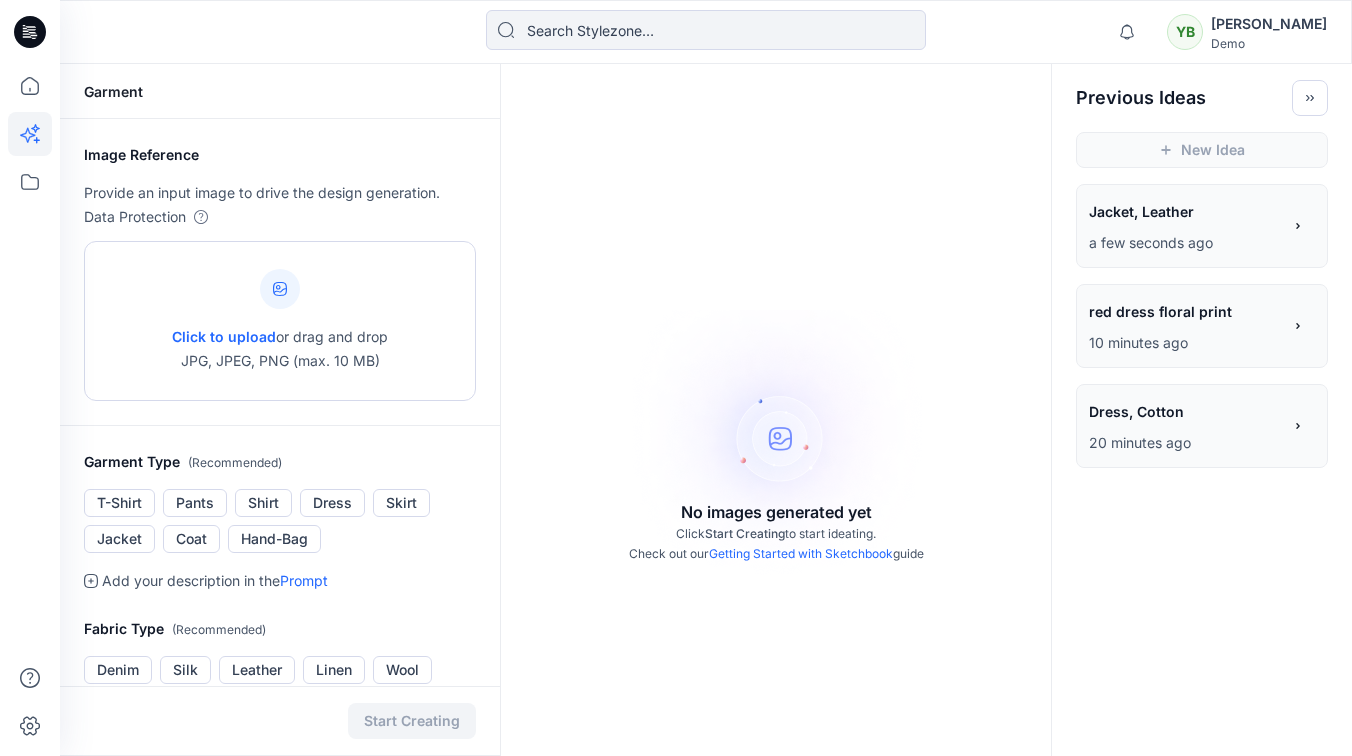 type on "C:\fakepath\inputFile.jpg" 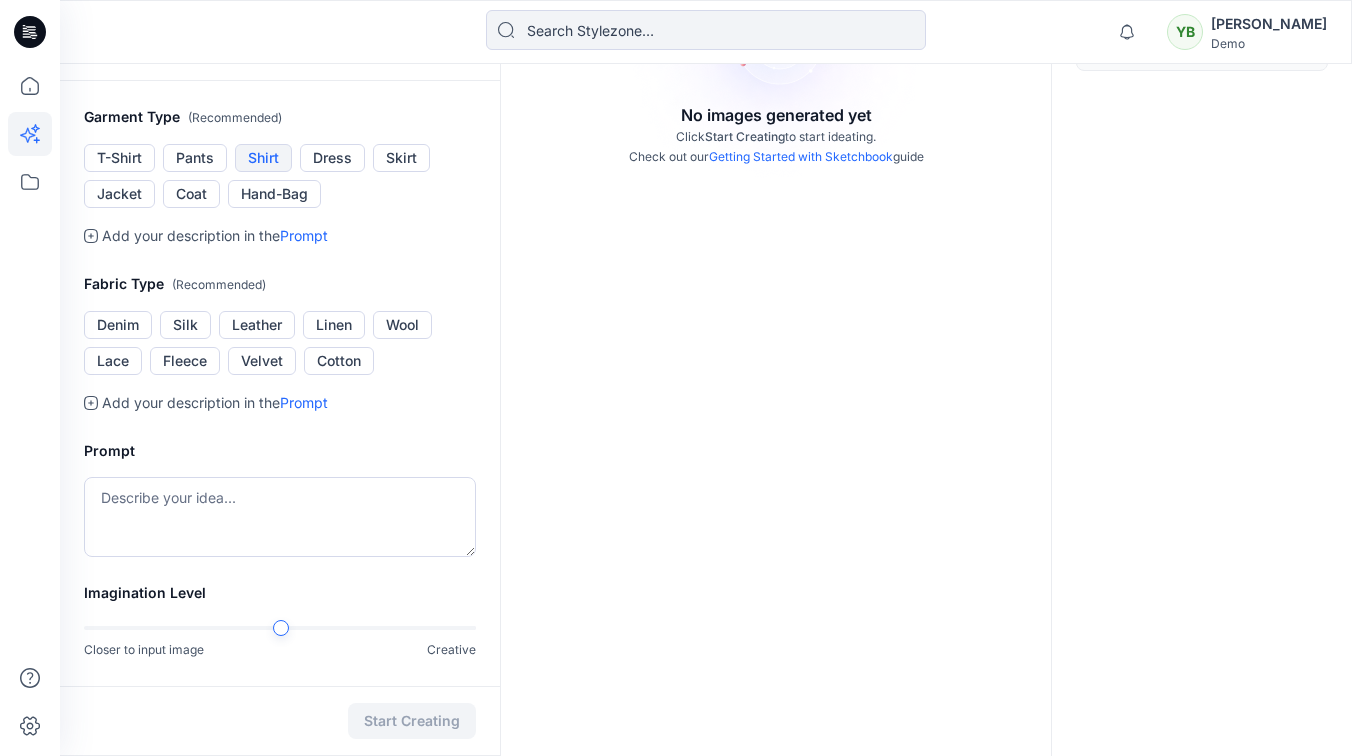 scroll, scrollTop: 398, scrollLeft: 0, axis: vertical 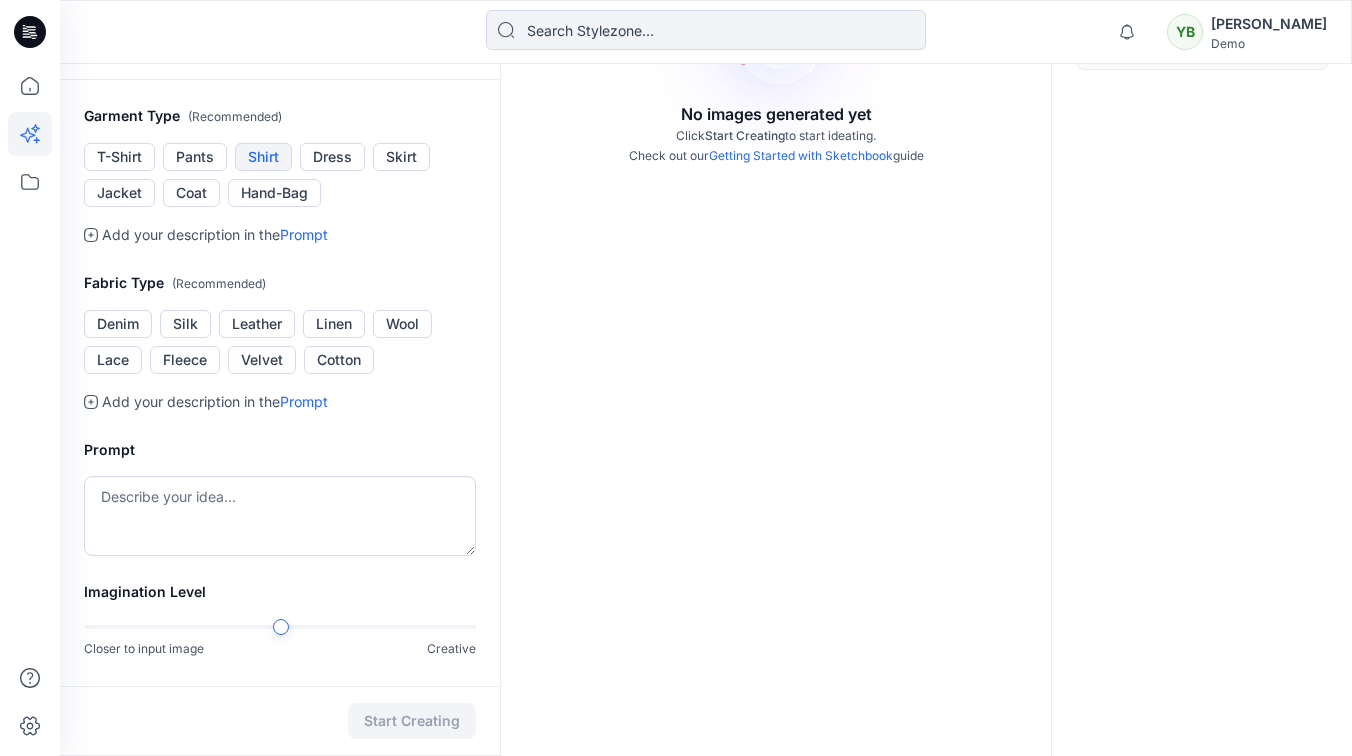 click on "Shirt" at bounding box center [263, 157] 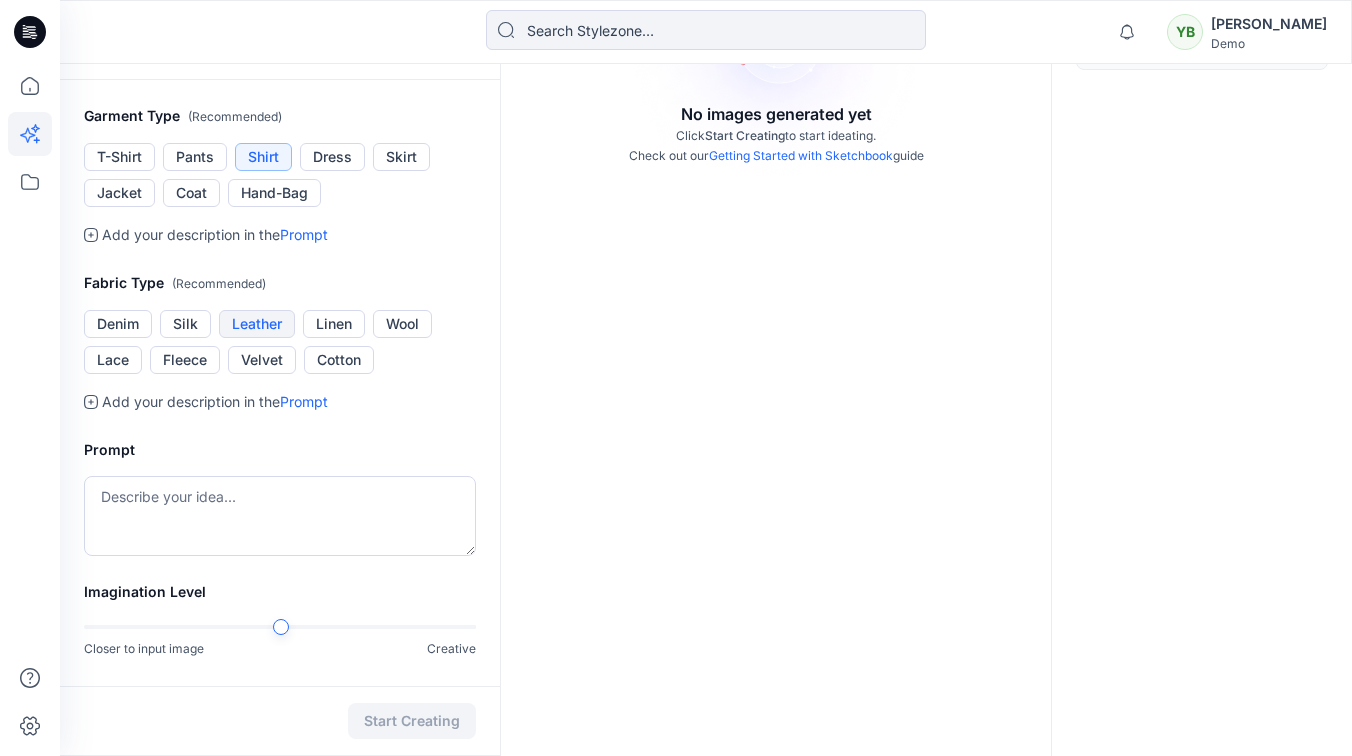 click on "Leather" at bounding box center [257, 324] 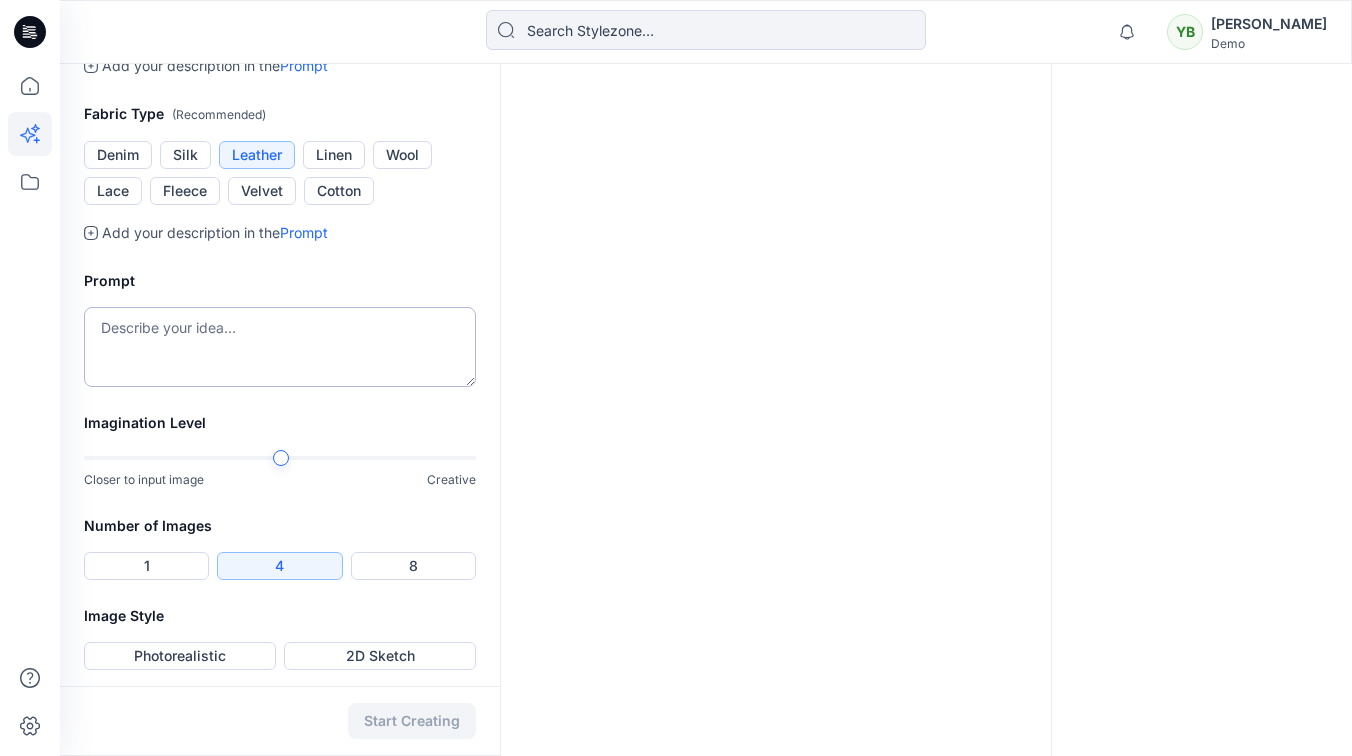 scroll, scrollTop: 575, scrollLeft: 0, axis: vertical 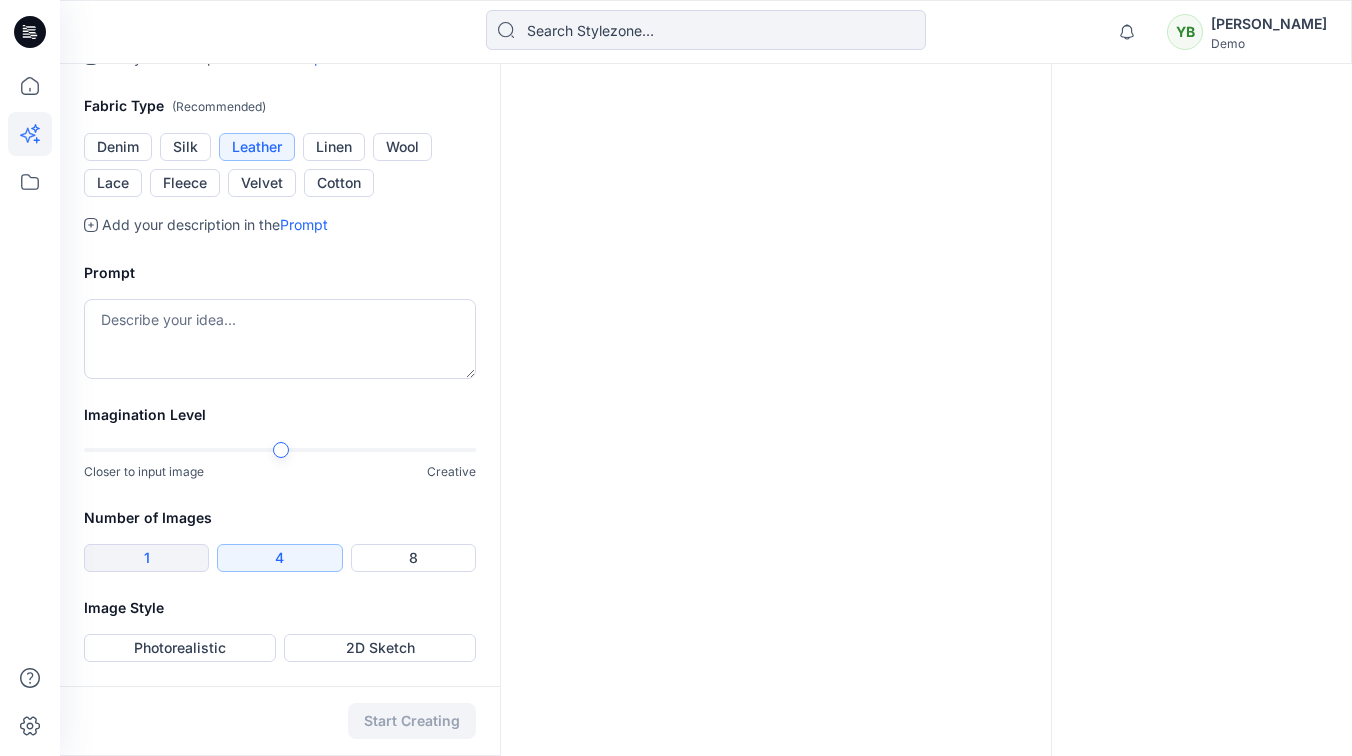 click on "1" at bounding box center [146, 558] 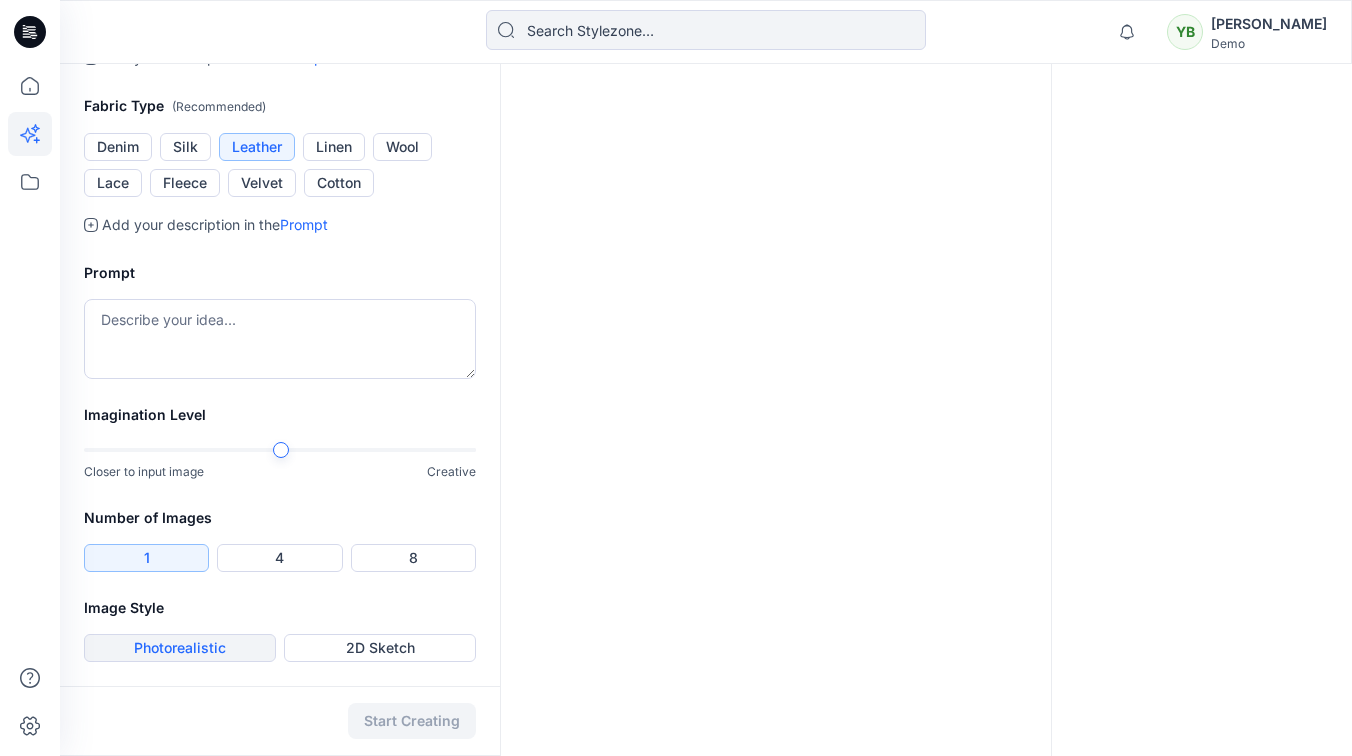 click on "Photorealistic" at bounding box center (180, 648) 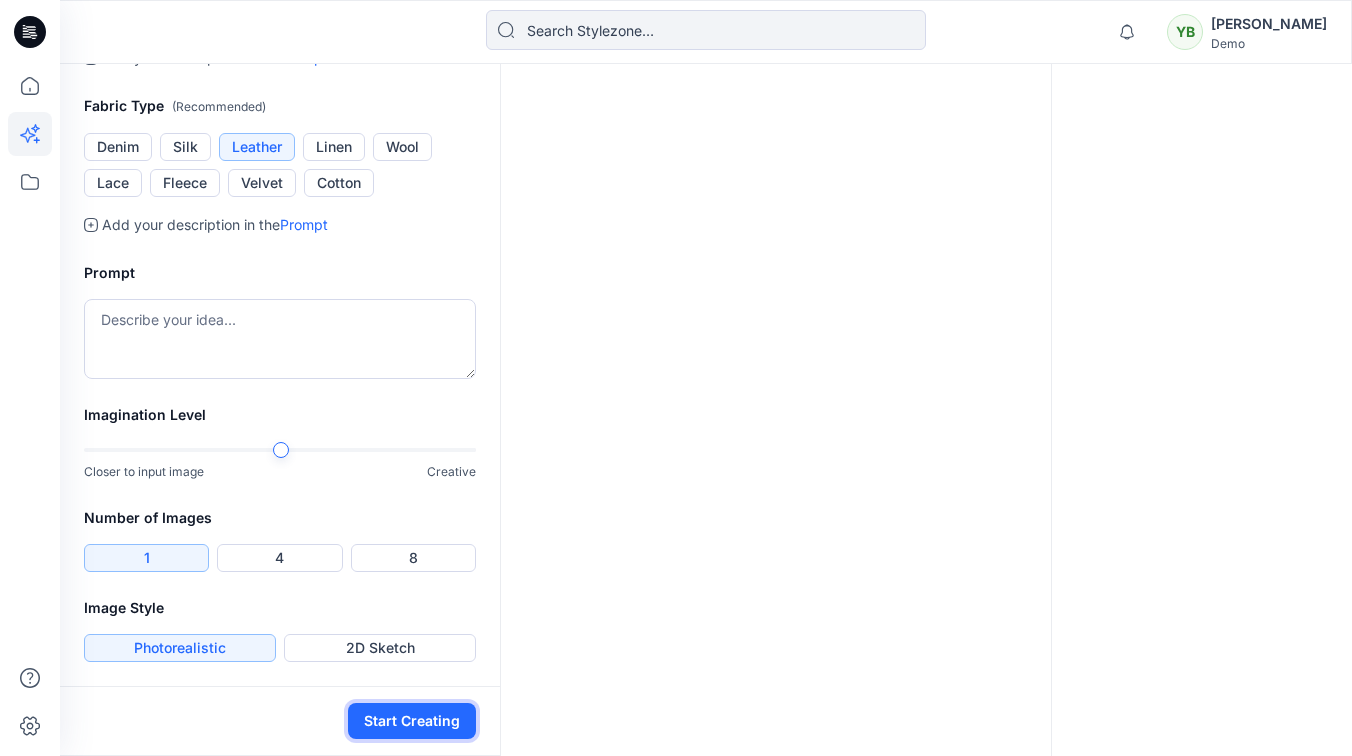 click on "Start Creating" at bounding box center [412, 721] 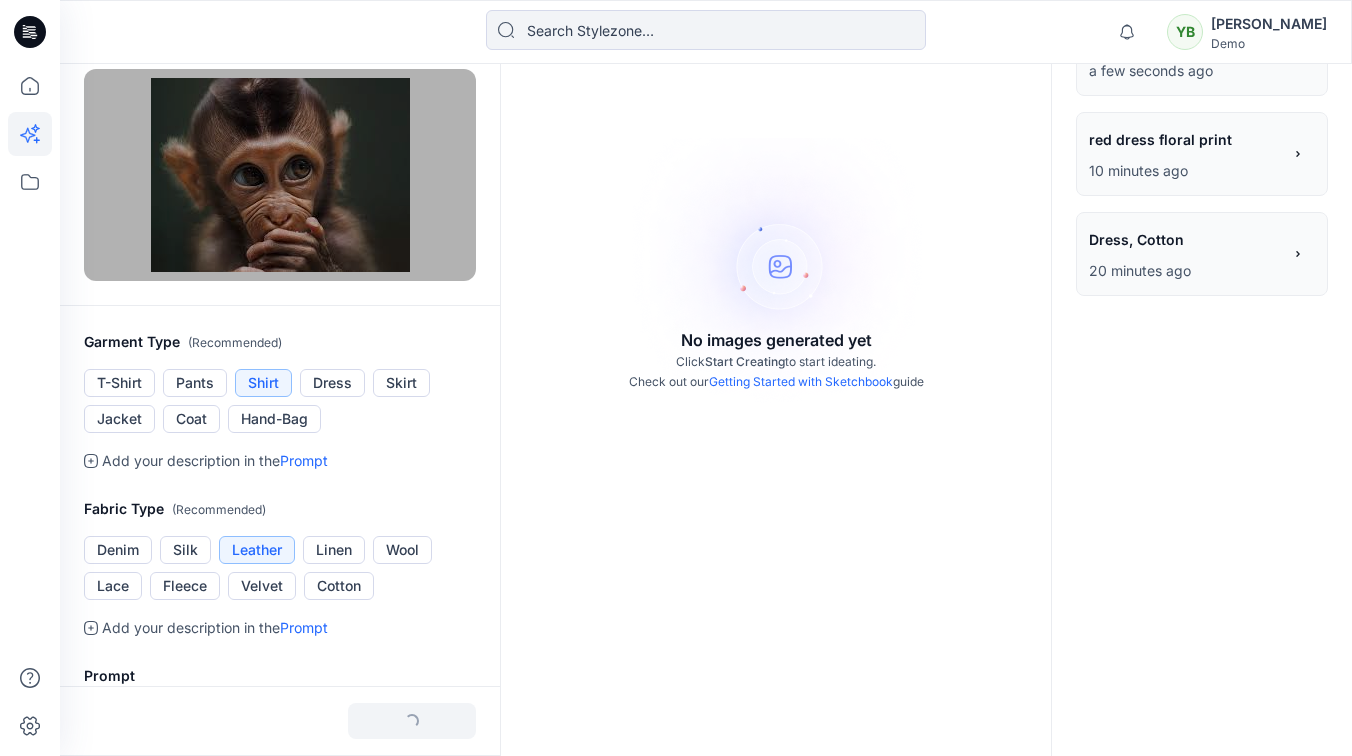 scroll, scrollTop: 0, scrollLeft: 0, axis: both 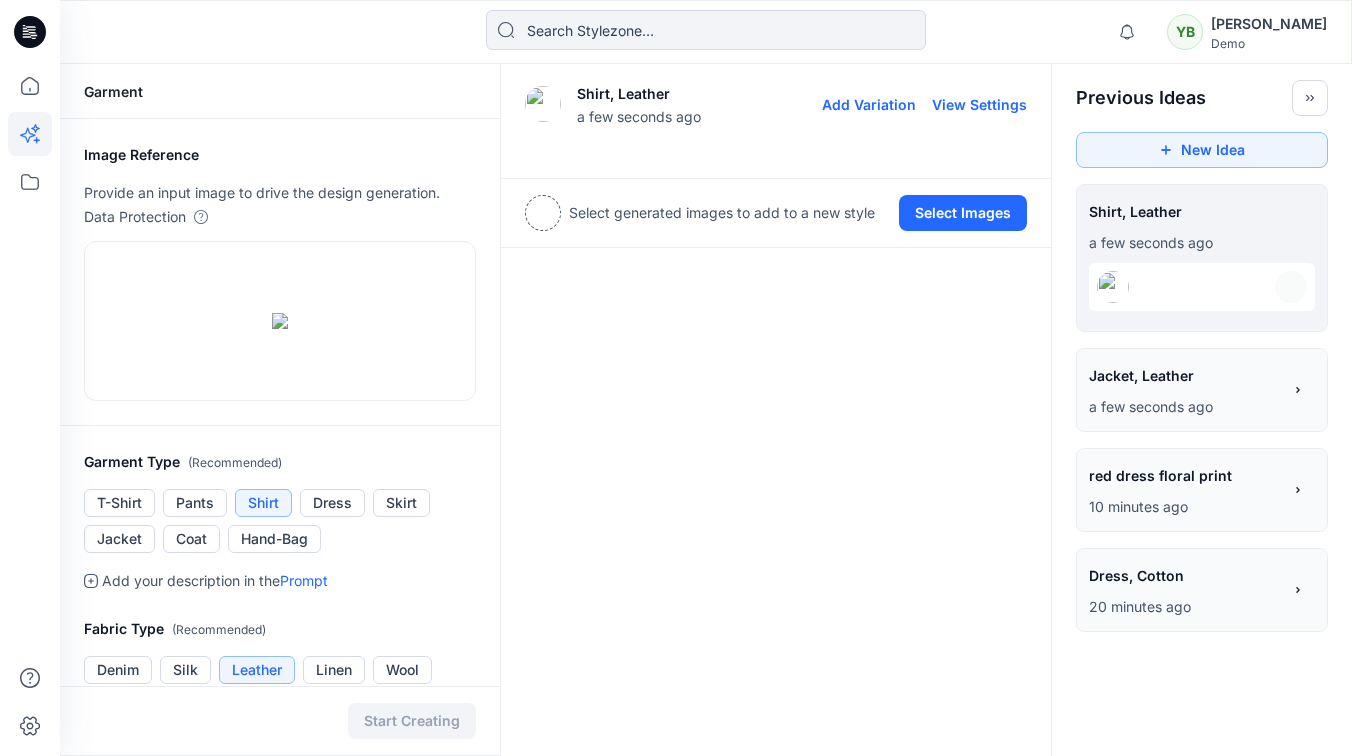 click at bounding box center [585, 153] 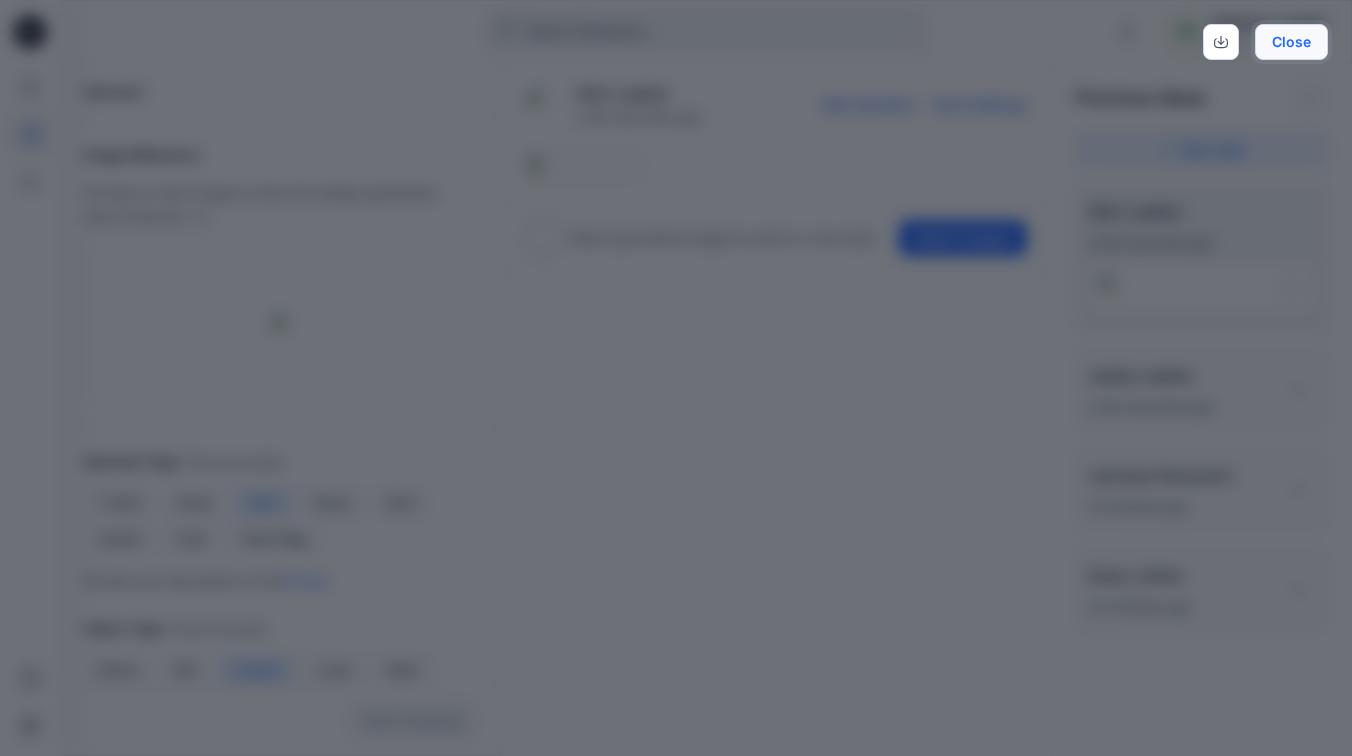 click on "Close" at bounding box center [1291, 42] 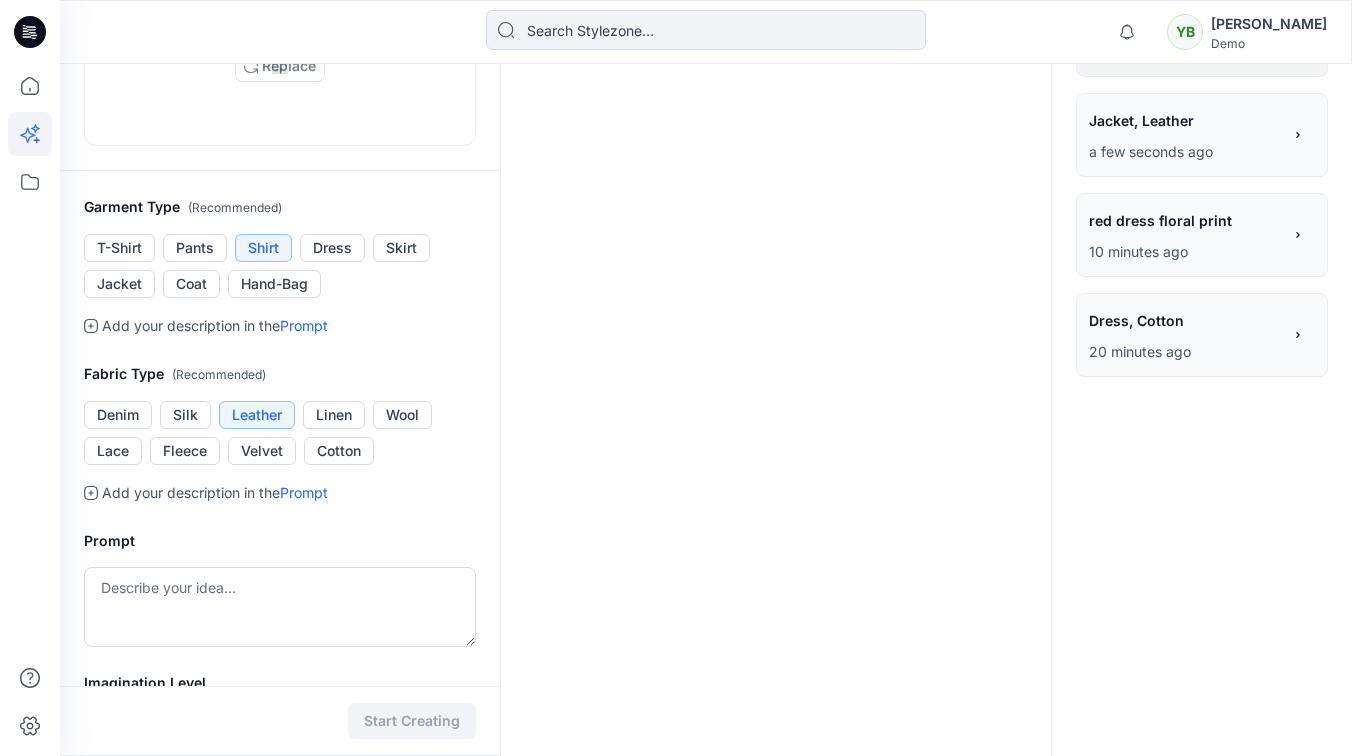 scroll, scrollTop: 263, scrollLeft: 0, axis: vertical 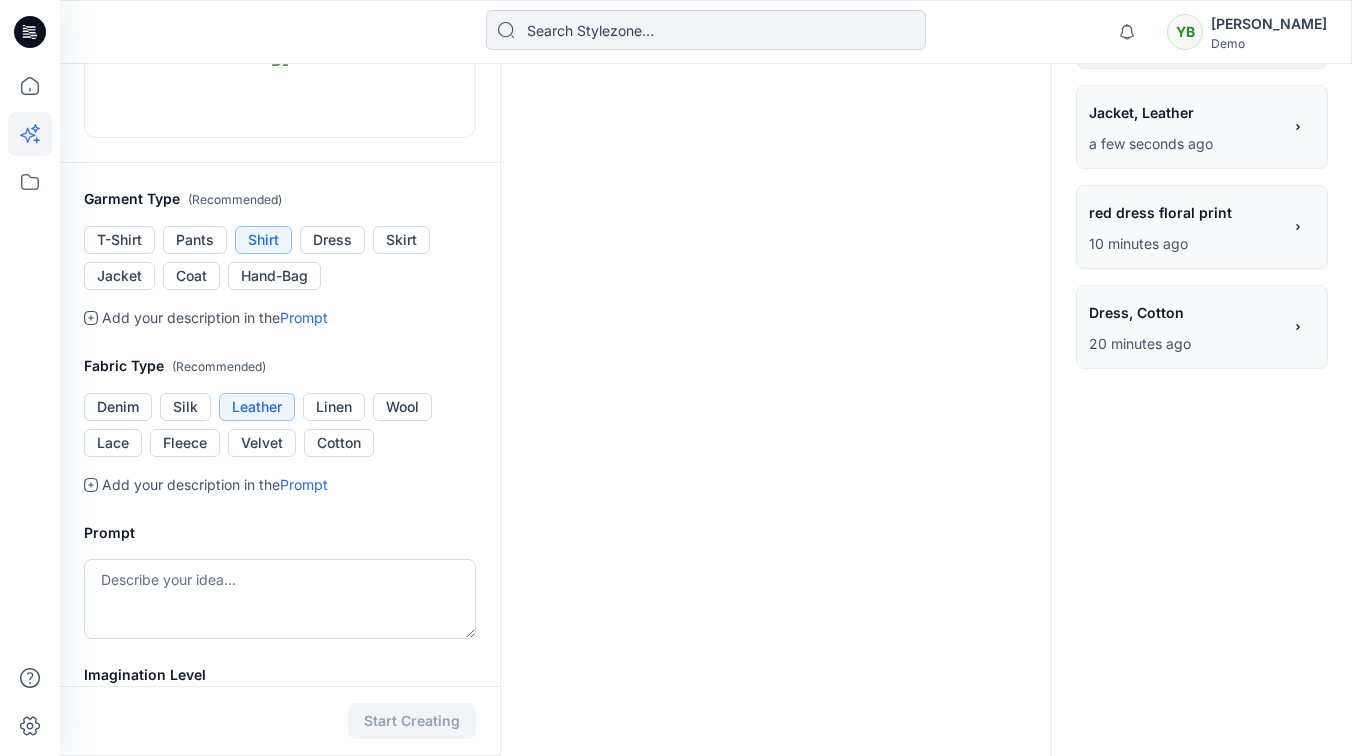 click on "Shirt" at bounding box center [263, 240] 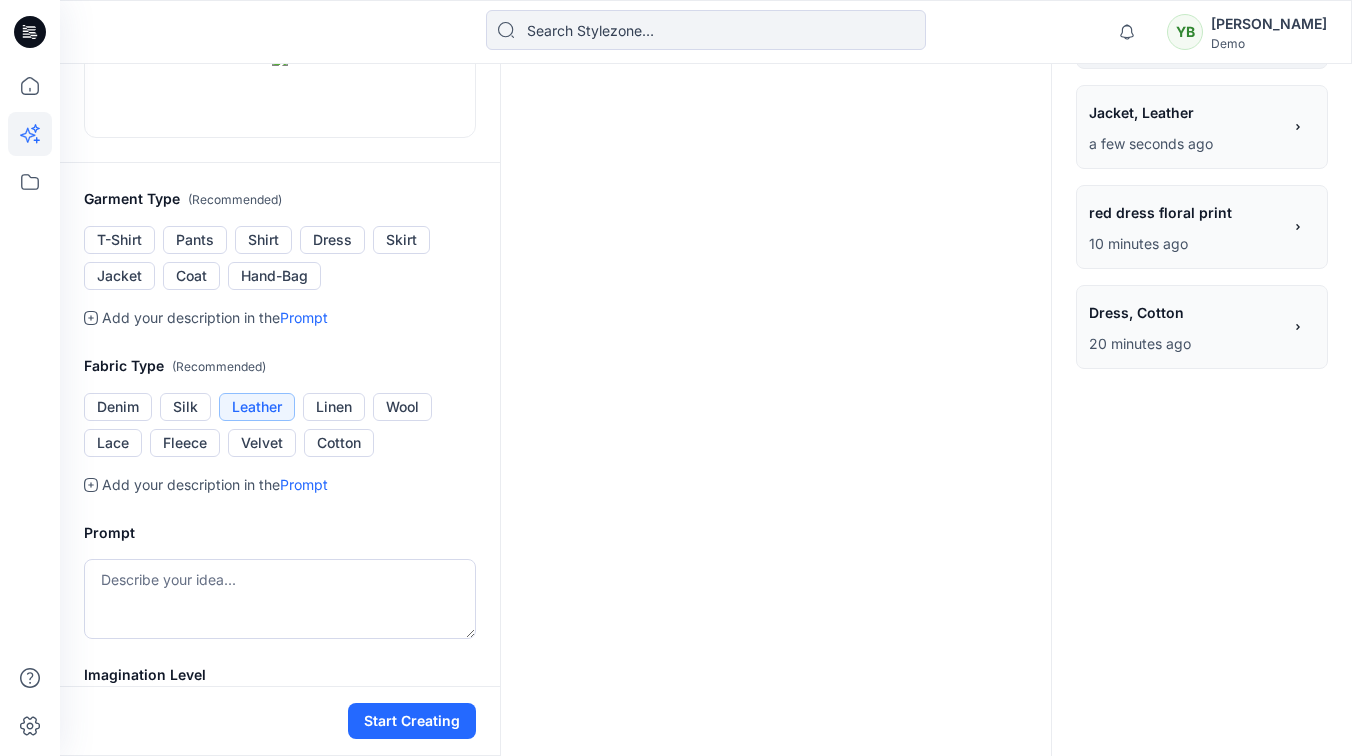 click on "Leather" at bounding box center (257, 407) 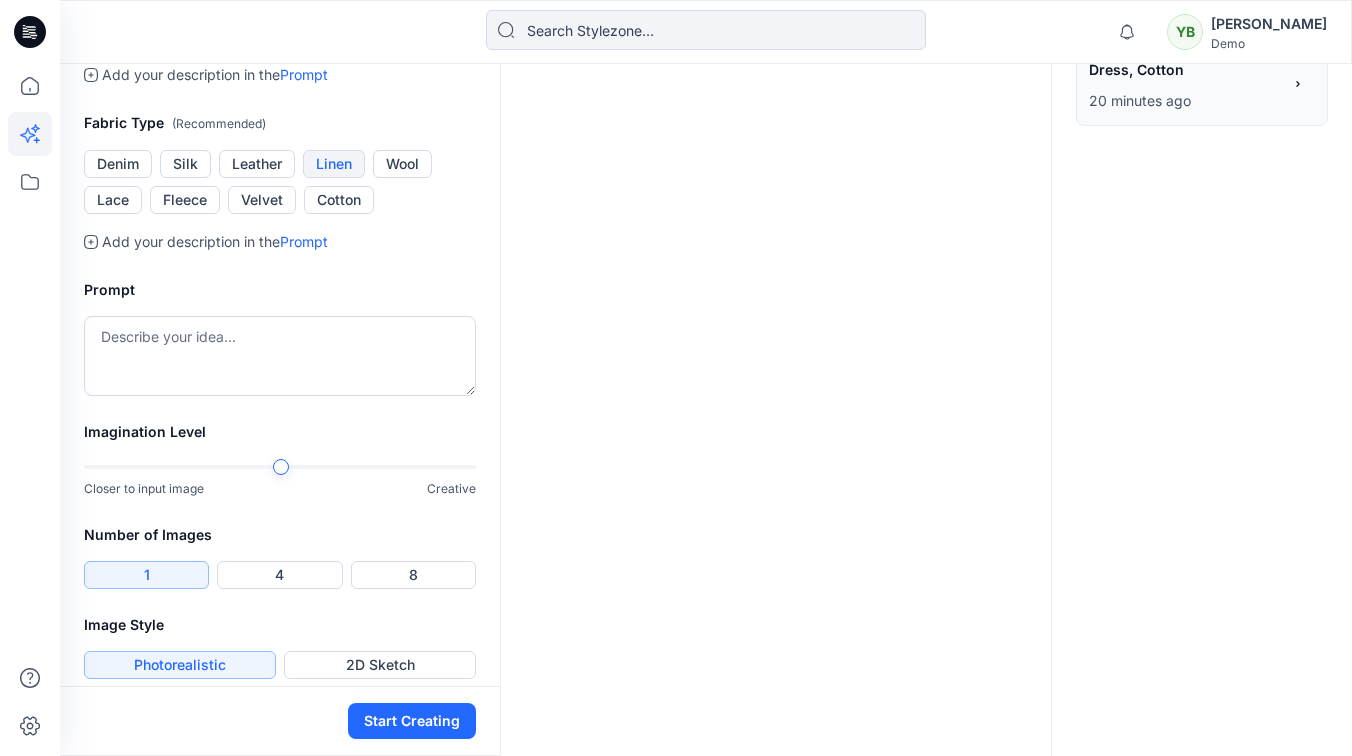 scroll, scrollTop: 575, scrollLeft: 0, axis: vertical 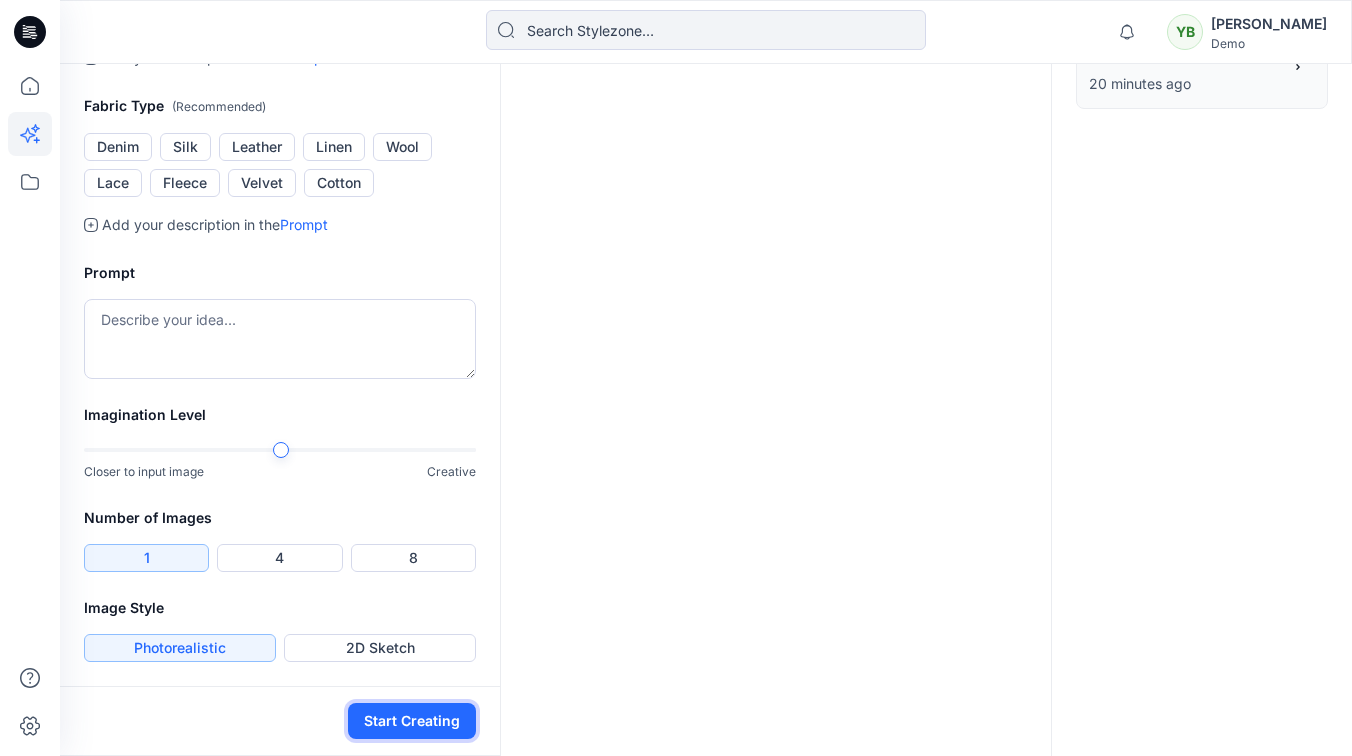 click on "Start Creating" at bounding box center [412, 721] 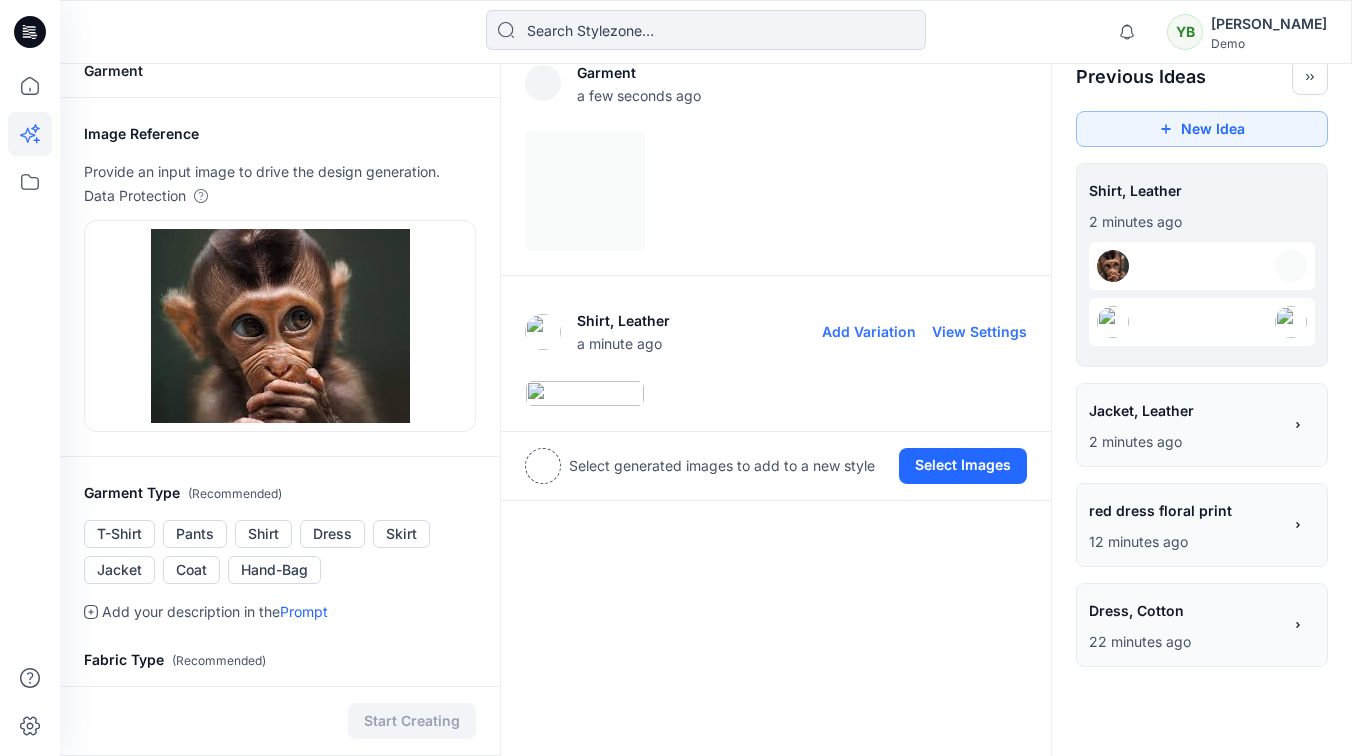 scroll, scrollTop: 8, scrollLeft: 0, axis: vertical 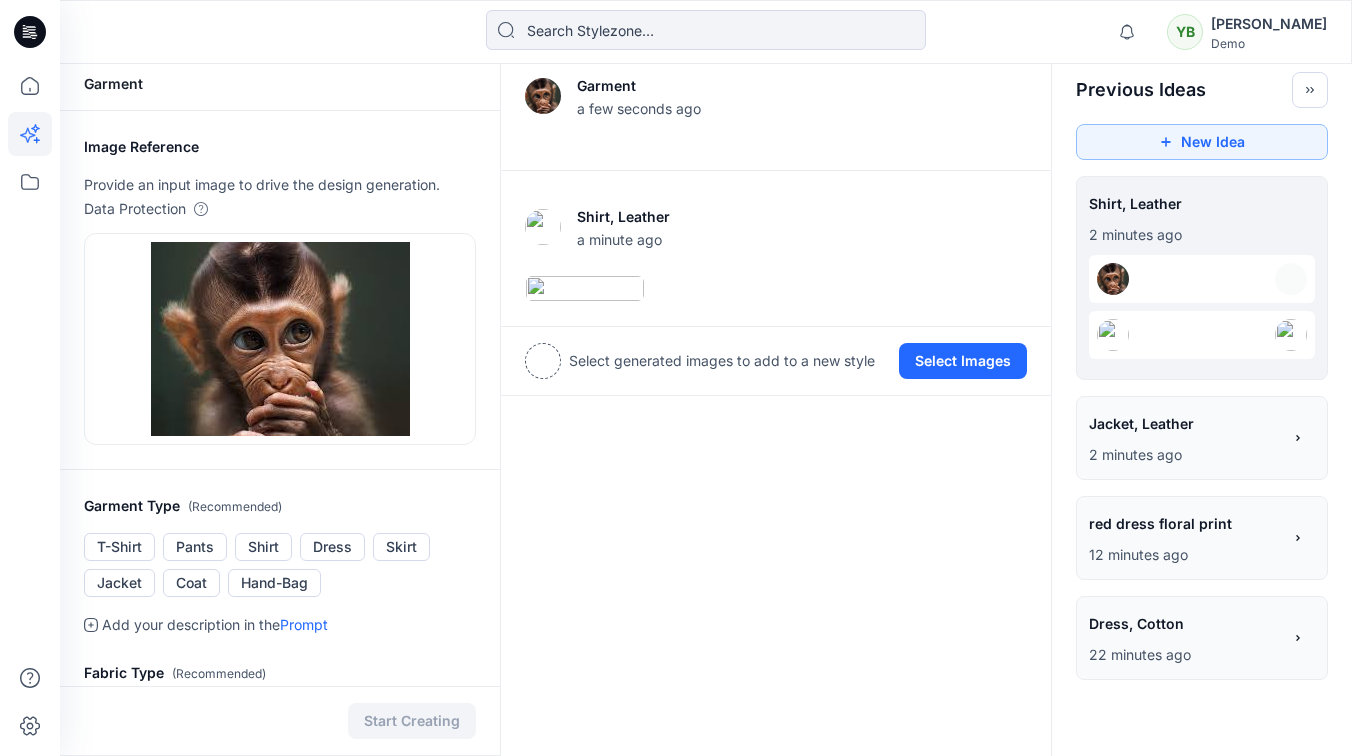 click on "Jacket, Leather" at bounding box center (1184, 423) 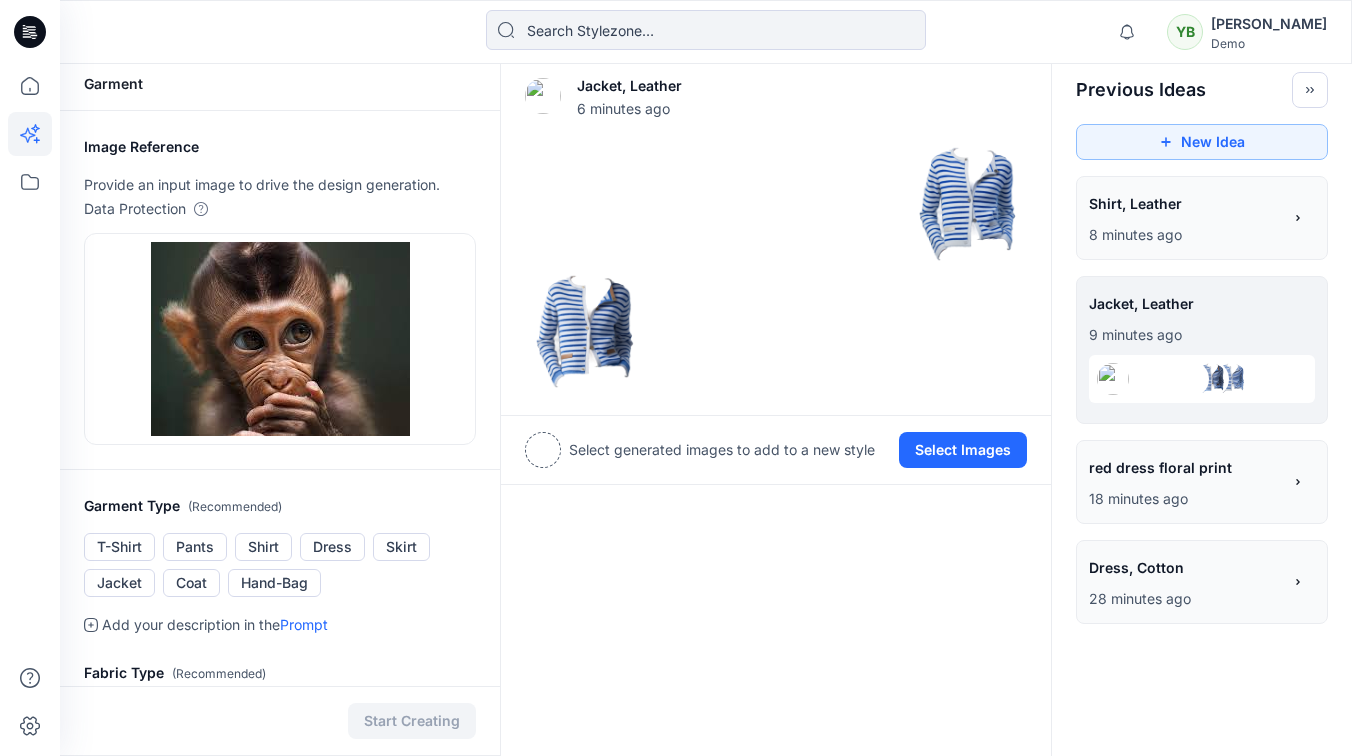 click on "Shirt, Leather" at bounding box center [1184, 203] 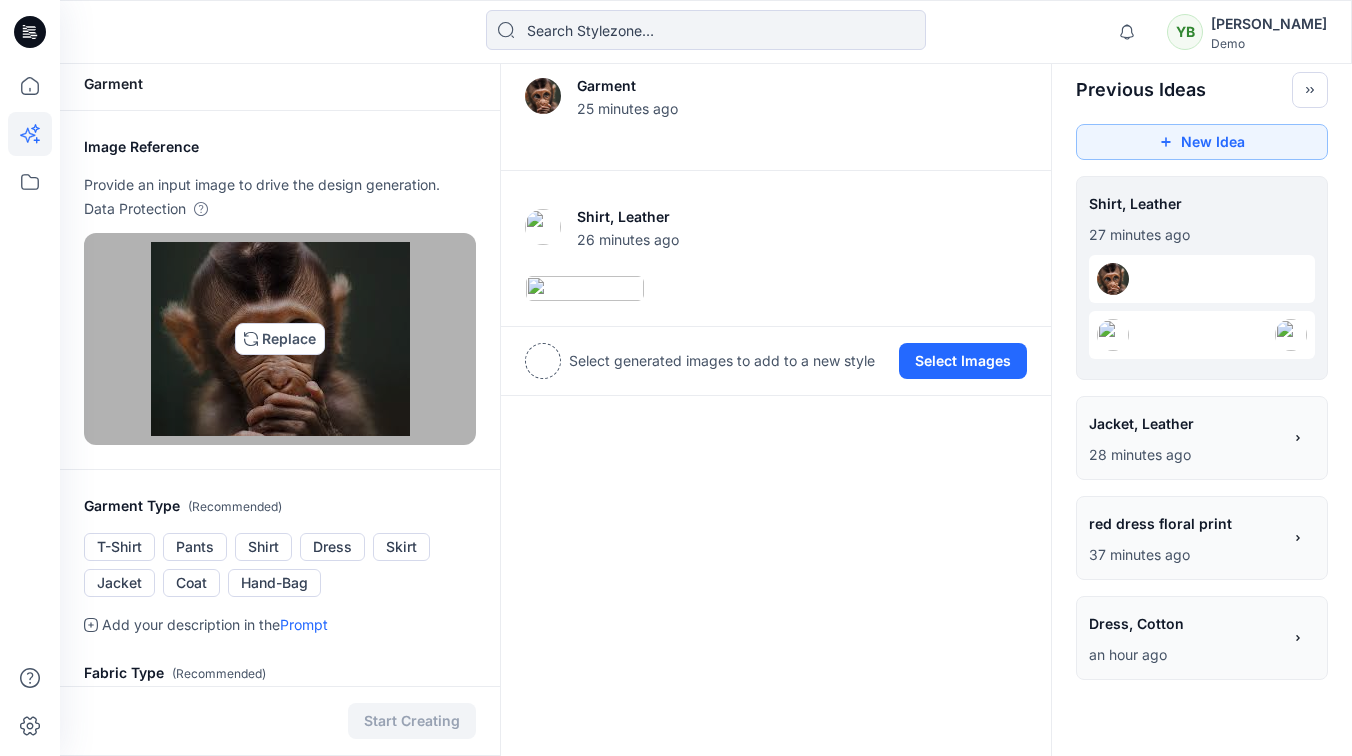 click at bounding box center [280, 339] 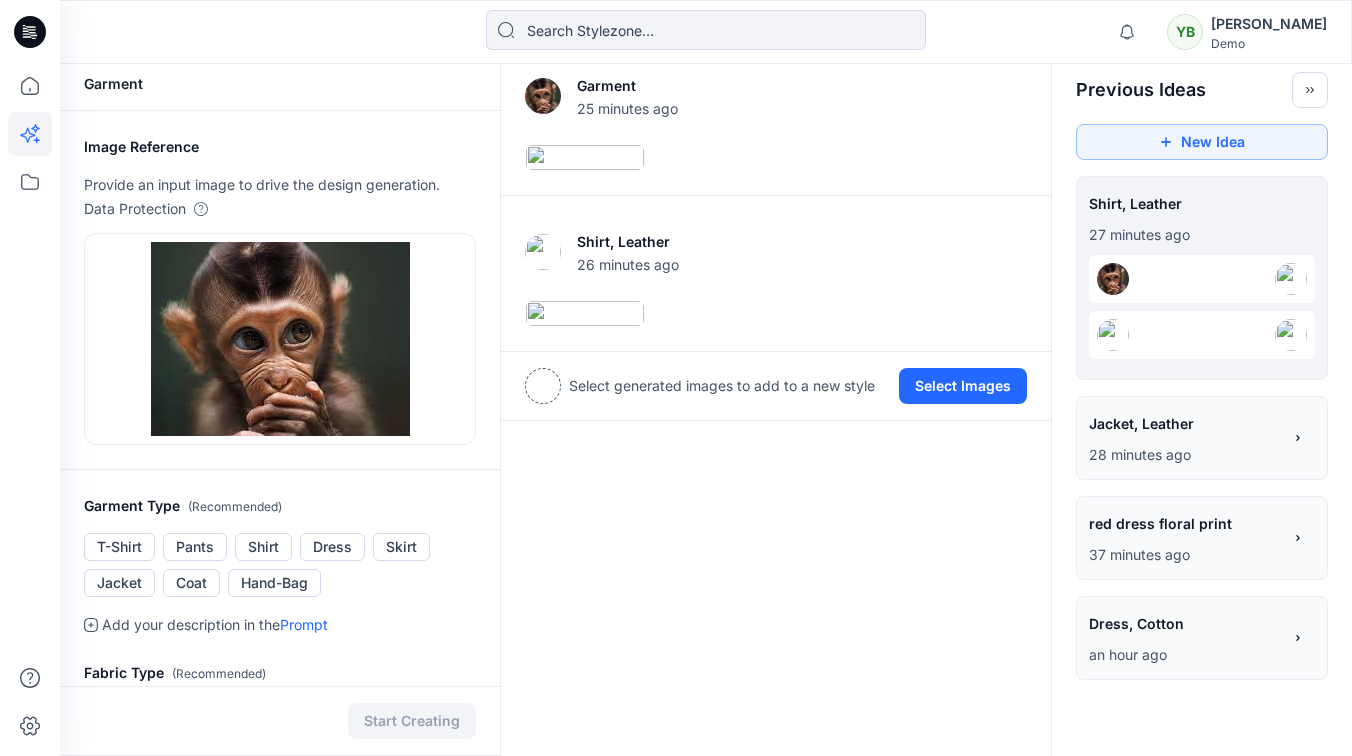 type on "C:\fakepath\image.png" 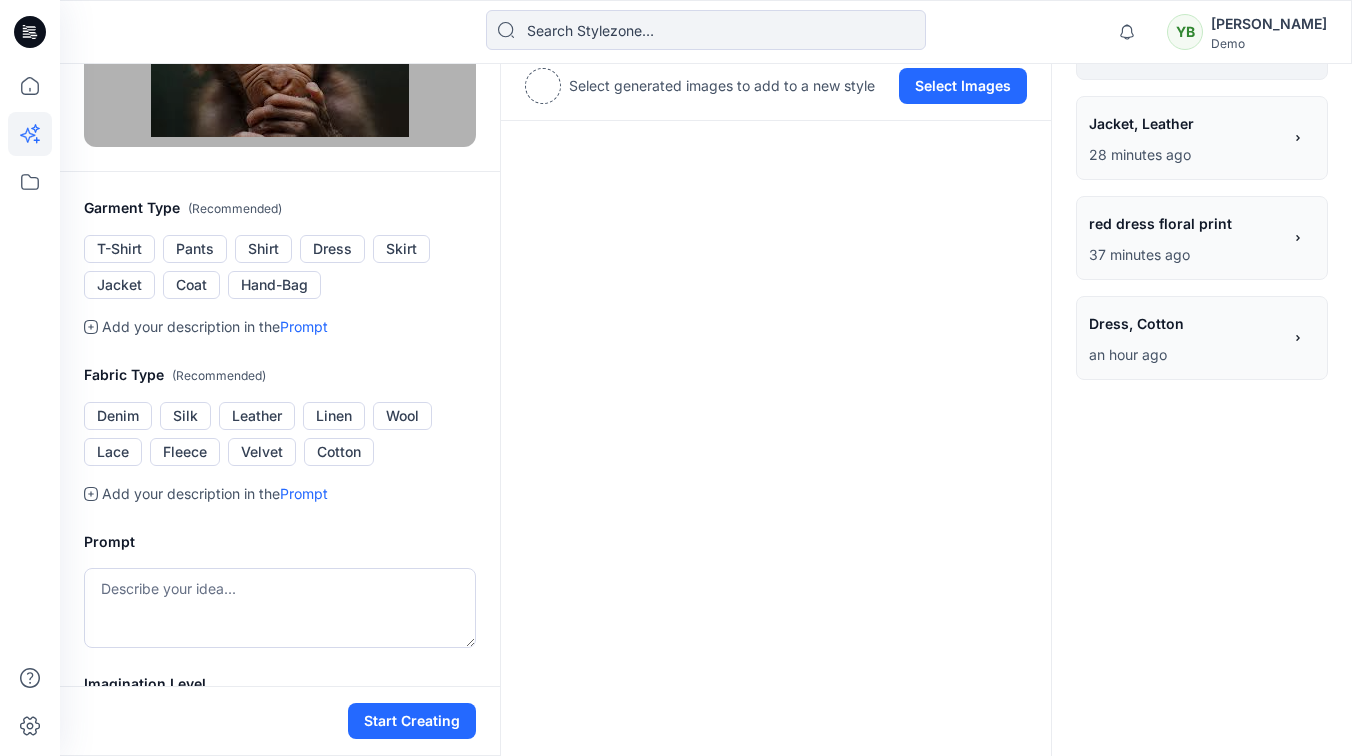 scroll, scrollTop: 309, scrollLeft: 0, axis: vertical 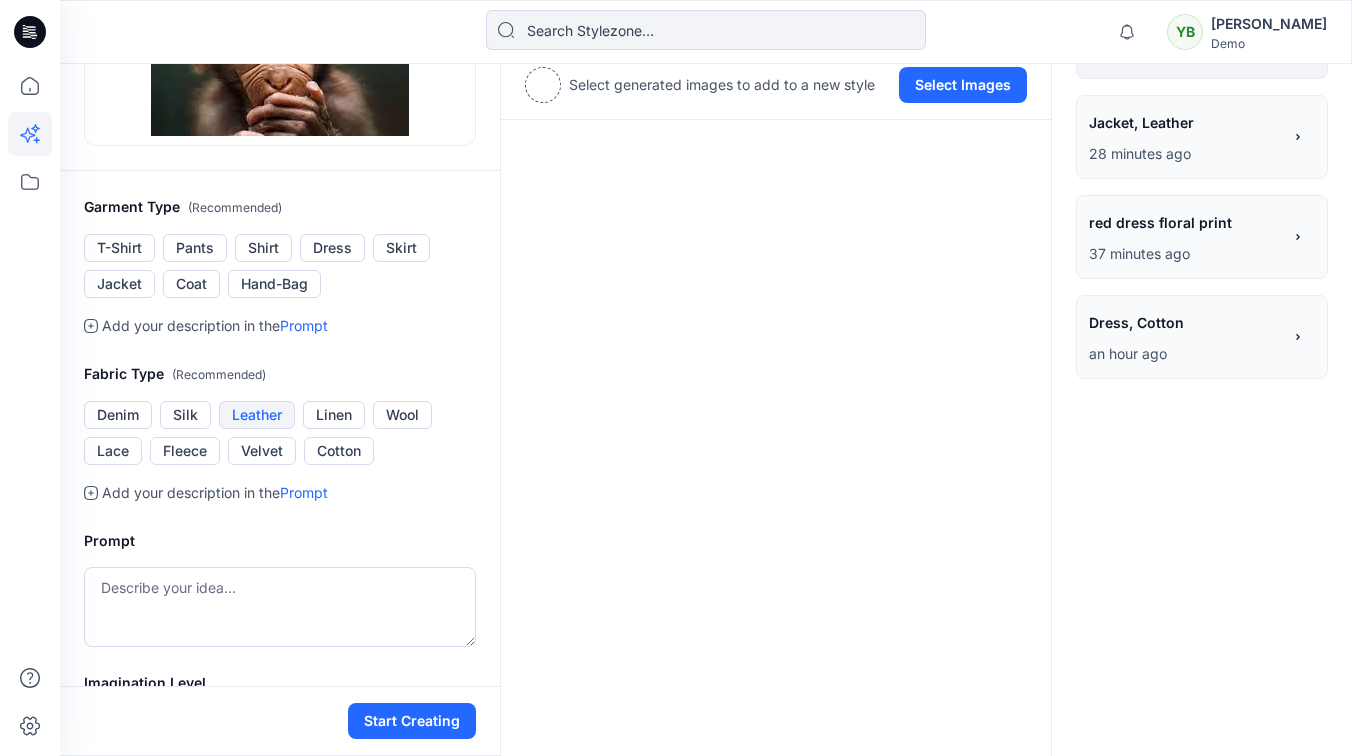 drag, startPoint x: 263, startPoint y: 247, endPoint x: 244, endPoint y: 408, distance: 162.11725 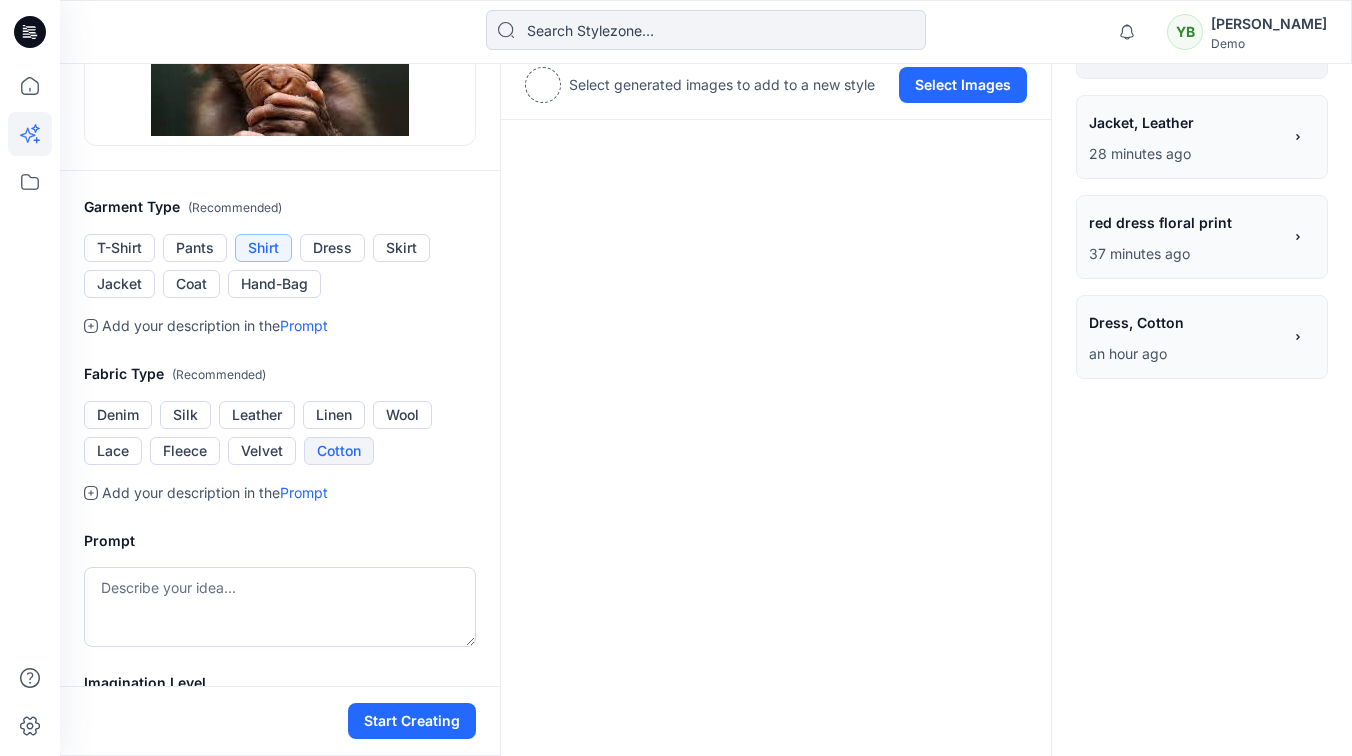 click on "Cotton" at bounding box center (339, 451) 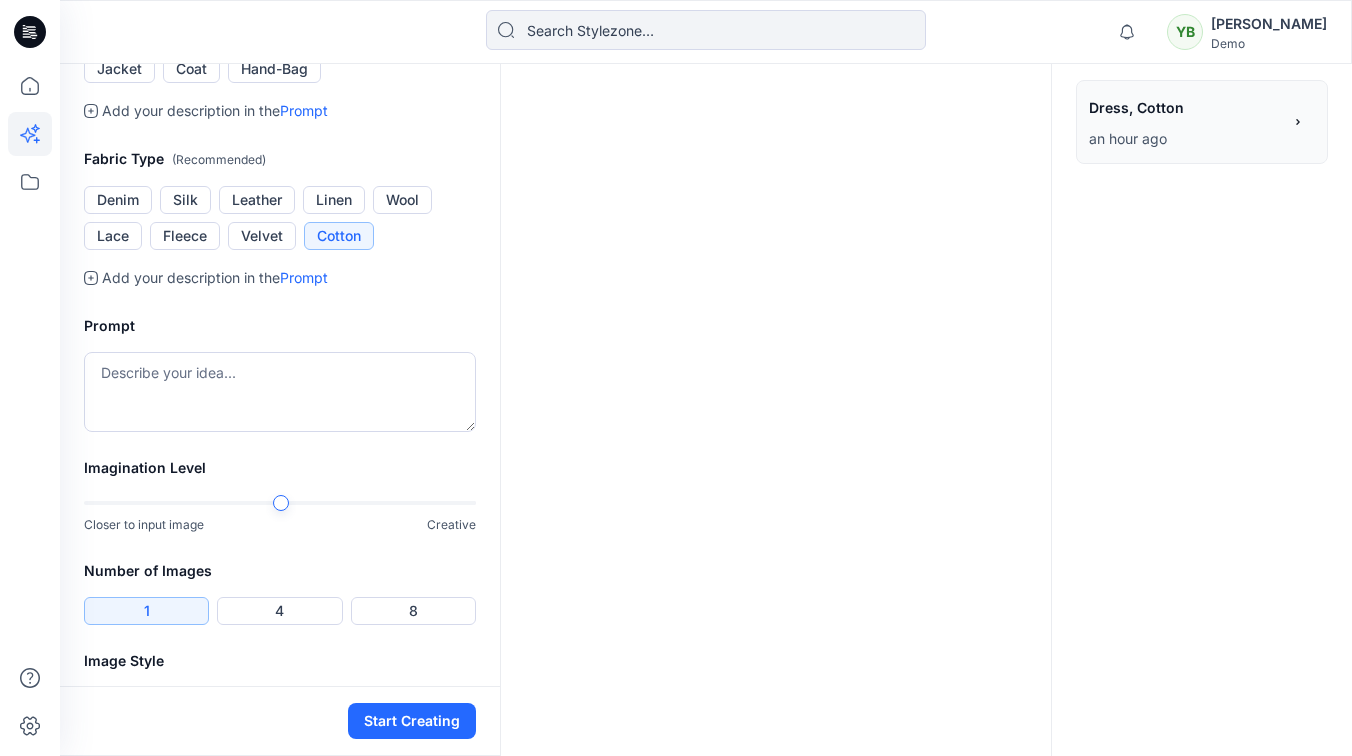 scroll, scrollTop: 577, scrollLeft: 0, axis: vertical 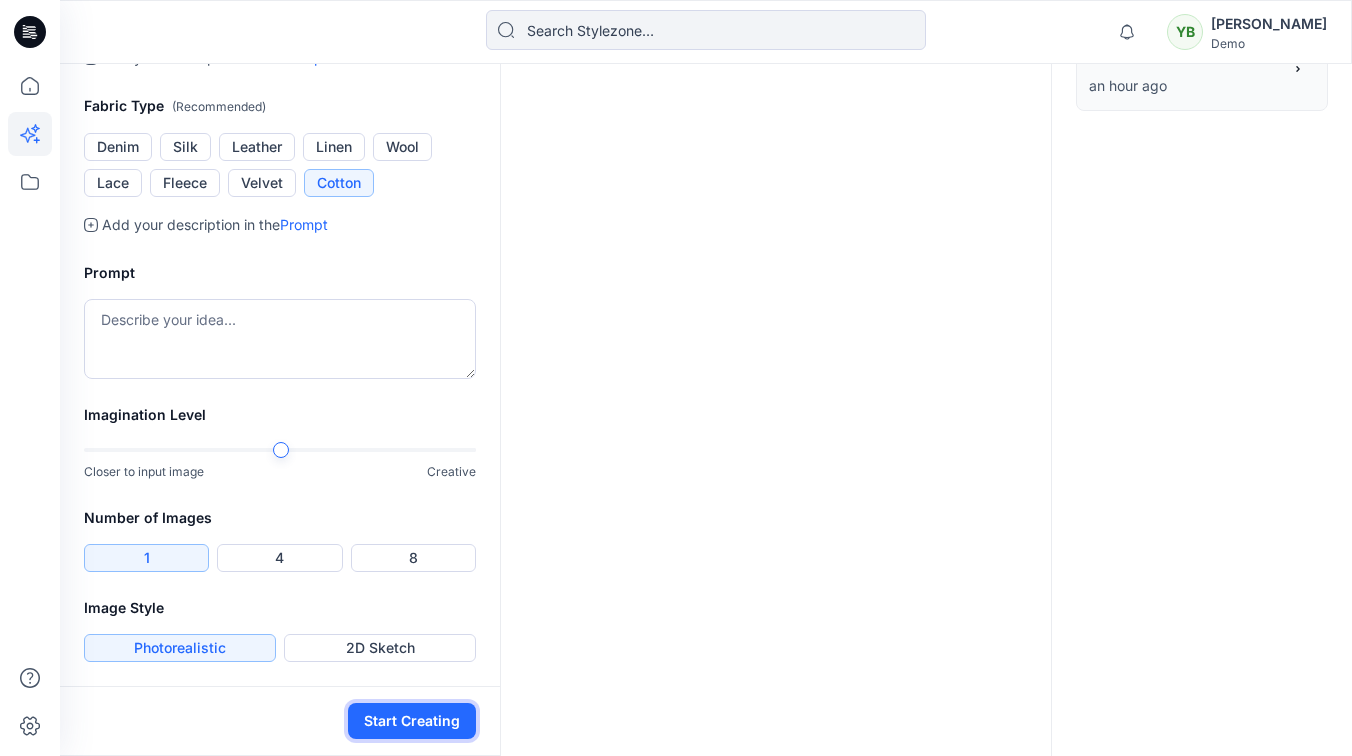 click on "Start Creating" at bounding box center [412, 721] 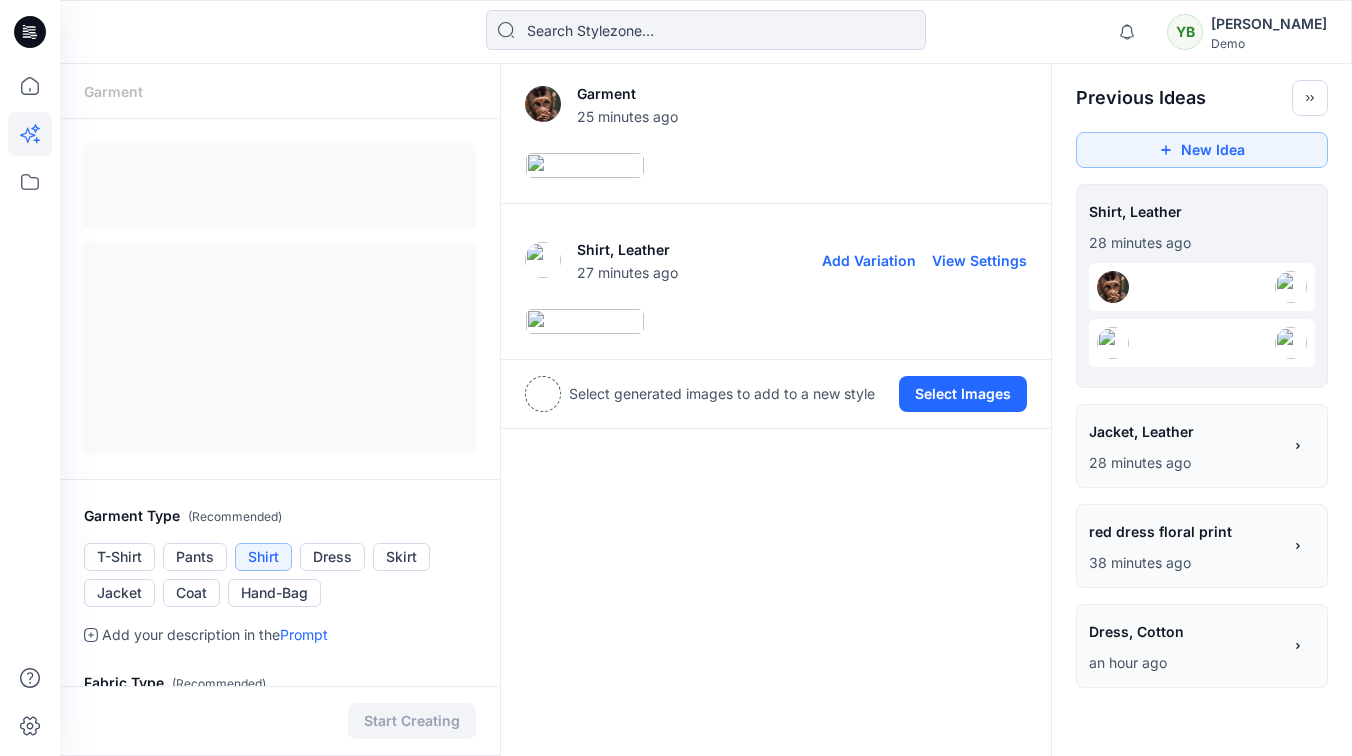 scroll, scrollTop: 8, scrollLeft: 0, axis: vertical 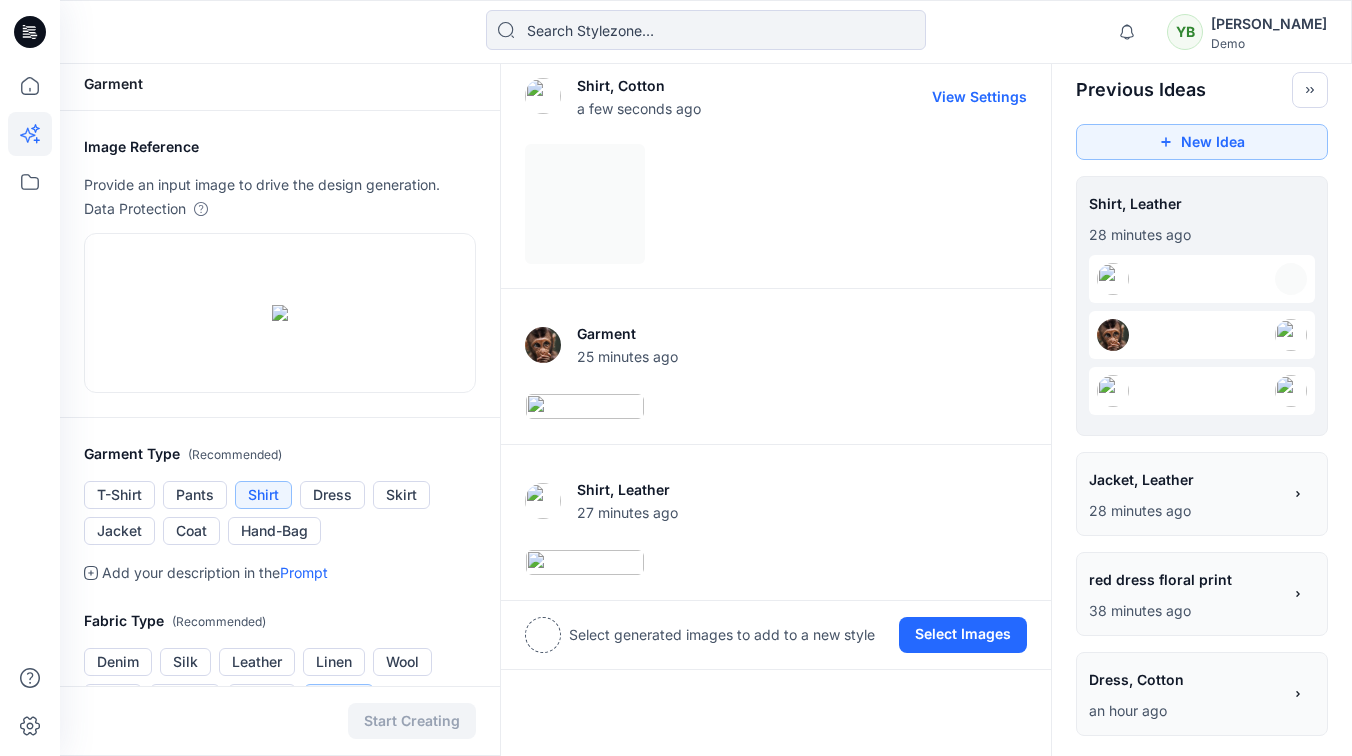 drag, startPoint x: 786, startPoint y: 173, endPoint x: 770, endPoint y: 169, distance: 16.492422 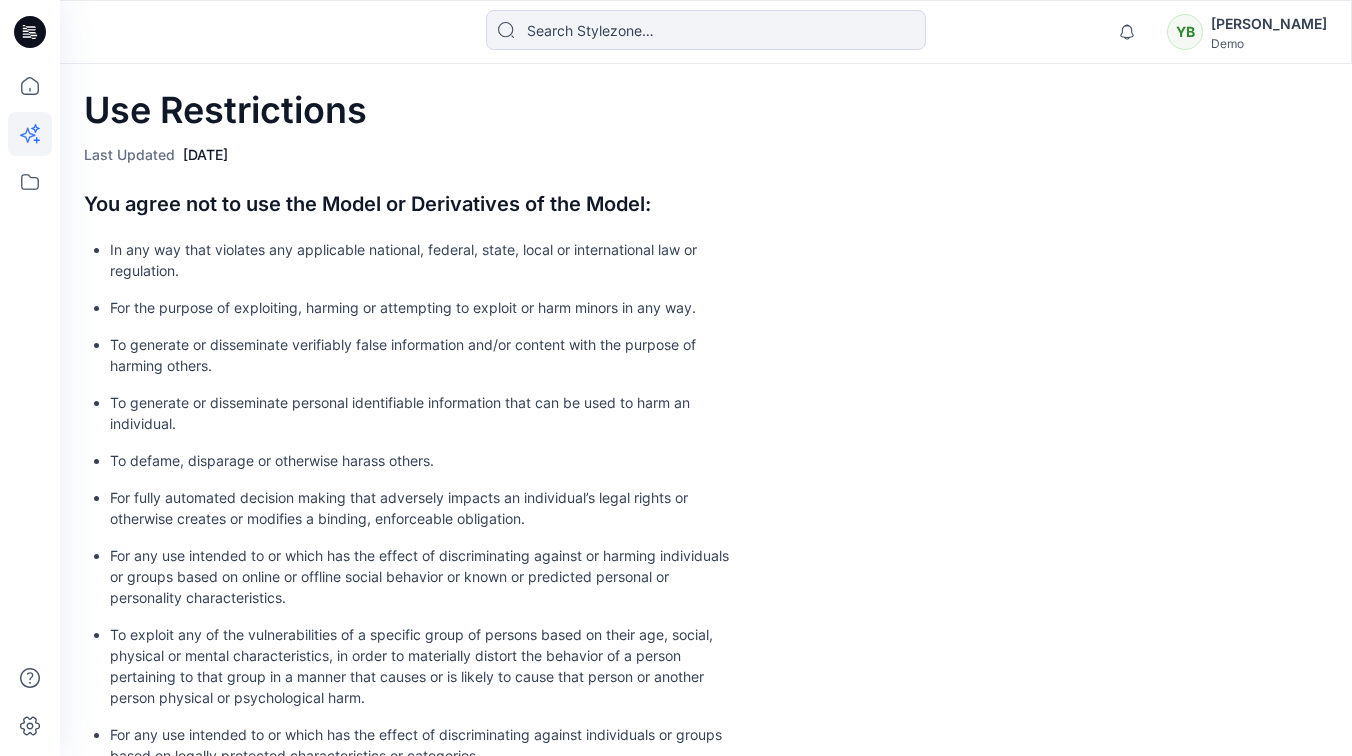 scroll, scrollTop: 0, scrollLeft: 0, axis: both 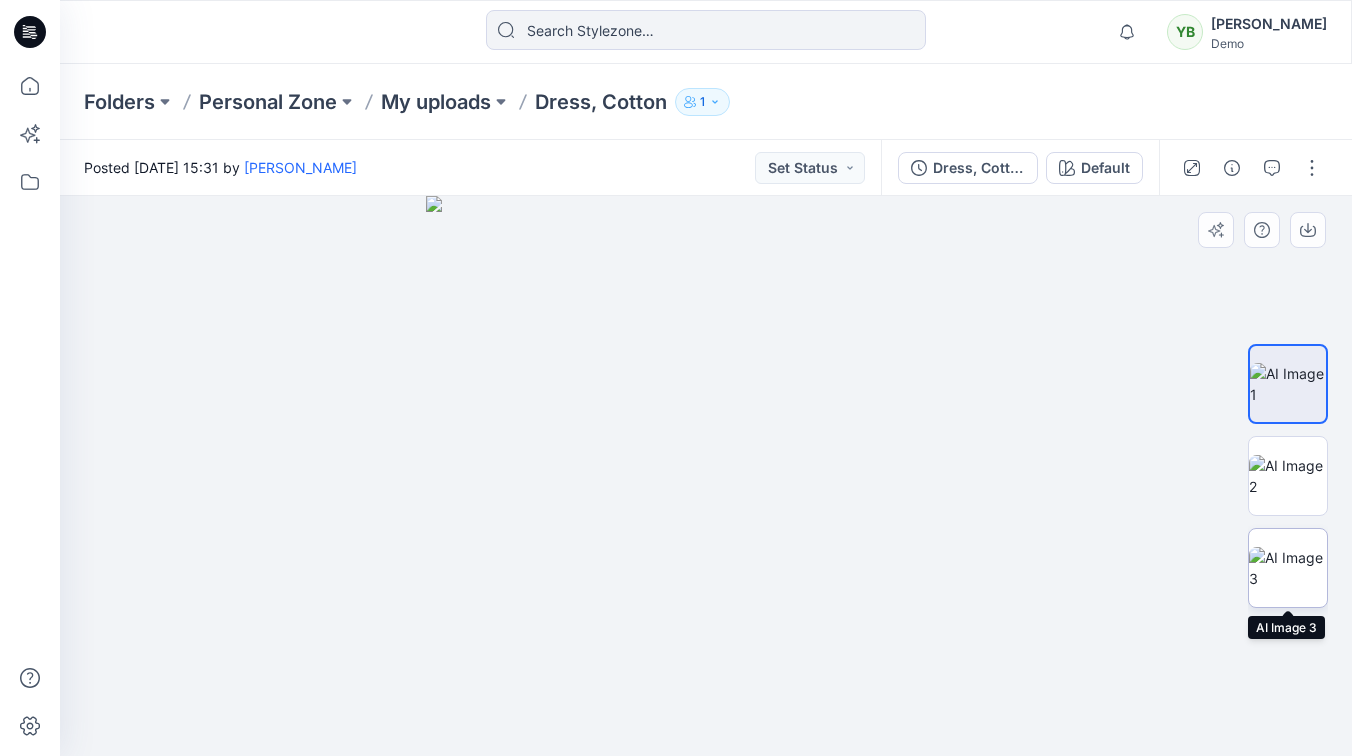 click at bounding box center (1288, 568) 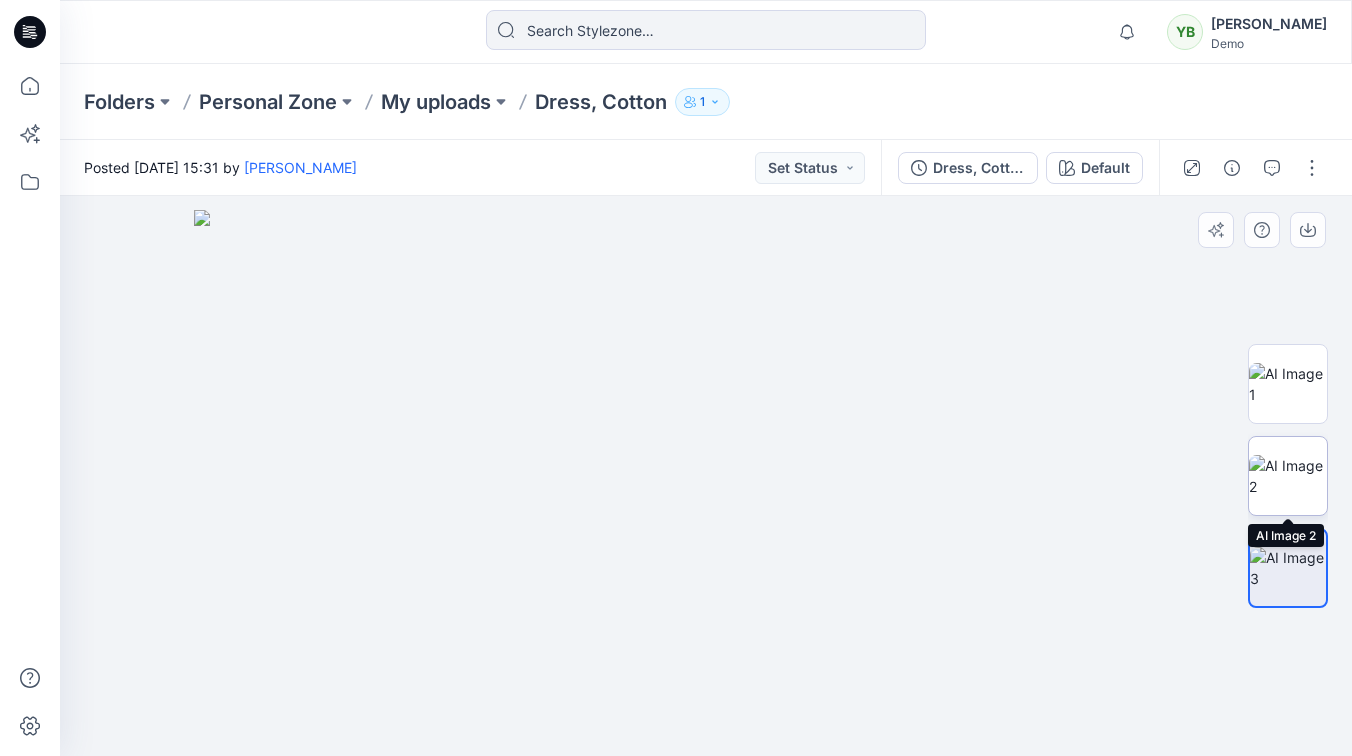 click at bounding box center [1288, 476] 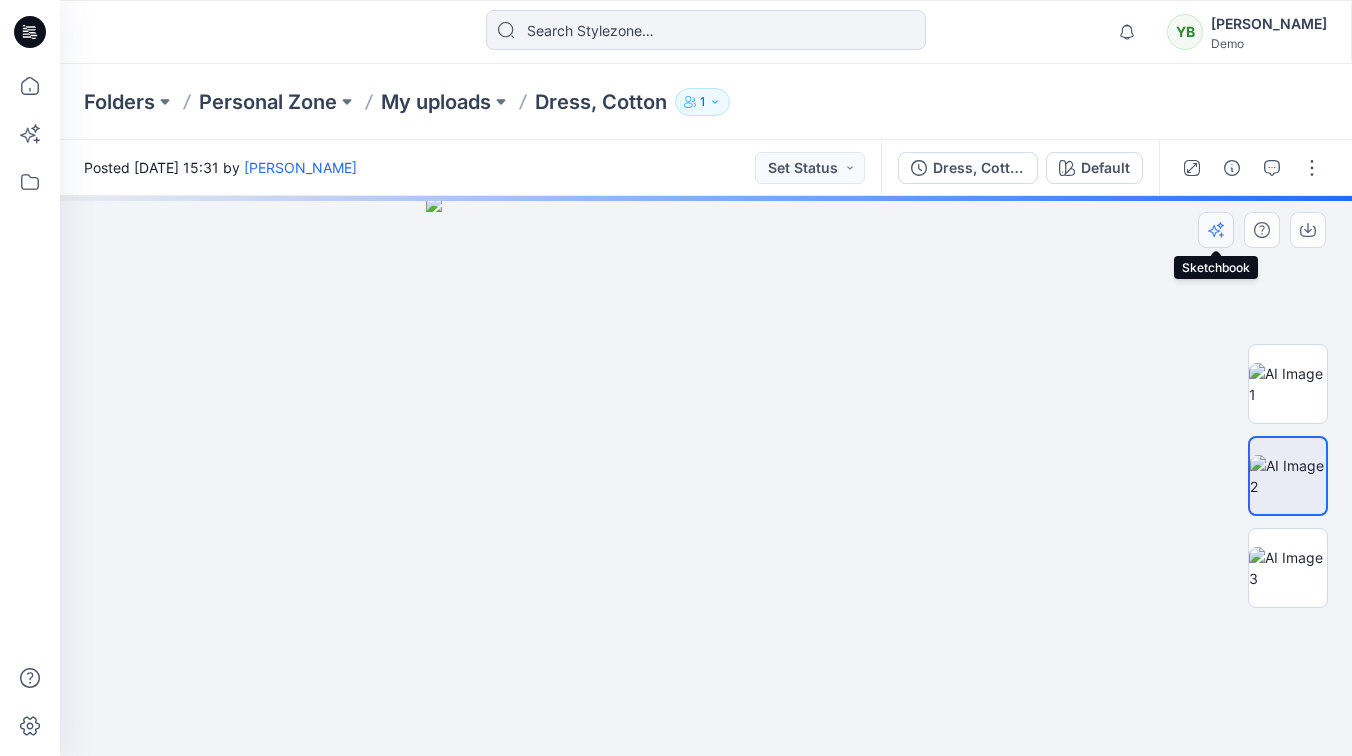click 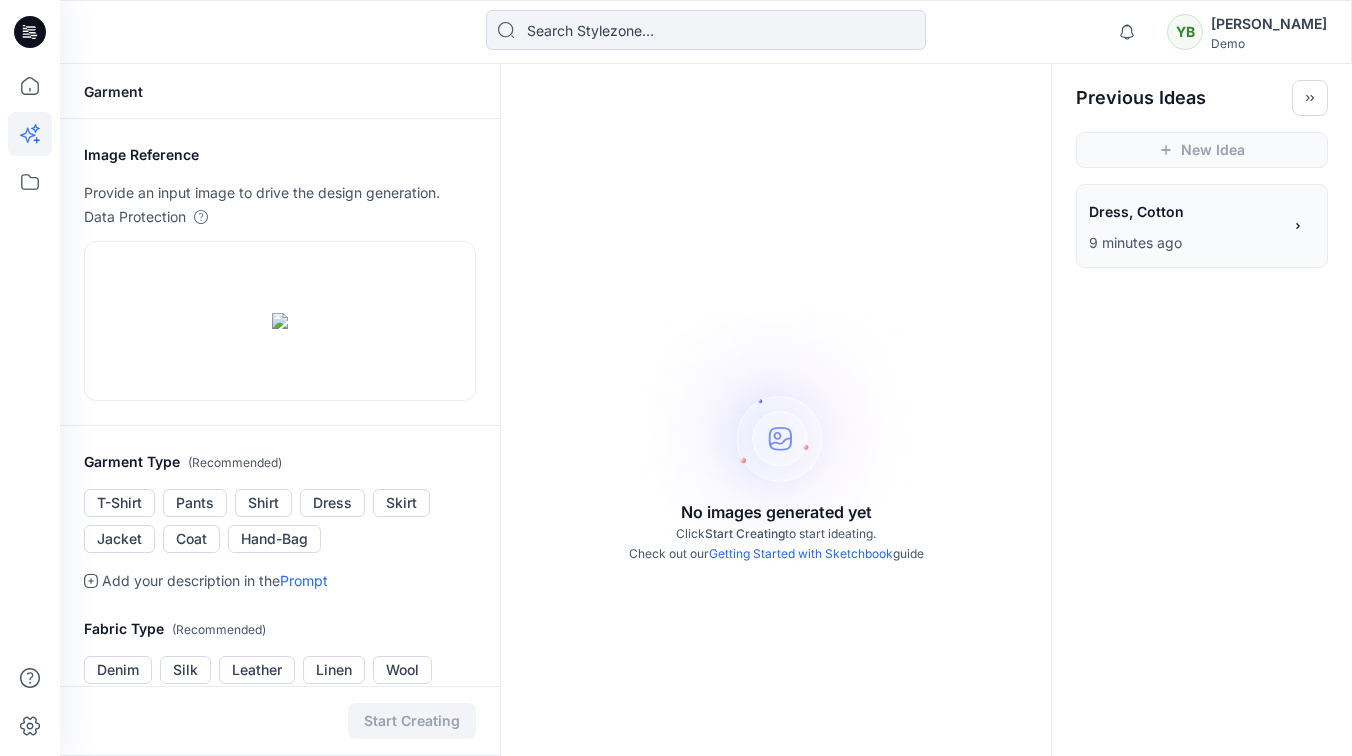 click on "Getting Started with Sketchbook" at bounding box center [801, 553] 